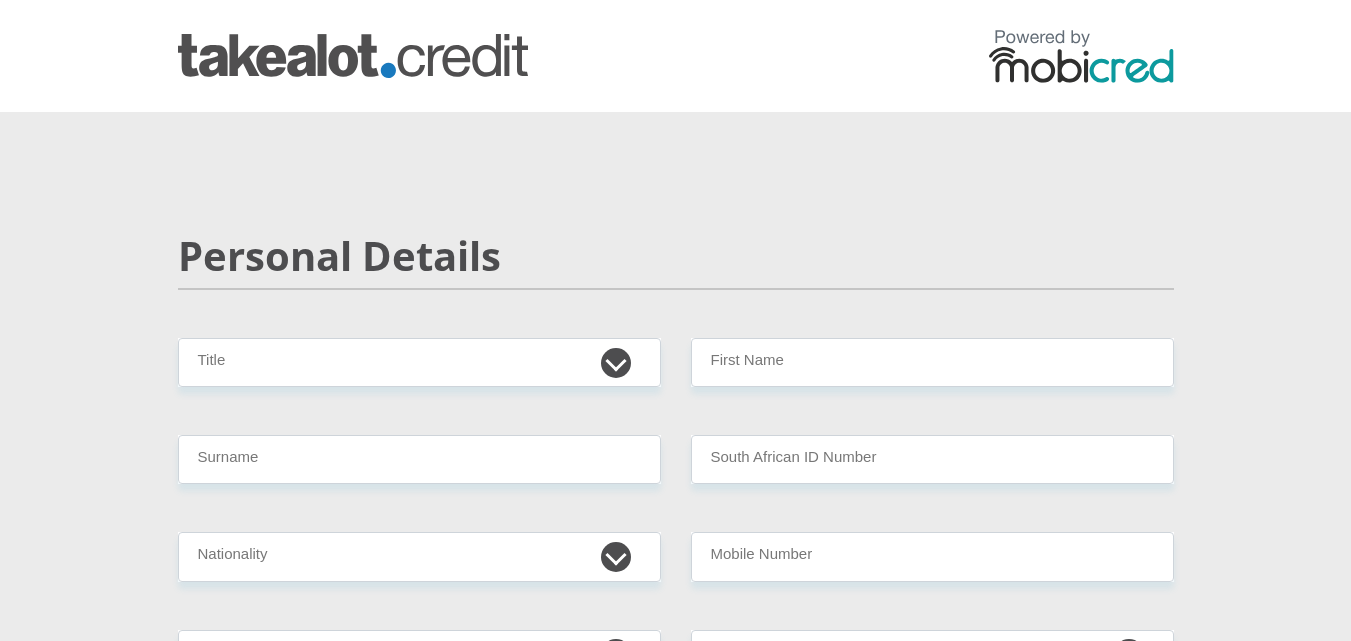scroll, scrollTop: 0, scrollLeft: 0, axis: both 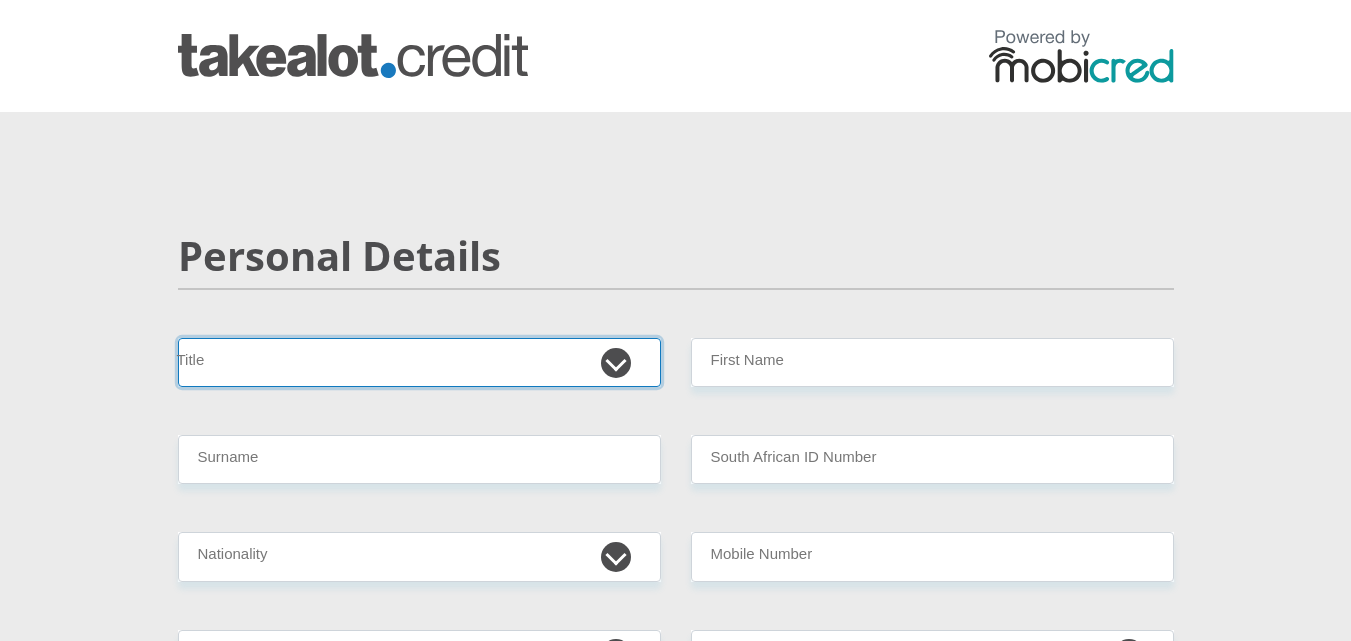 click on "Mr
Ms
Mrs
Dr
[PERSON_NAME]" at bounding box center [419, 362] 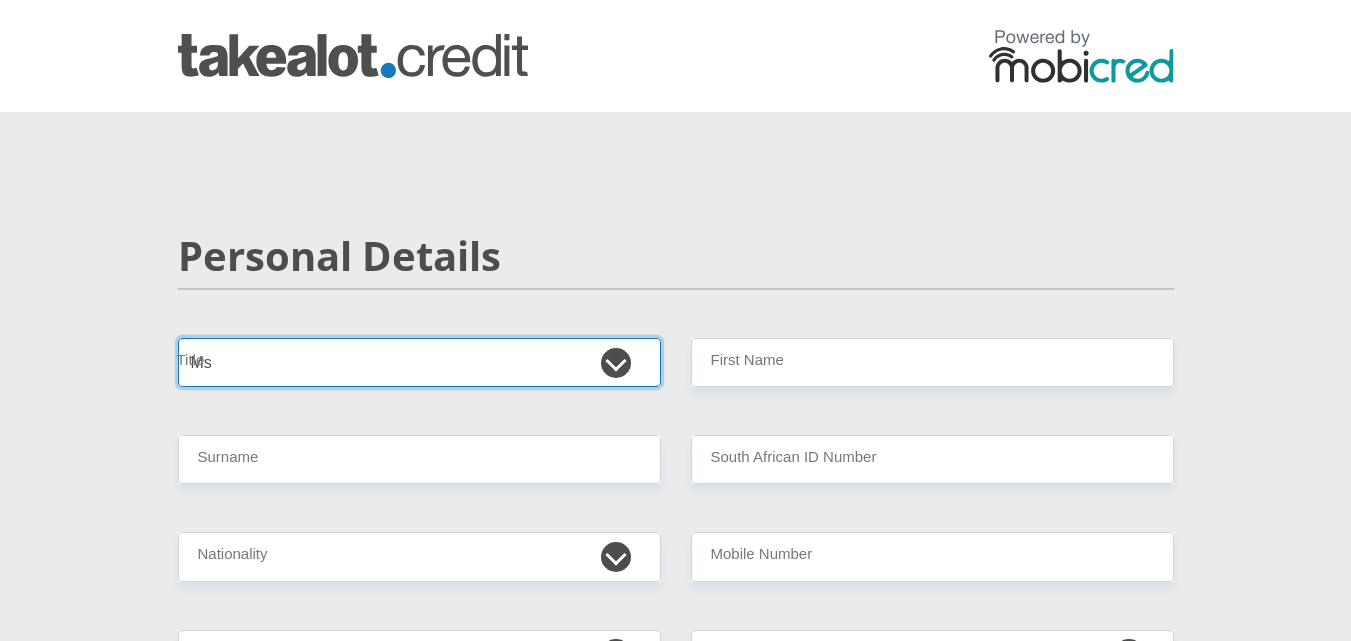 click on "Mr
Ms
Mrs
Dr
[PERSON_NAME]" at bounding box center (419, 362) 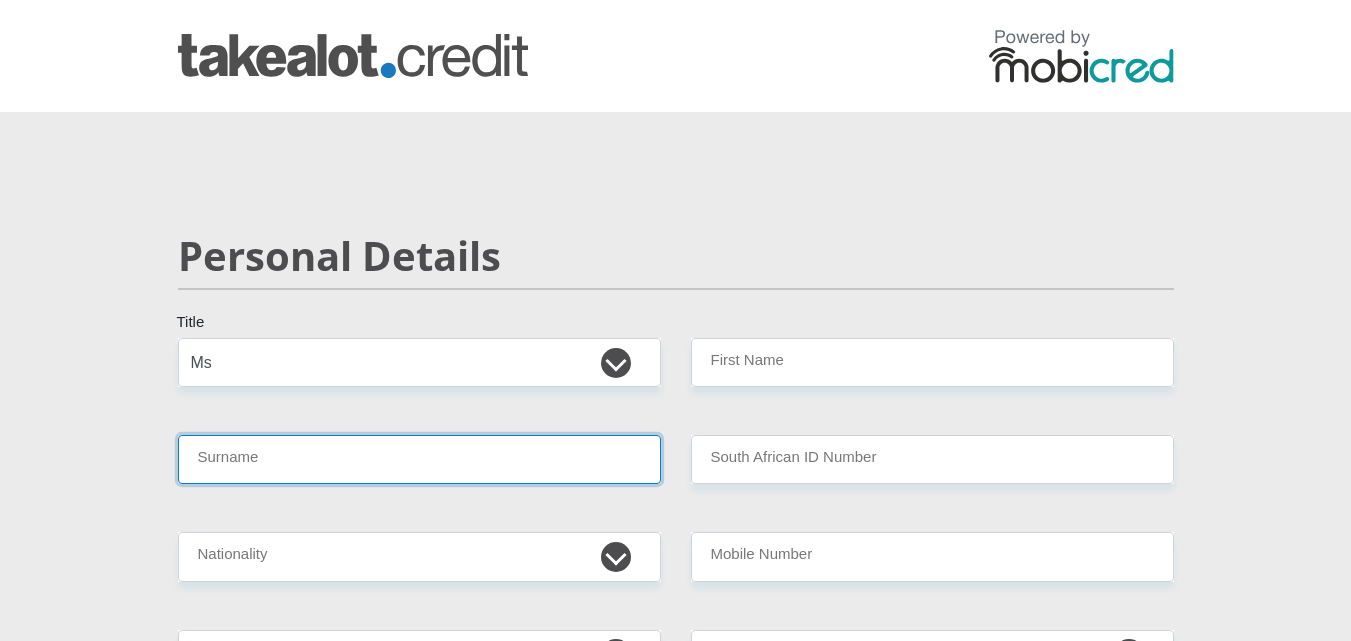 drag, startPoint x: 488, startPoint y: 466, endPoint x: 476, endPoint y: 469, distance: 12.369317 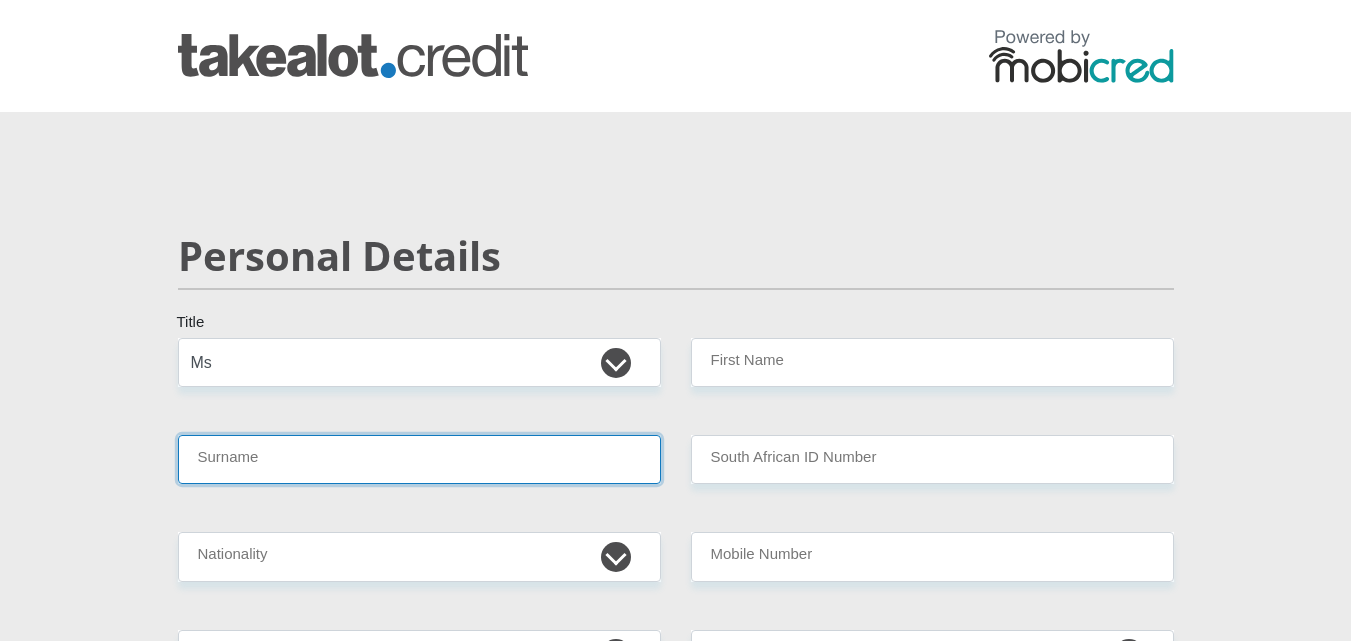 click on "Surname" at bounding box center (419, 459) 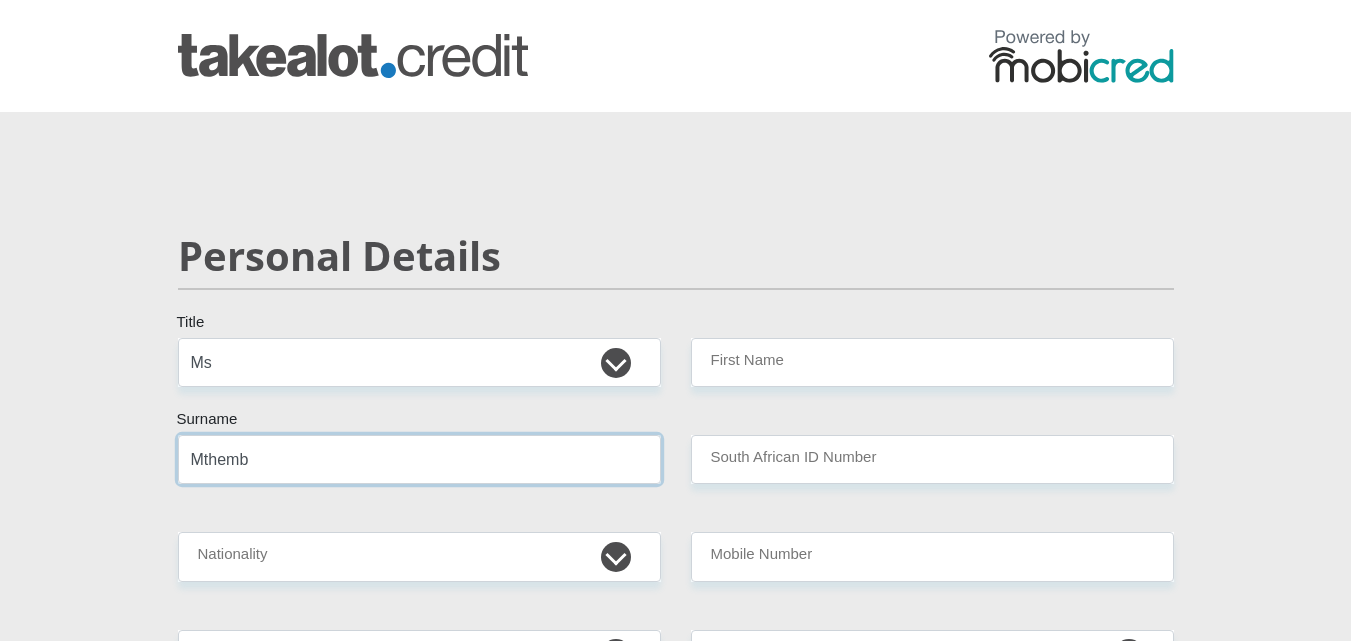 type on "Mthembu" 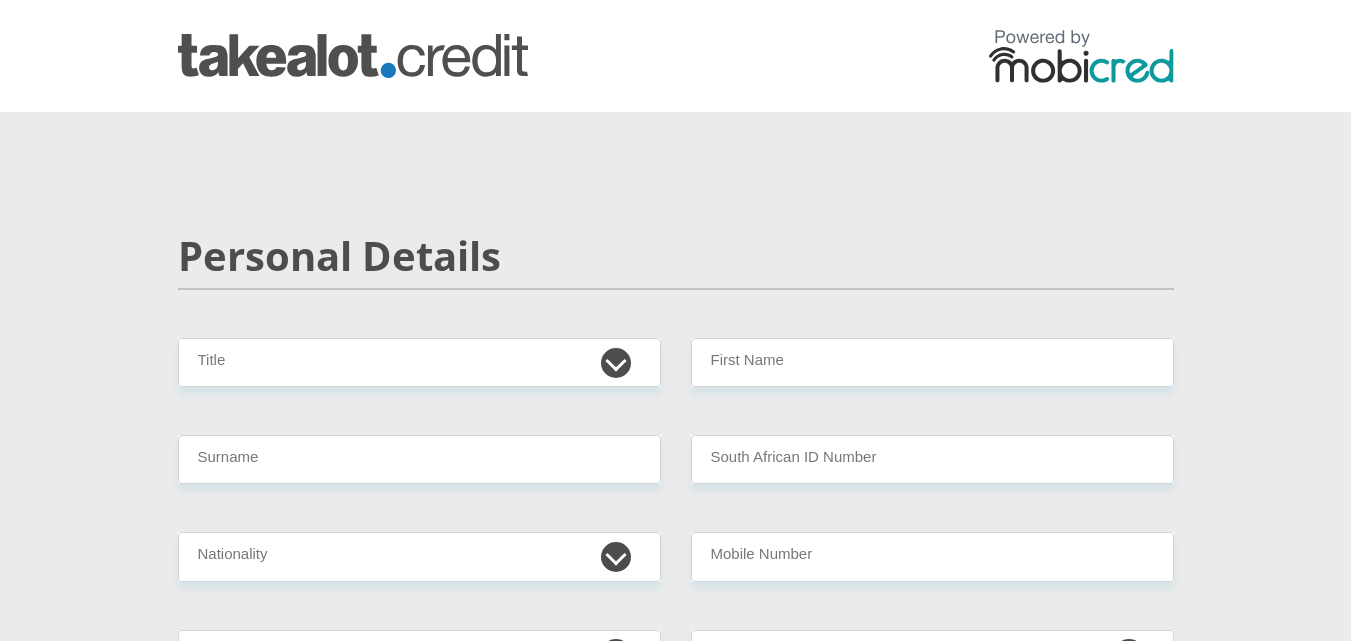 scroll, scrollTop: 0, scrollLeft: 0, axis: both 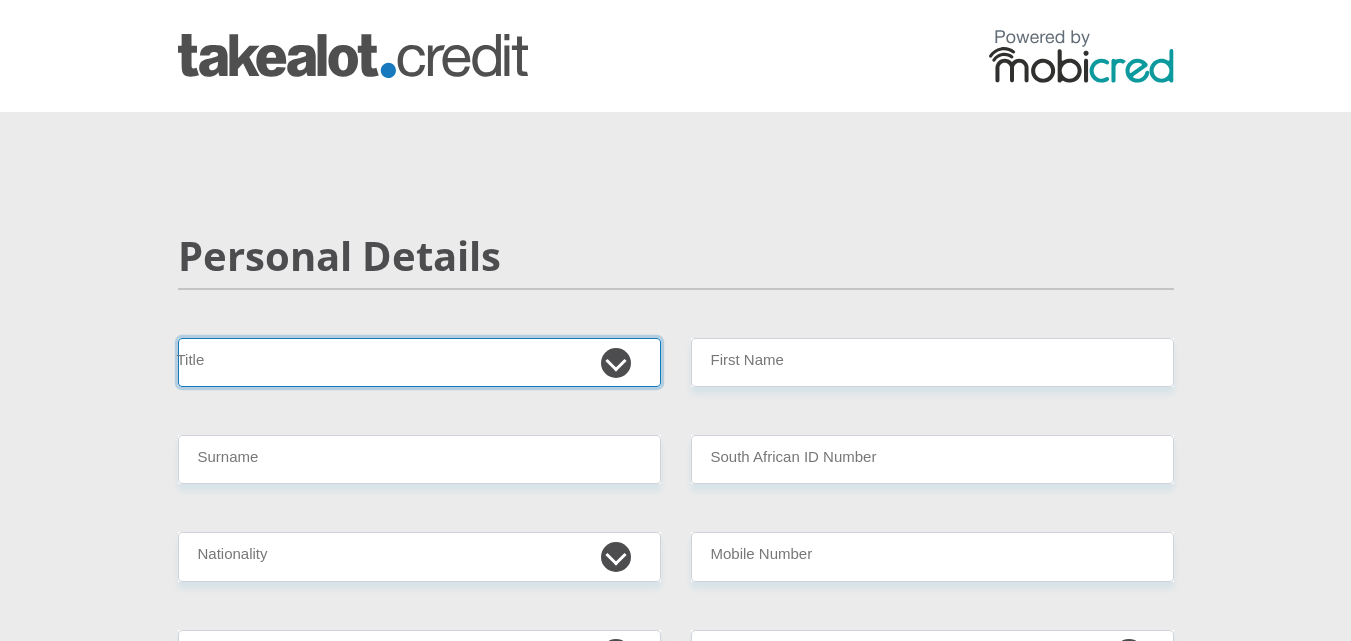 click on "Mr
Ms
Mrs
Dr
[PERSON_NAME]" at bounding box center (419, 362) 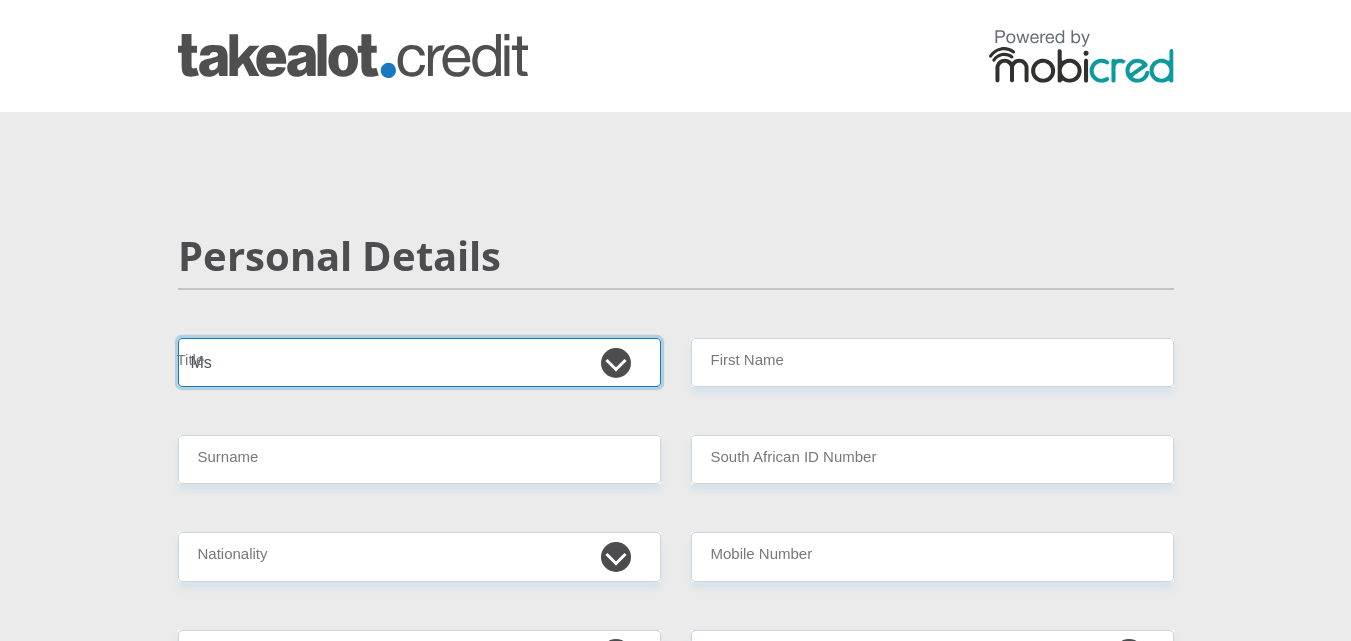 click on "Mr
Ms
Mrs
Dr
[PERSON_NAME]" at bounding box center (419, 362) 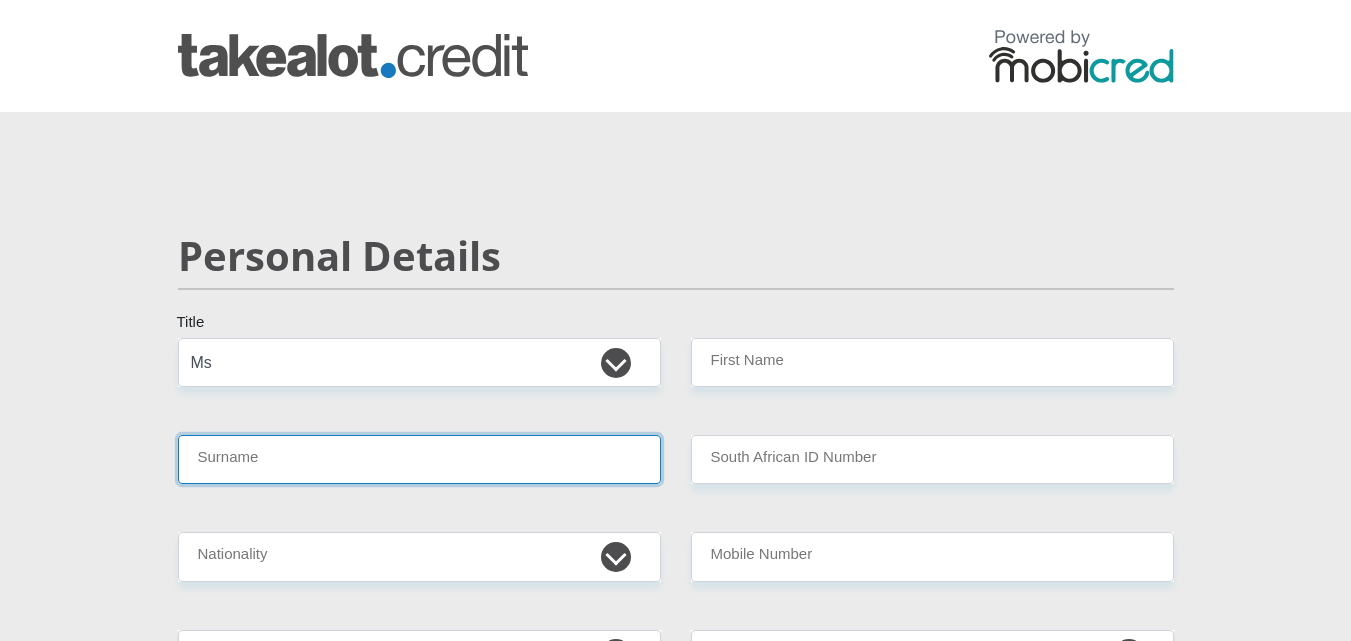 click on "Surname" at bounding box center (419, 459) 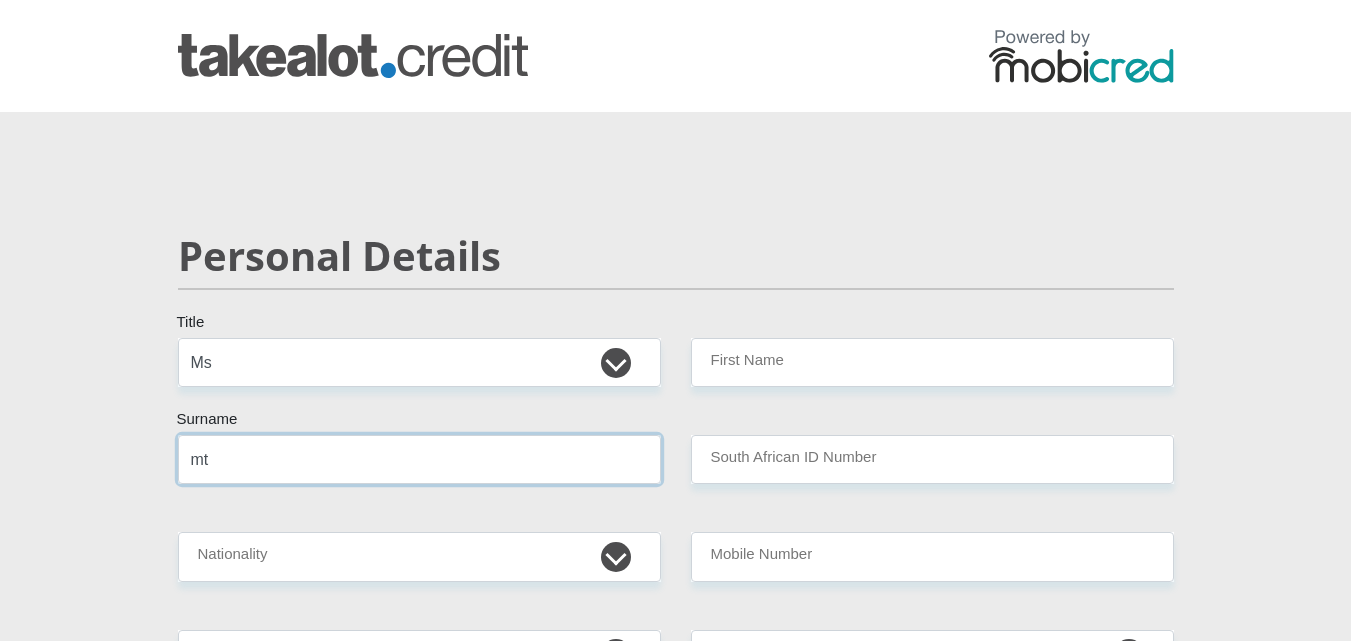 type on "m" 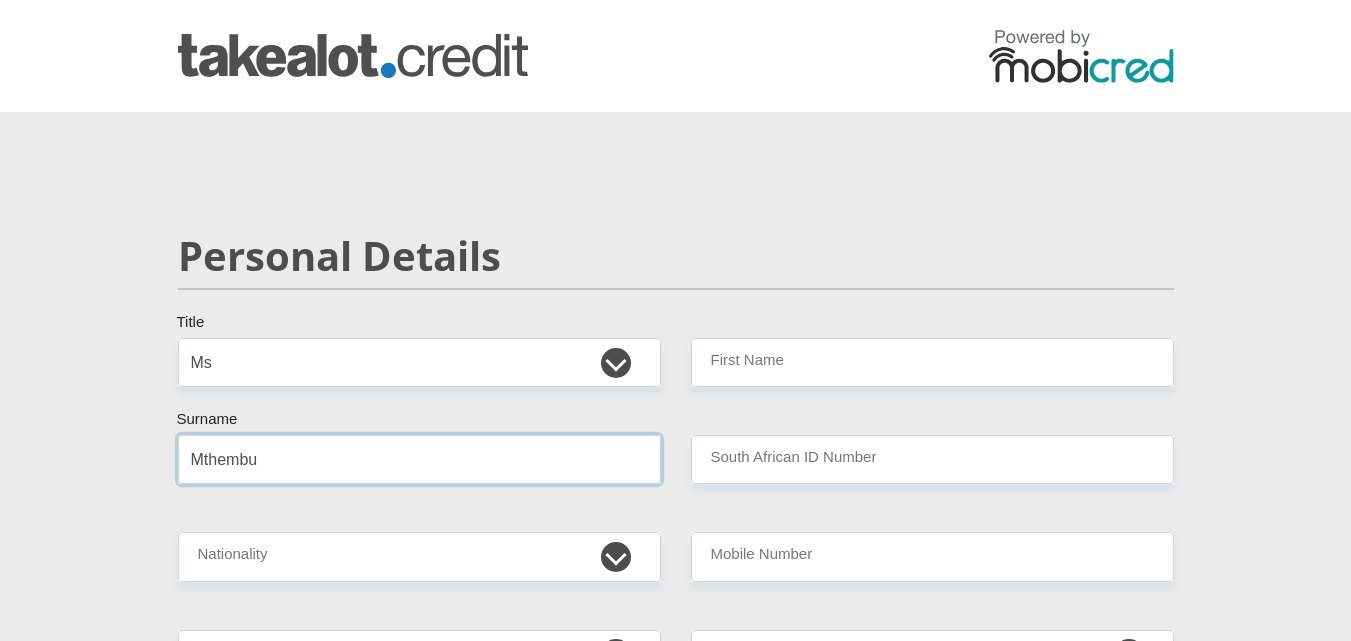 type on "Mthembu" 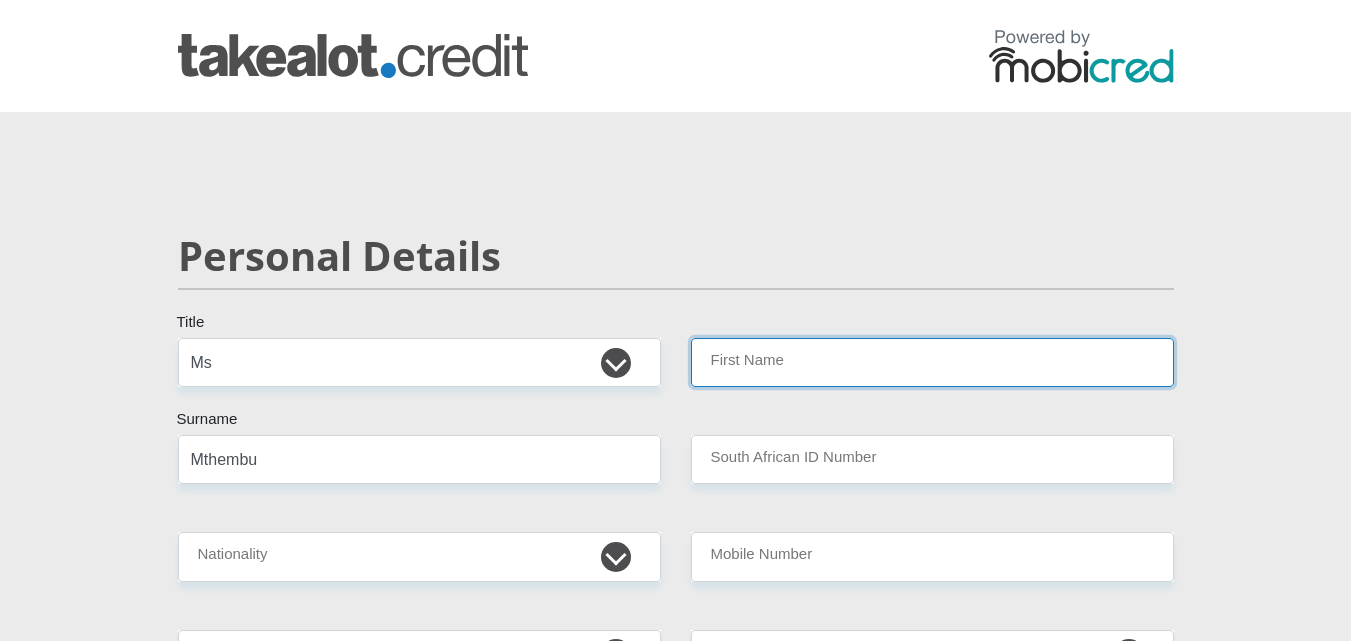 click on "First Name" at bounding box center (932, 362) 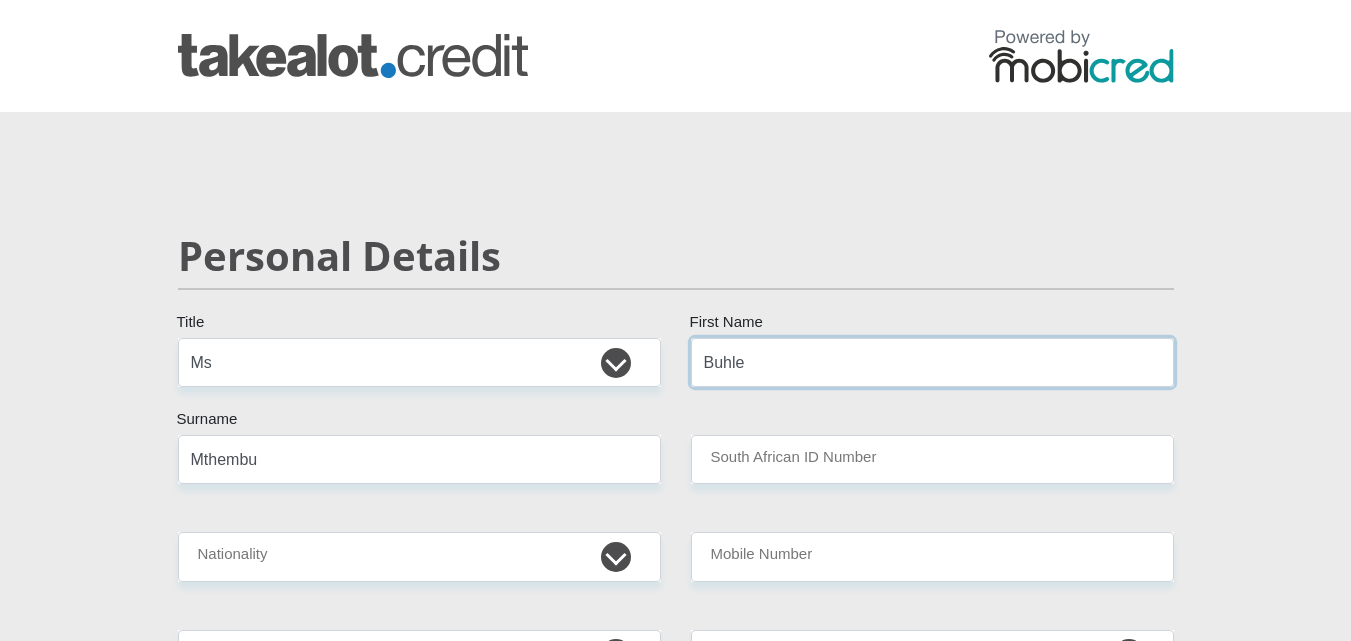 type on "Buhle" 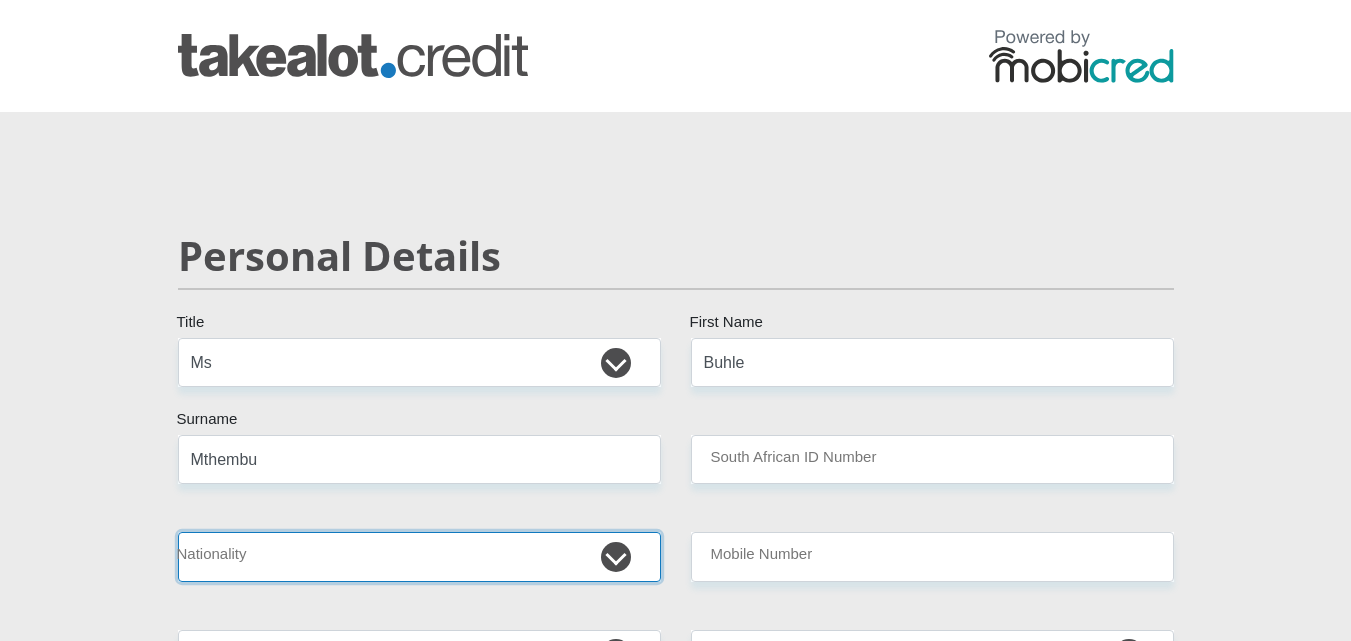 click on "South Africa
Afghanistan
Aland Islands
Albania
Algeria
America Samoa
American Virgin Islands
Andorra
Angola
Anguilla
Antarctica
Antigua and Barbuda
Argentina
Armenia
Aruba
Ascension Island
Australia
Austria
Azerbaijan
Bahamas
Bahrain
Bangladesh
Barbados
Chad" at bounding box center [419, 556] 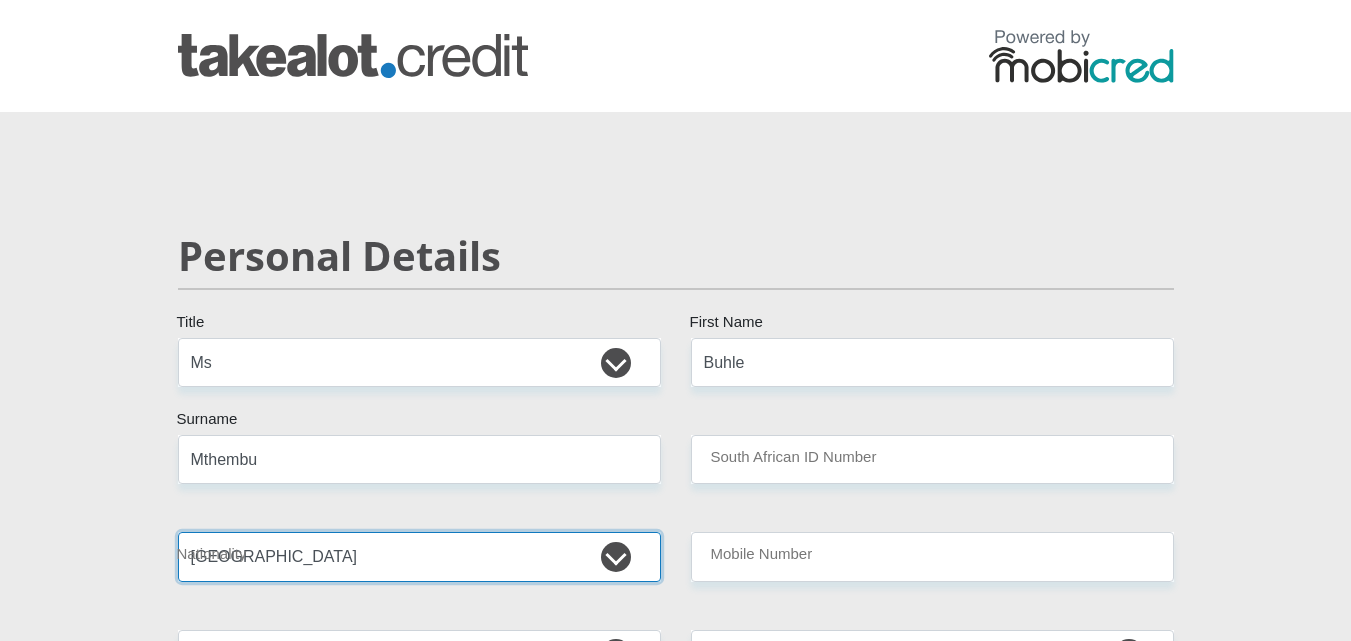 click on "South Africa
Afghanistan
Aland Islands
Albania
Algeria
America Samoa
American Virgin Islands
Andorra
Angola
Anguilla
Antarctica
Antigua and Barbuda
Argentina
Armenia
Aruba
Ascension Island
Australia
Austria
Azerbaijan
Bahamas
Bahrain
Bangladesh
Barbados
Chad" at bounding box center [419, 556] 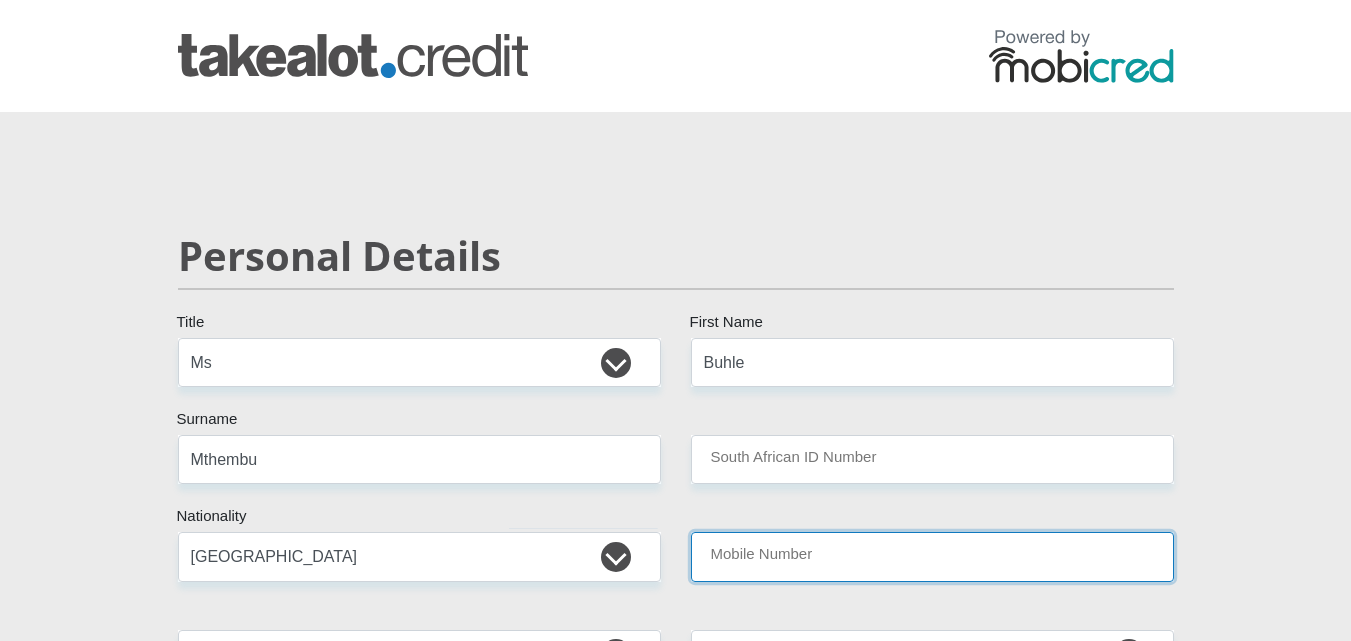 click on "Mobile Number" at bounding box center (932, 556) 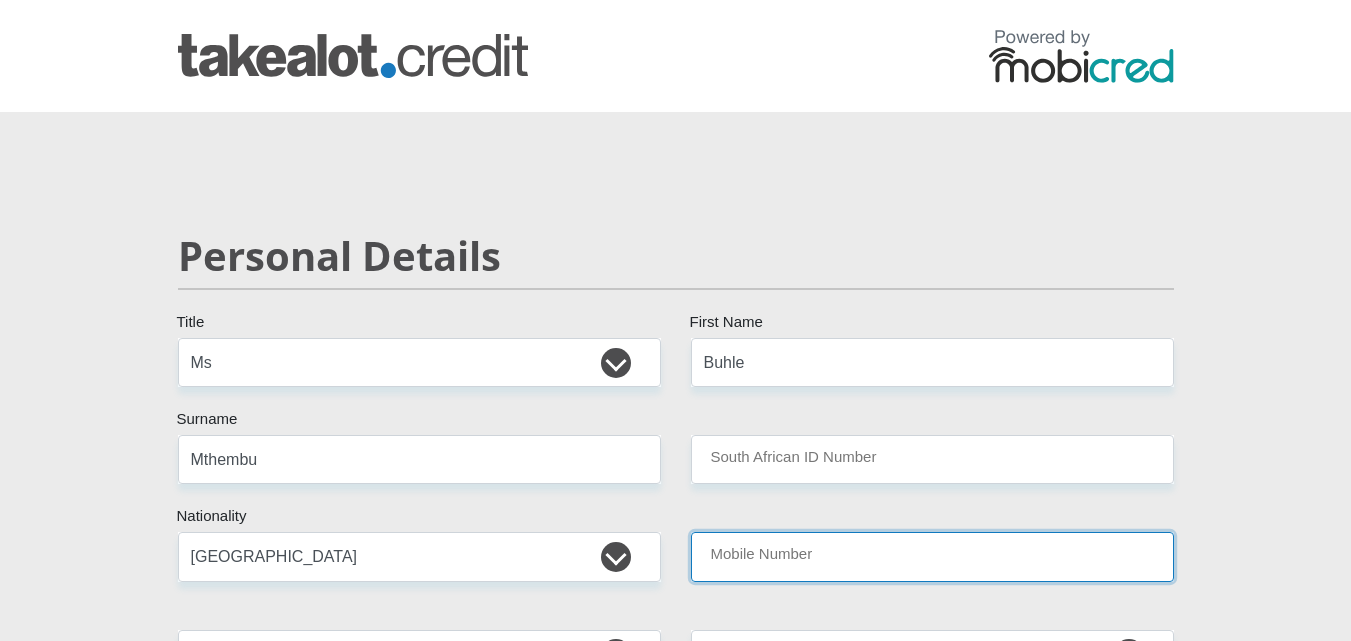 type on "0628061023" 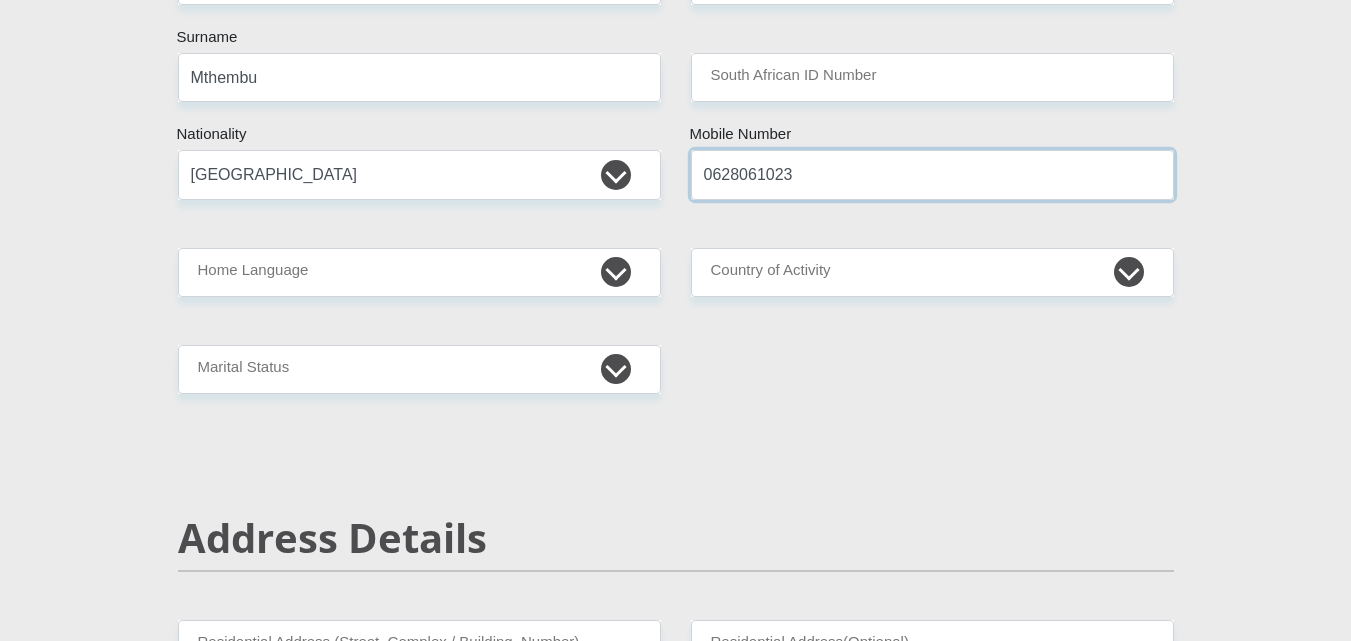 scroll, scrollTop: 400, scrollLeft: 0, axis: vertical 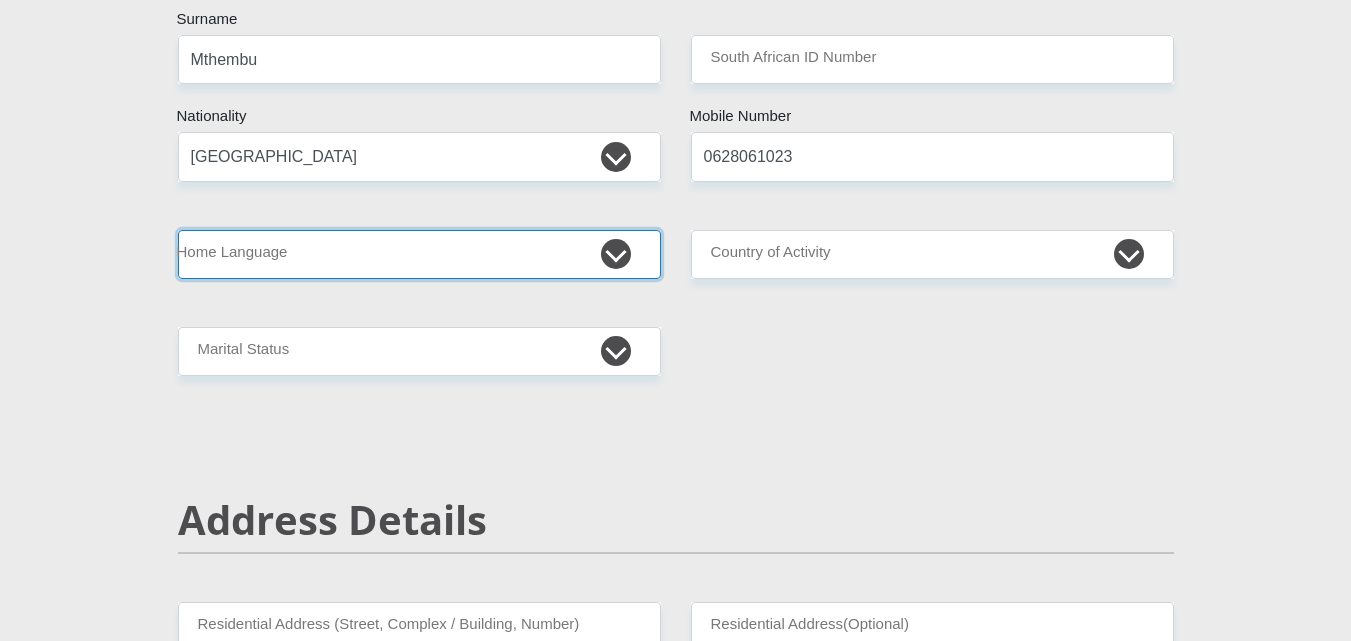 click on "Afrikaans
English
Sepedi
South Ndebele
Southern Sotho
Swati
Tsonga
Tswana
Venda
Xhosa
Zulu
Other" at bounding box center [419, 254] 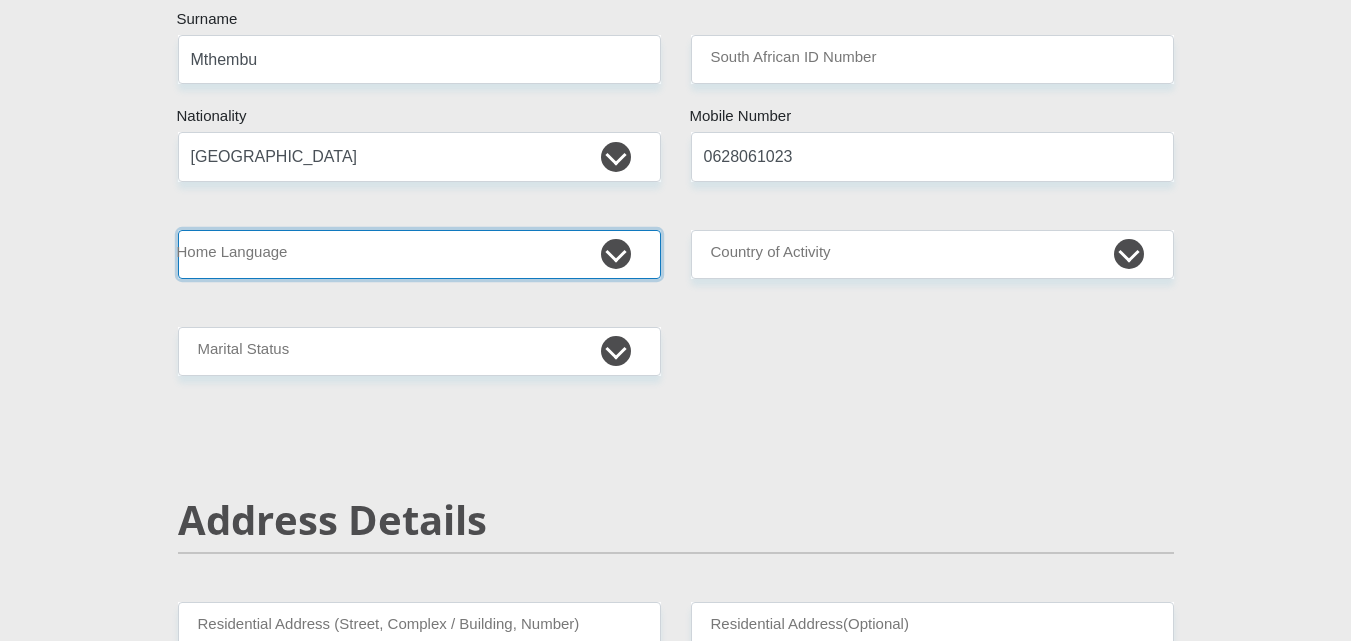 select on "zul" 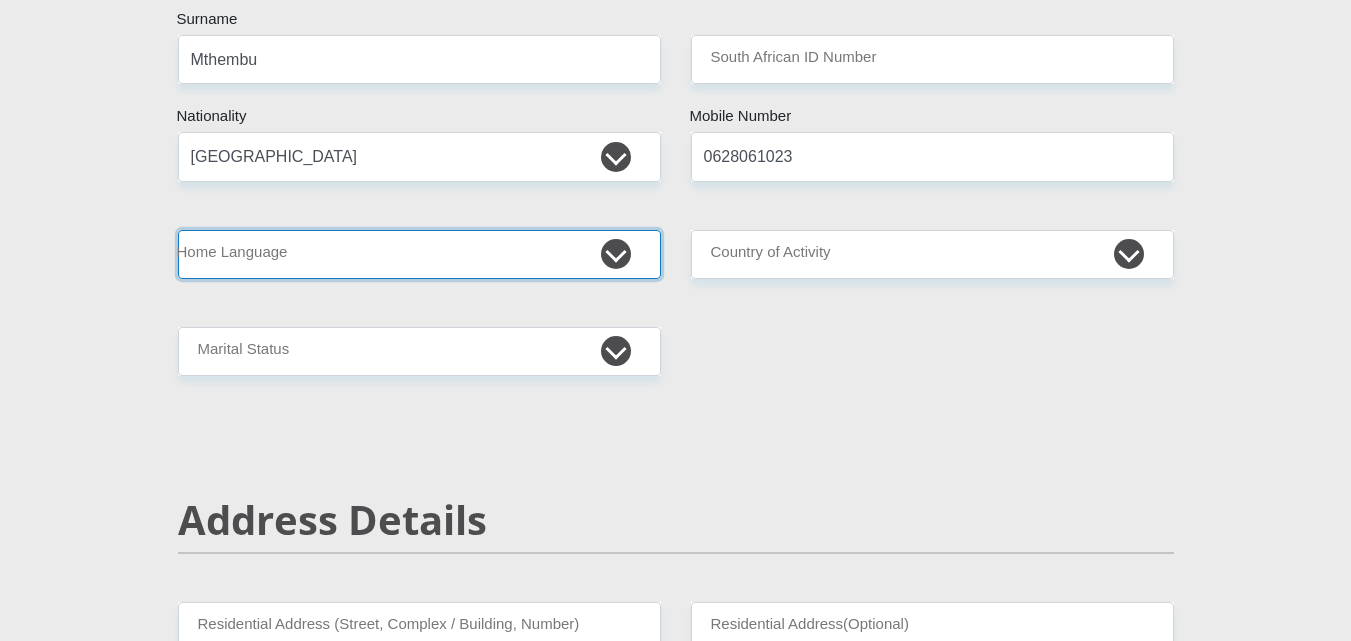 click on "Afrikaans
English
Sepedi
South Ndebele
Southern Sotho
Swati
Tsonga
Tswana
Venda
Xhosa
Zulu
Other" at bounding box center [419, 254] 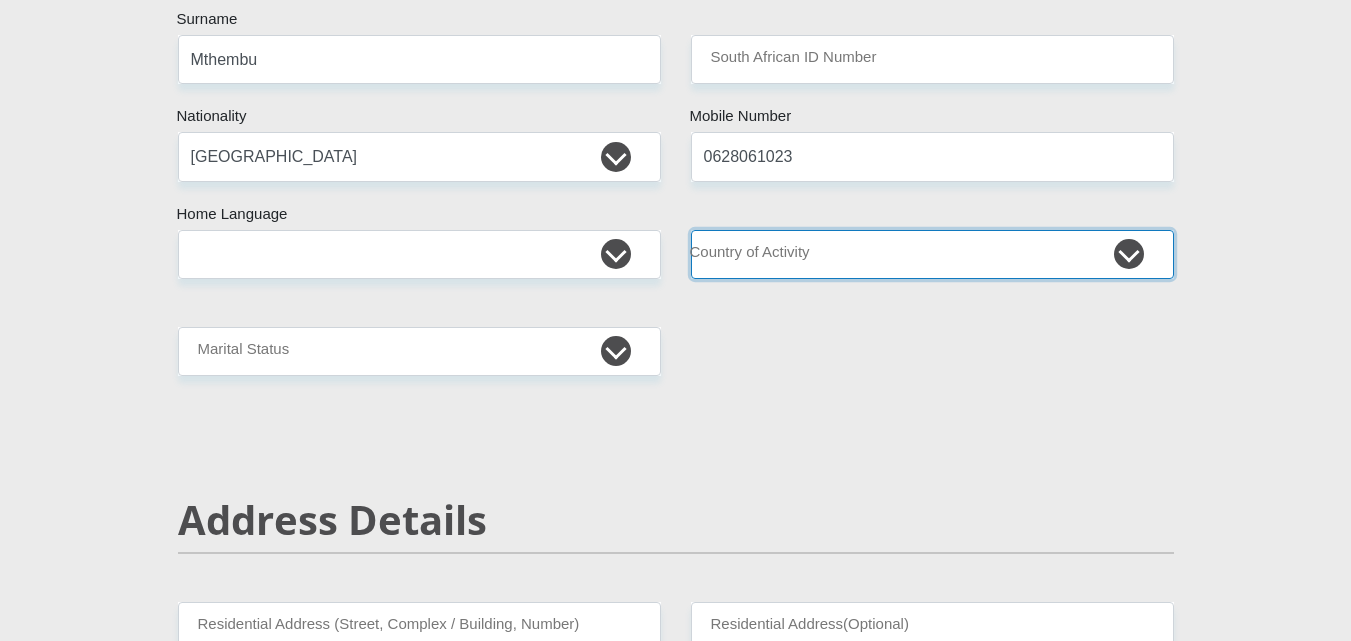 click on "South Africa
Afghanistan
Aland Islands
Albania
Algeria
America Samoa
American Virgin Islands
Andorra
Angola
Anguilla
Antarctica
Antigua and Barbuda
Argentina
Armenia
Aruba
Ascension Island
Australia
Austria
Azerbaijan
Chad" at bounding box center [932, 254] 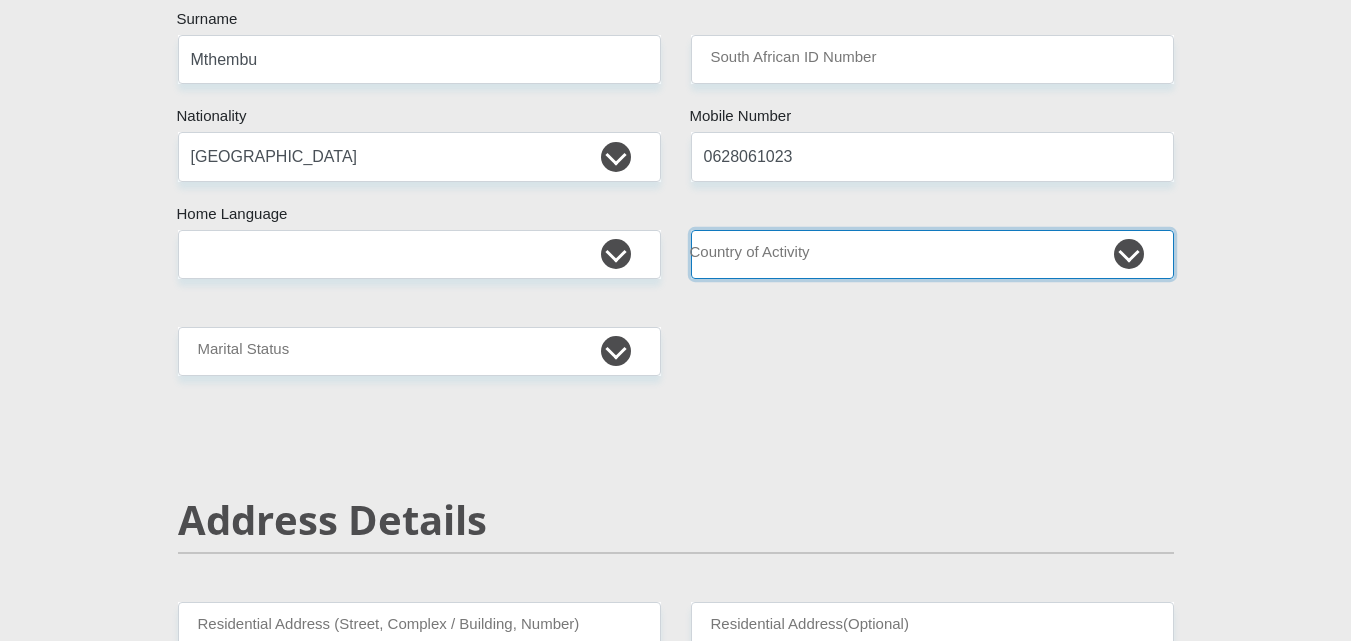 select on "ZAF" 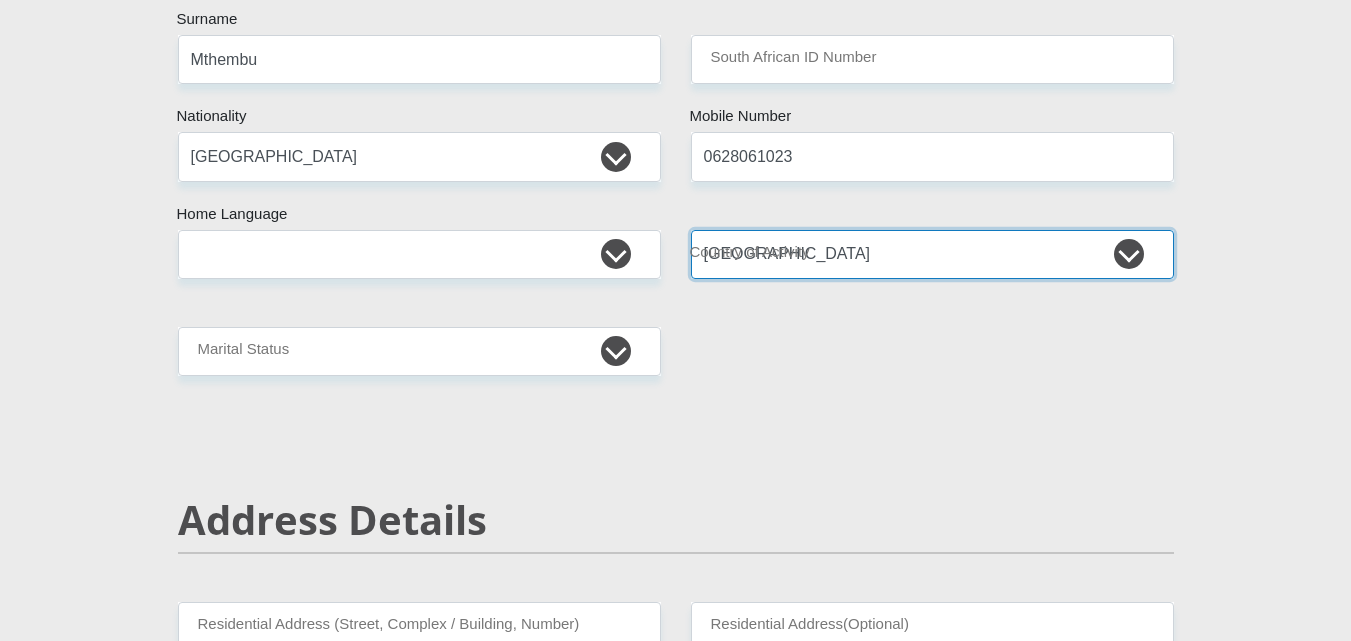 click on "South Africa
Afghanistan
Aland Islands
Albania
Algeria
America Samoa
American Virgin Islands
Andorra
Angola
Anguilla
Antarctica
Antigua and Barbuda
Argentina
Armenia
Aruba
Ascension Island
Australia
Austria
Azerbaijan
Chad" at bounding box center (932, 254) 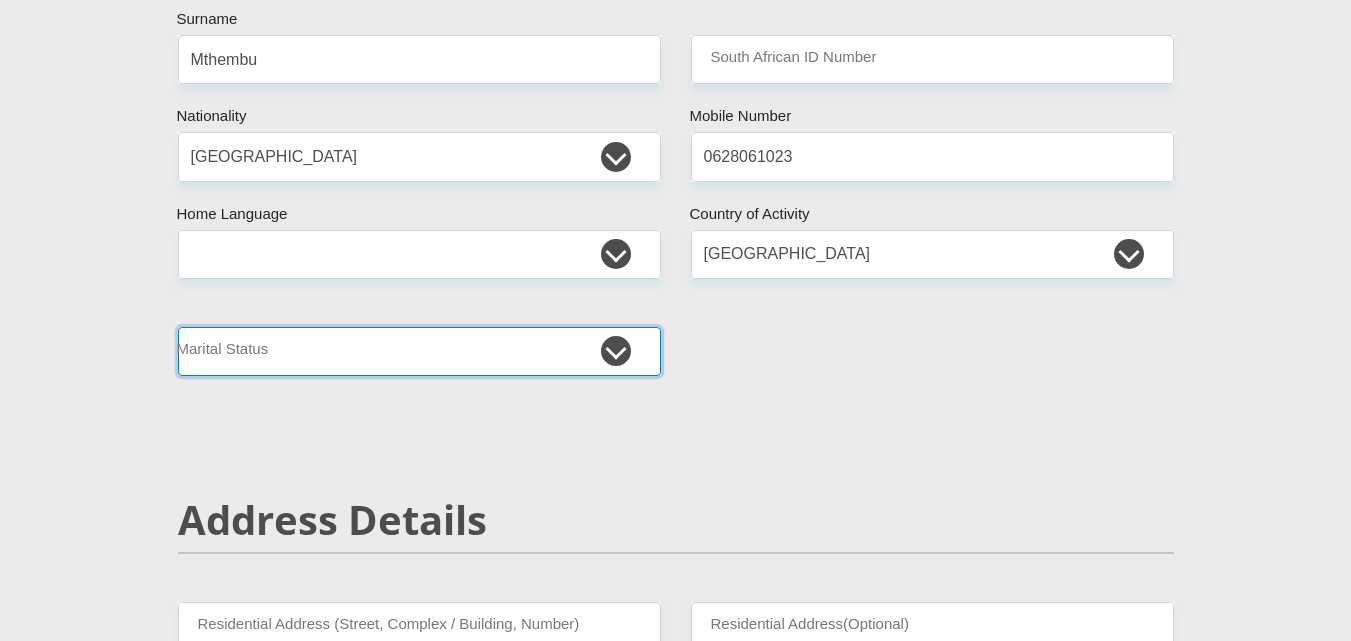 click on "Married ANC
Single
Divorced
Widowed
Married COP or Customary Law" at bounding box center (419, 351) 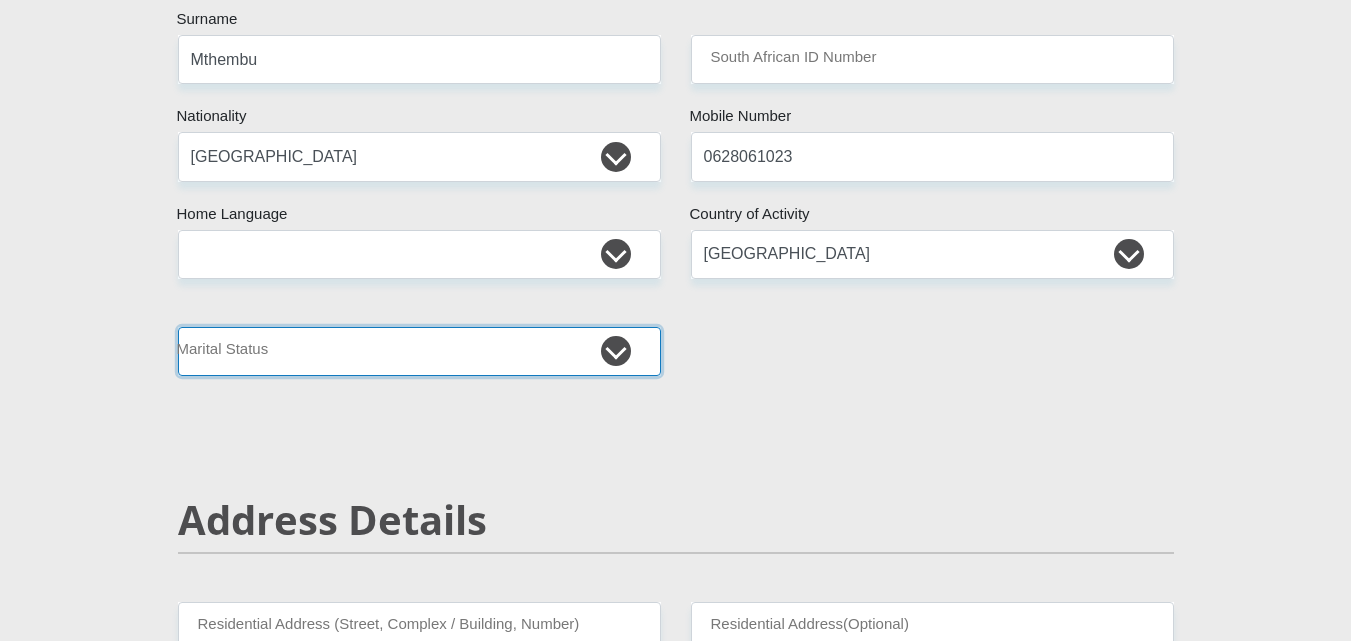 select on "2" 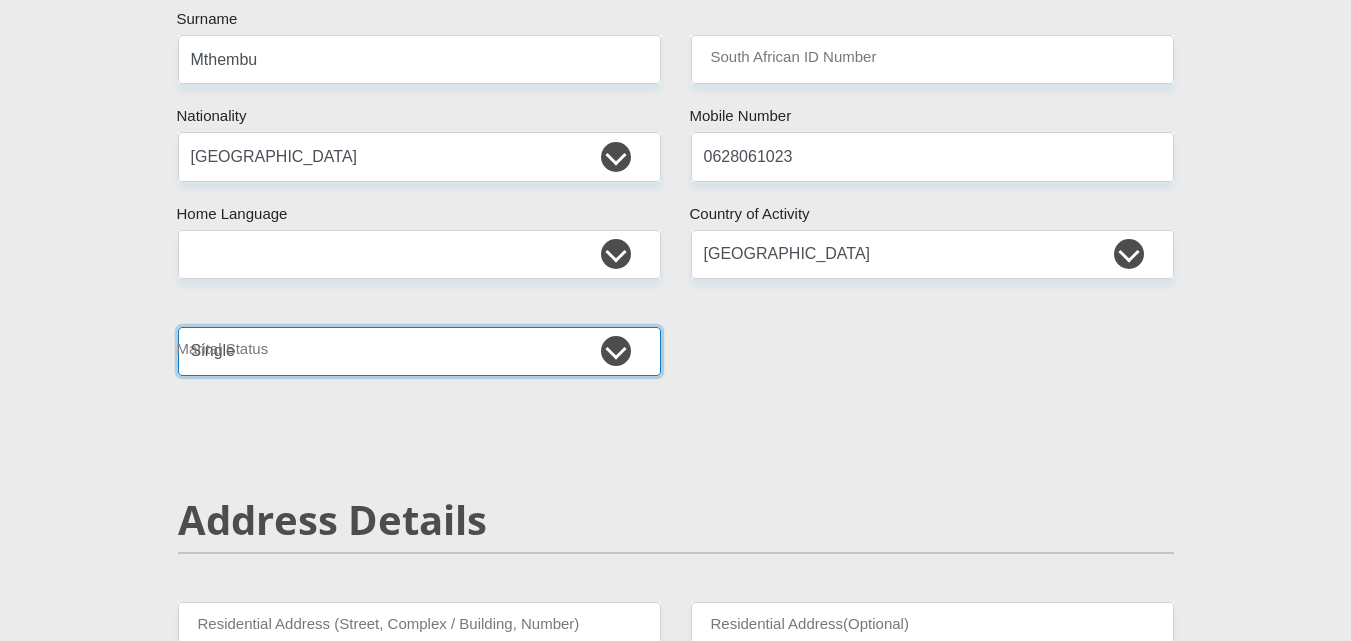 click on "Married ANC
Single
Divorced
Widowed
Married COP or Customary Law" at bounding box center [419, 351] 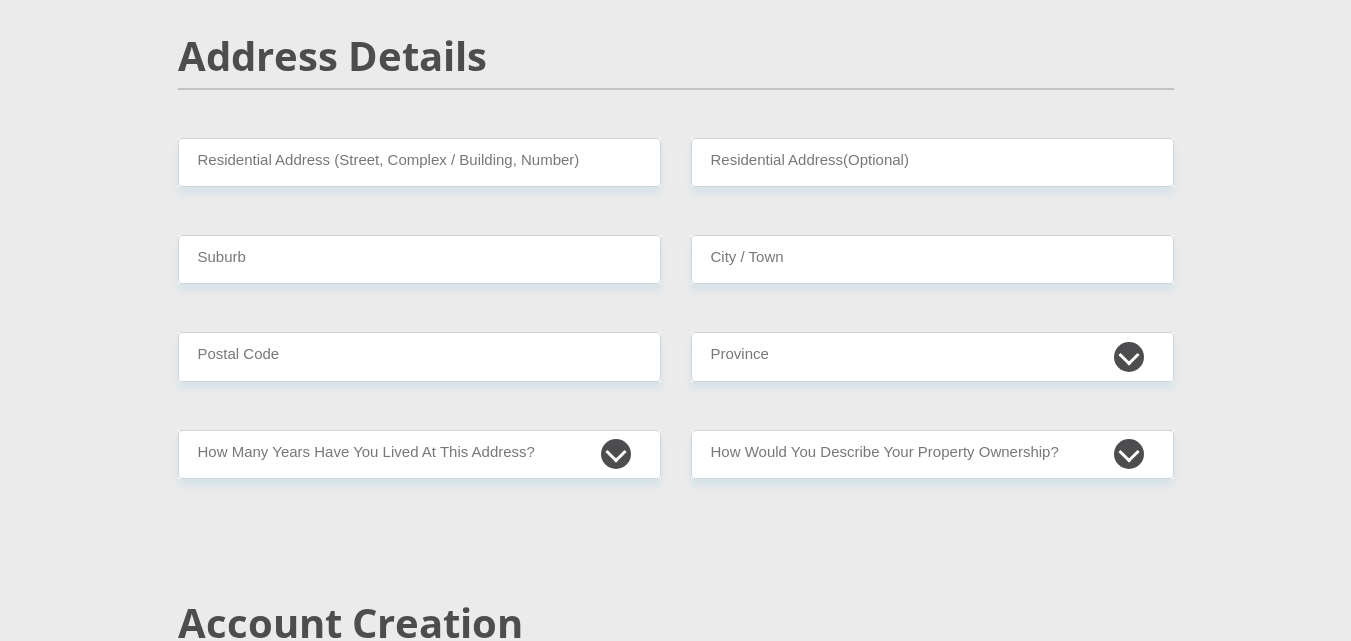 scroll, scrollTop: 900, scrollLeft: 0, axis: vertical 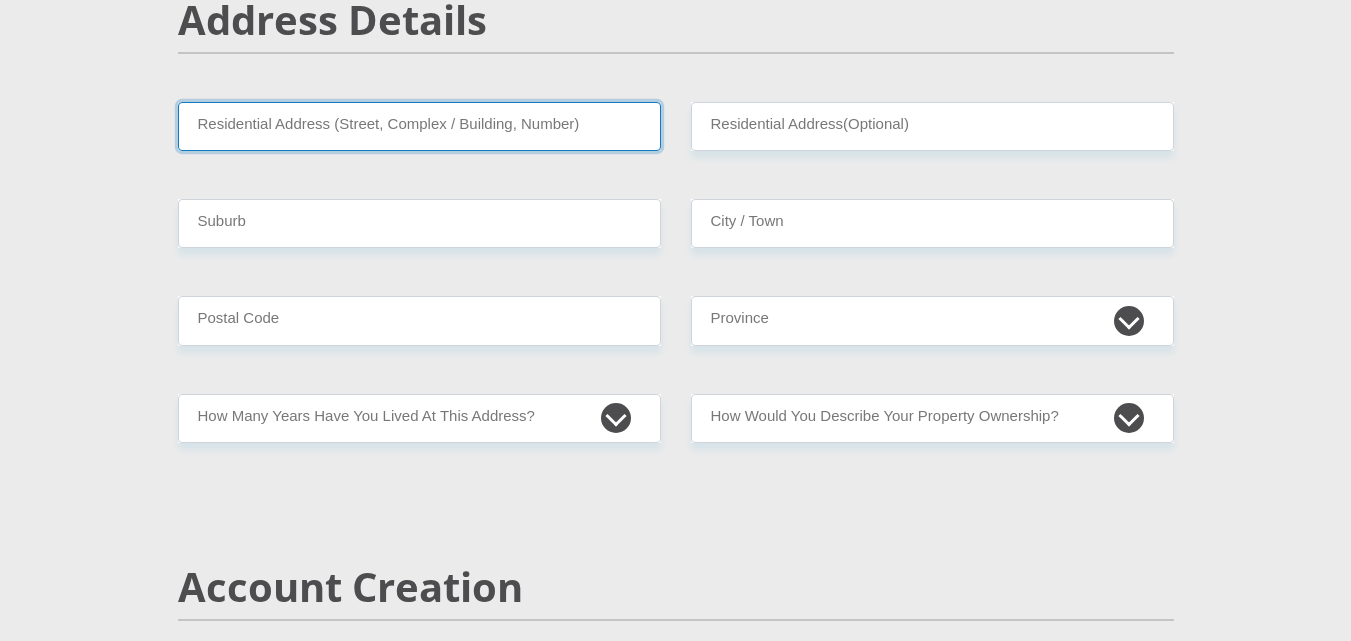 click on "Residential Address (Street, Complex / Building, Number)" at bounding box center [419, 126] 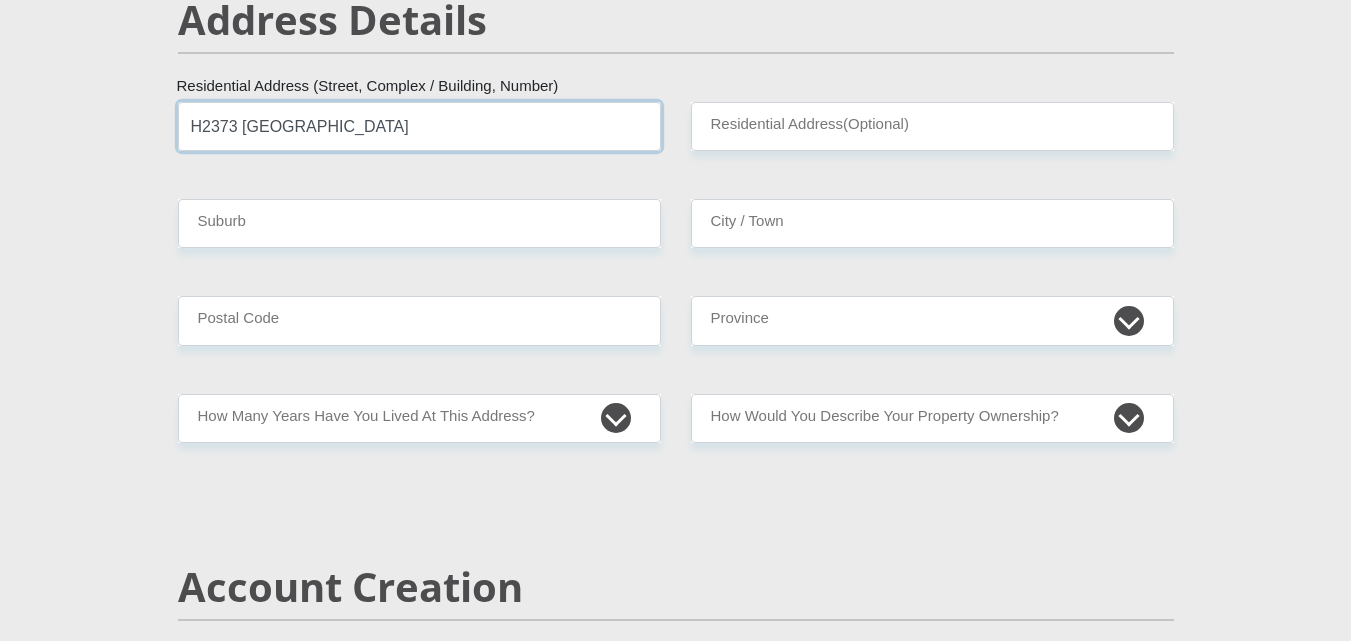 type on "H2373 UMBHODLA STREET" 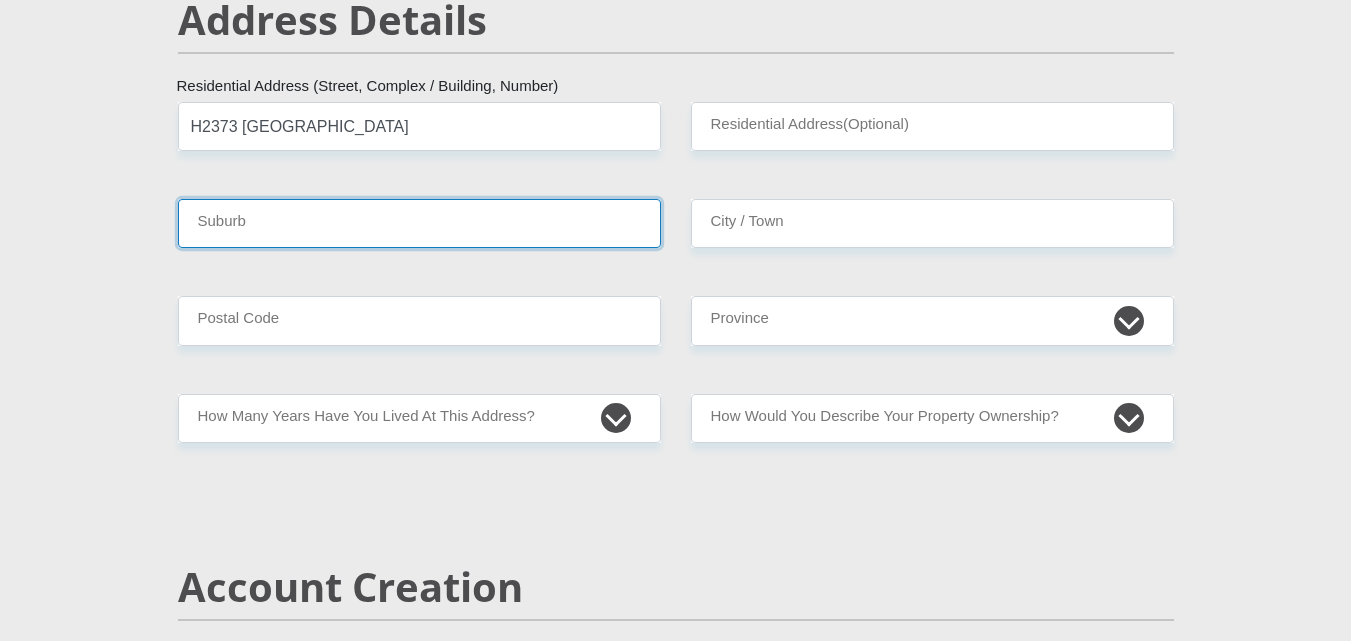 click on "Suburb" at bounding box center (419, 223) 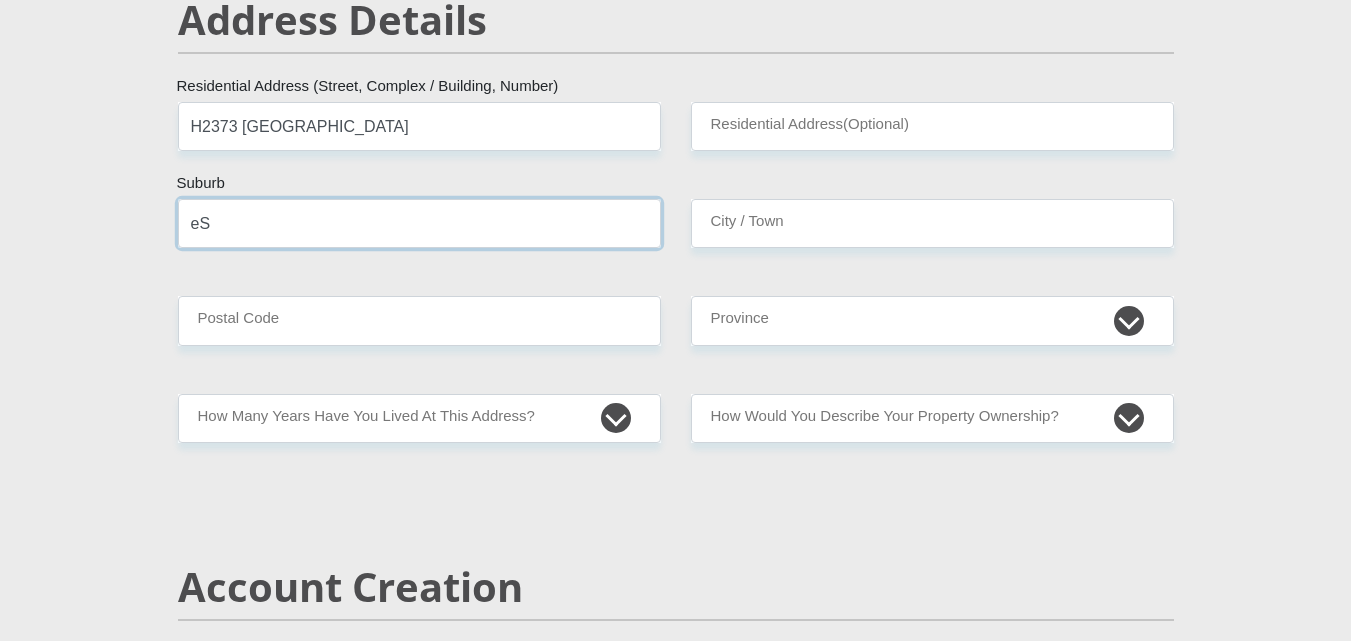 type on "e" 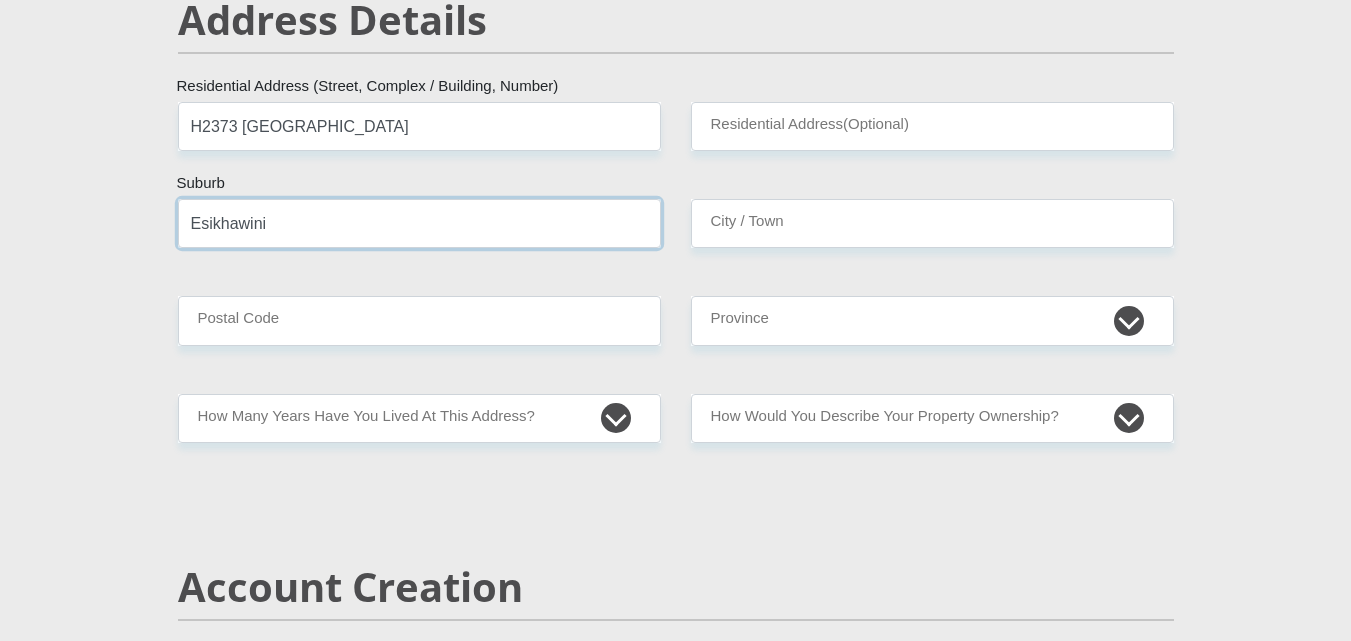 type on "Esikhawini" 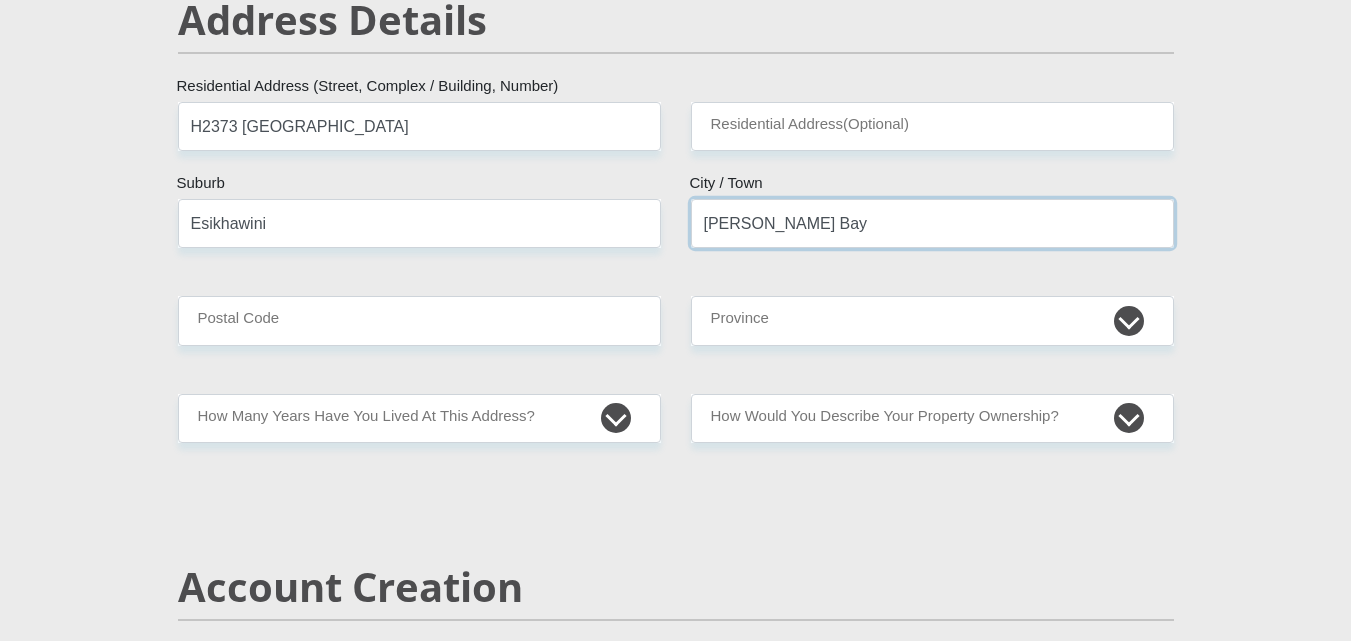 type on "Richards Bay" 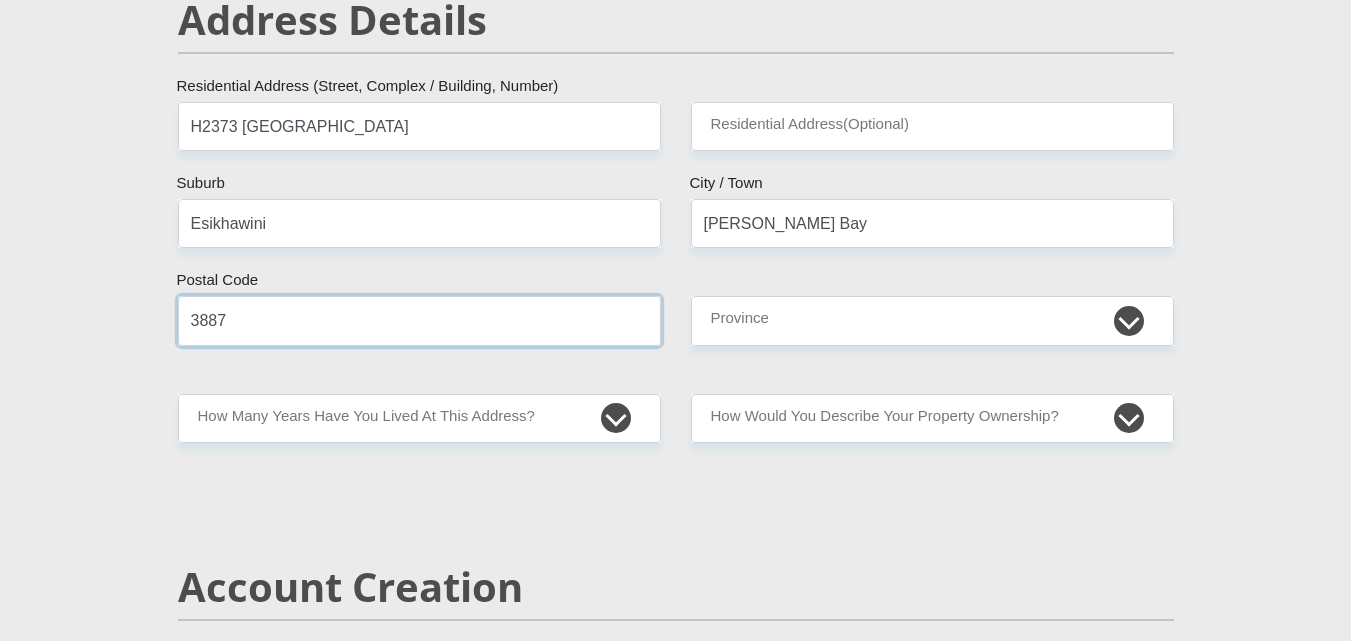 type on "3887" 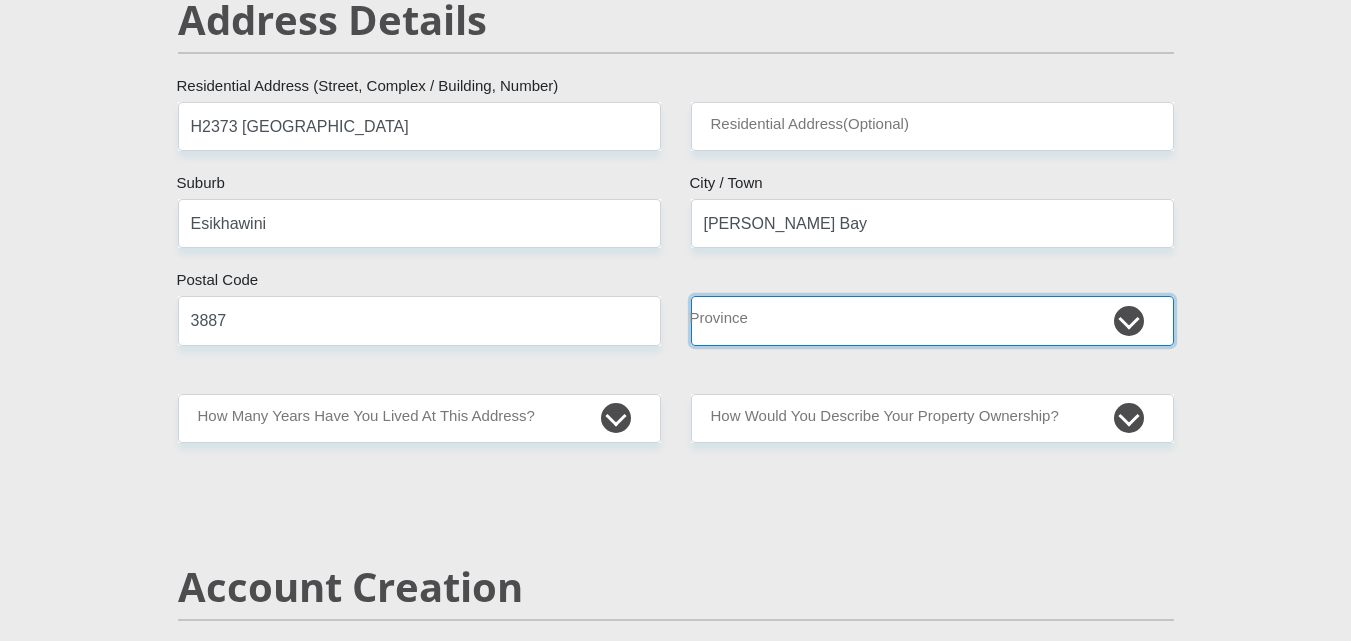 select on "[GEOGRAPHIC_DATA][DATE]" 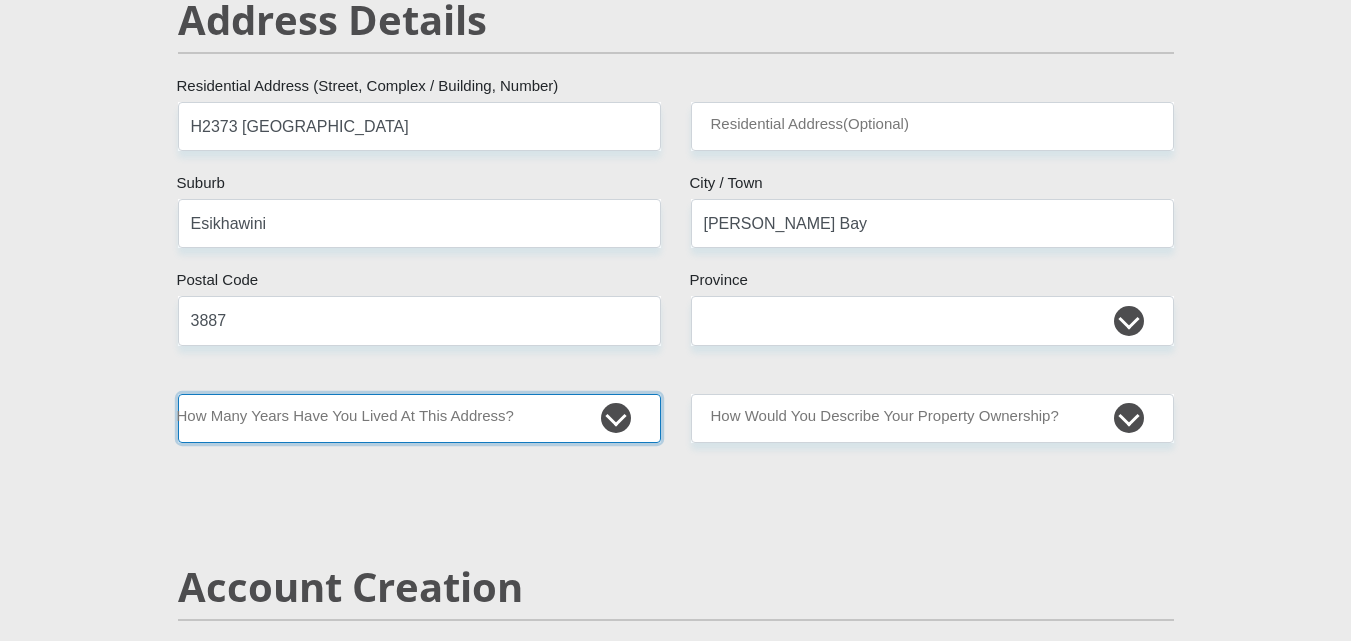 click on "less than 1 year
1-3 years
3-5 years
5+ years" at bounding box center [419, 418] 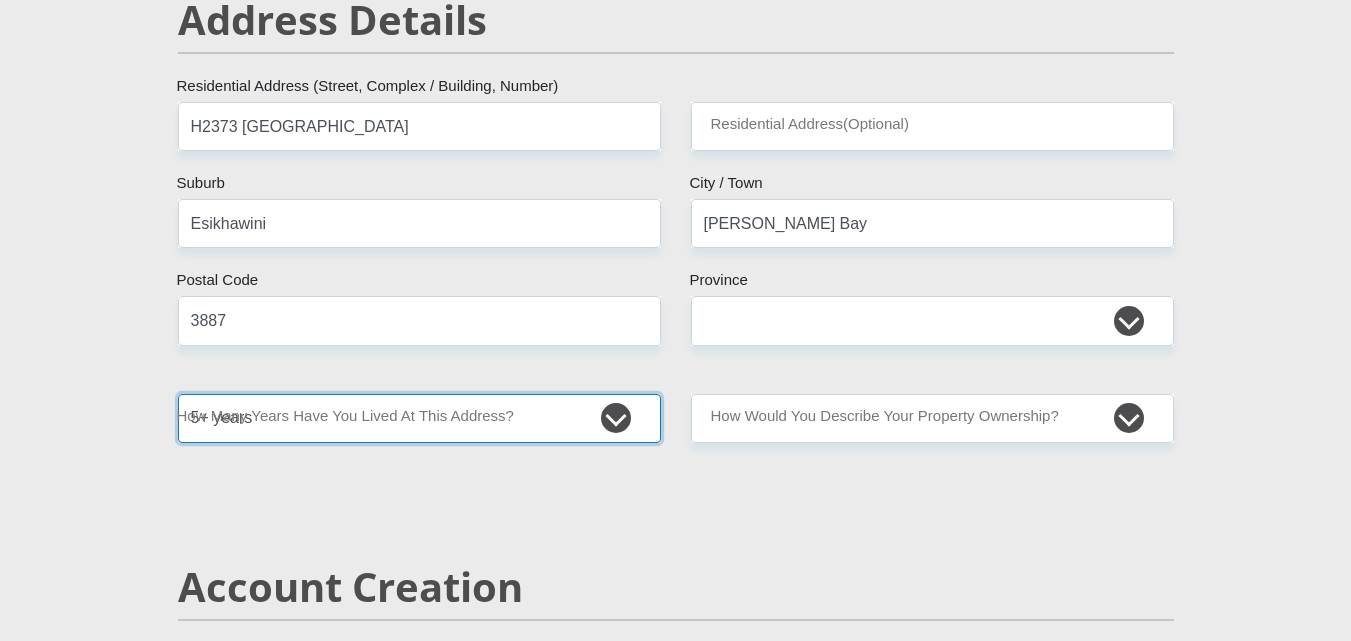 click on "less than 1 year
1-3 years
3-5 years
5+ years" at bounding box center [419, 418] 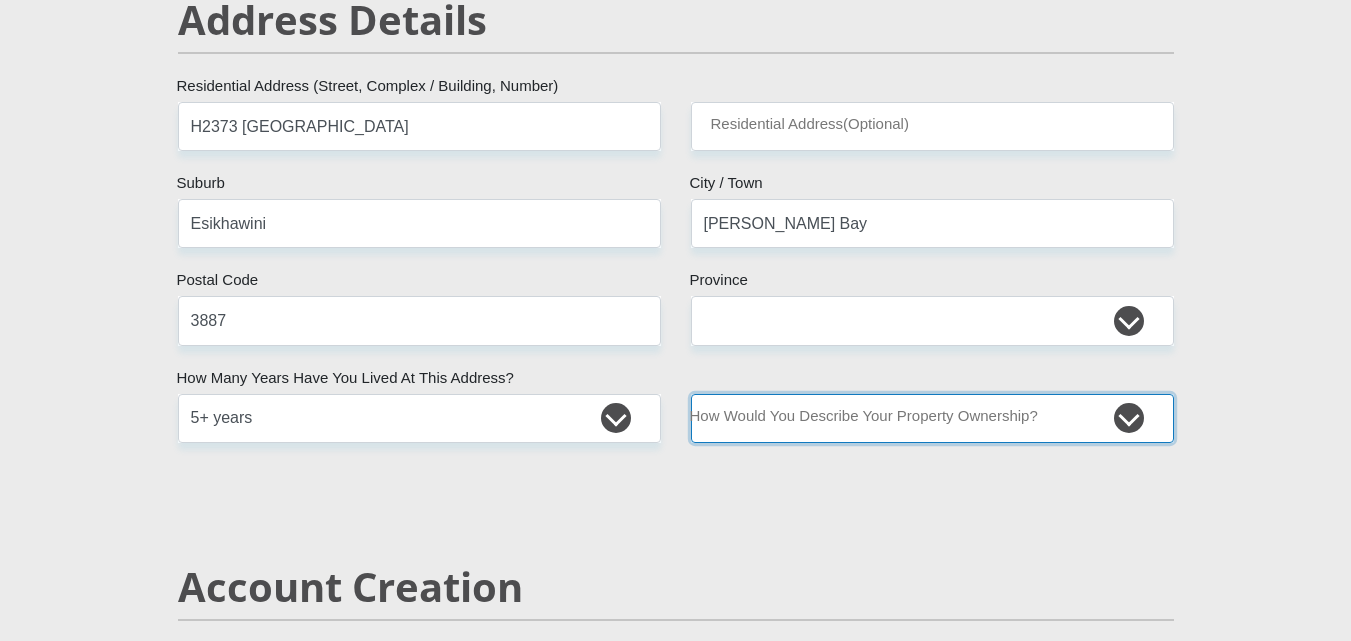 click on "Owned
Rented
Family Owned
Company Dwelling" at bounding box center [932, 418] 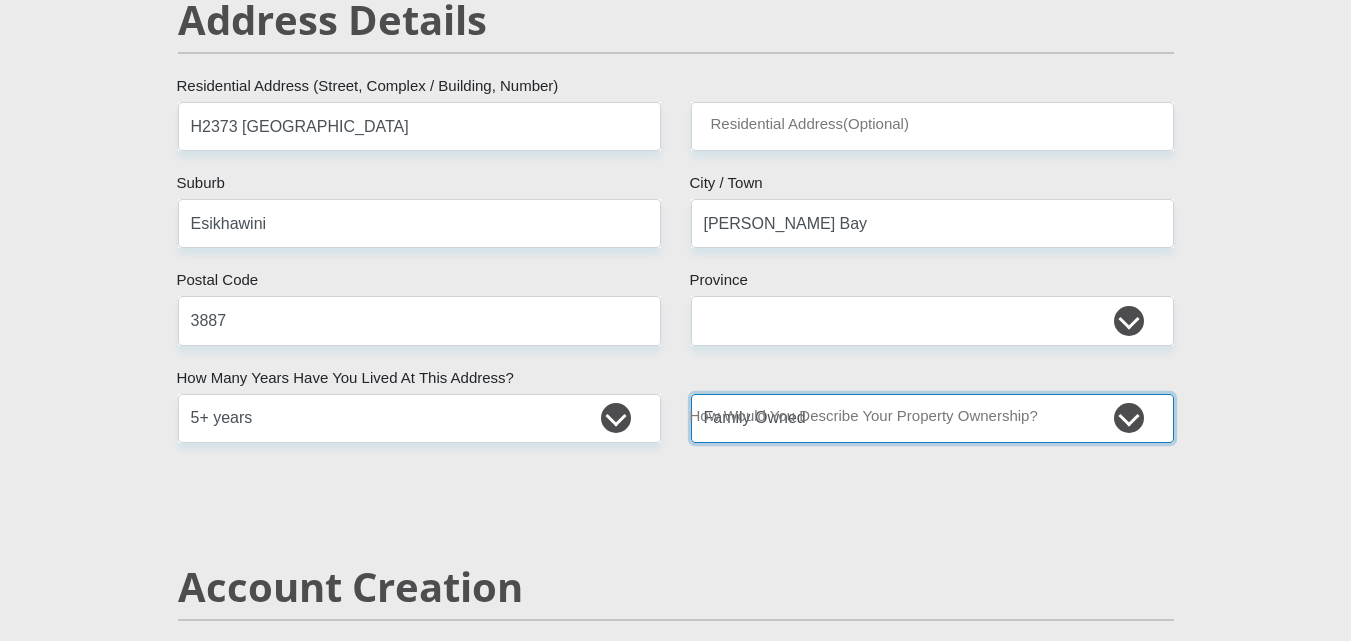 click on "Owned
Rented
Family Owned
Company Dwelling" at bounding box center [932, 418] 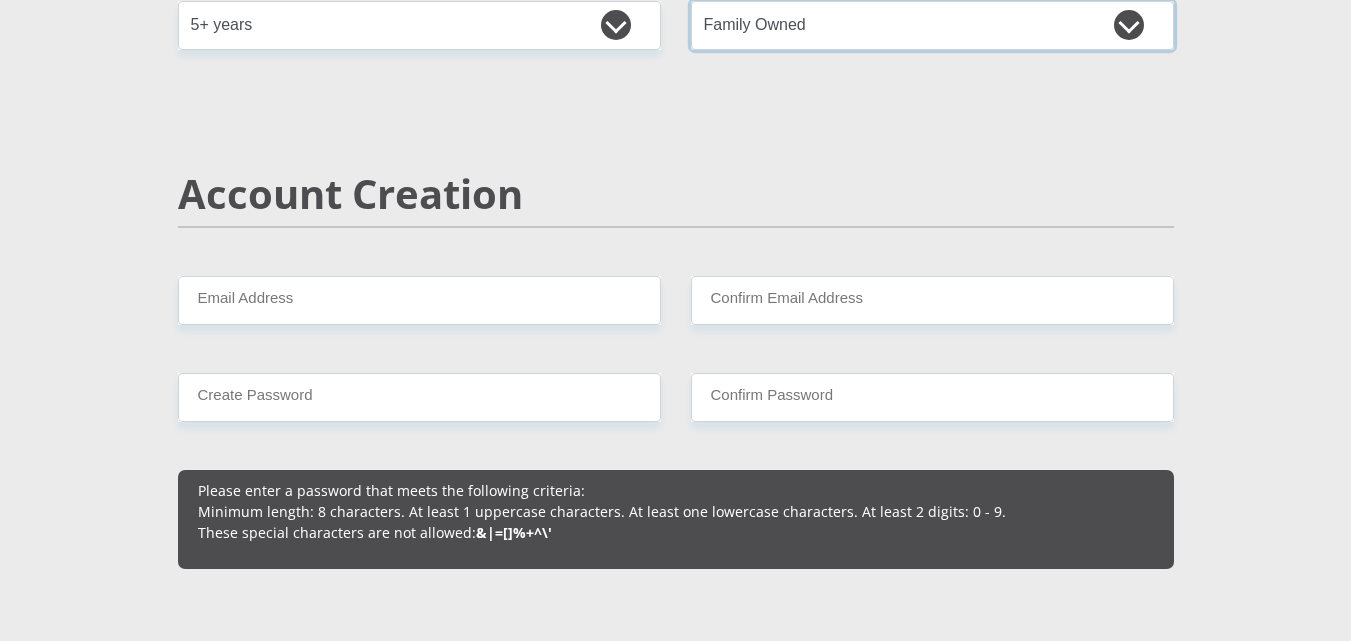 scroll, scrollTop: 1300, scrollLeft: 0, axis: vertical 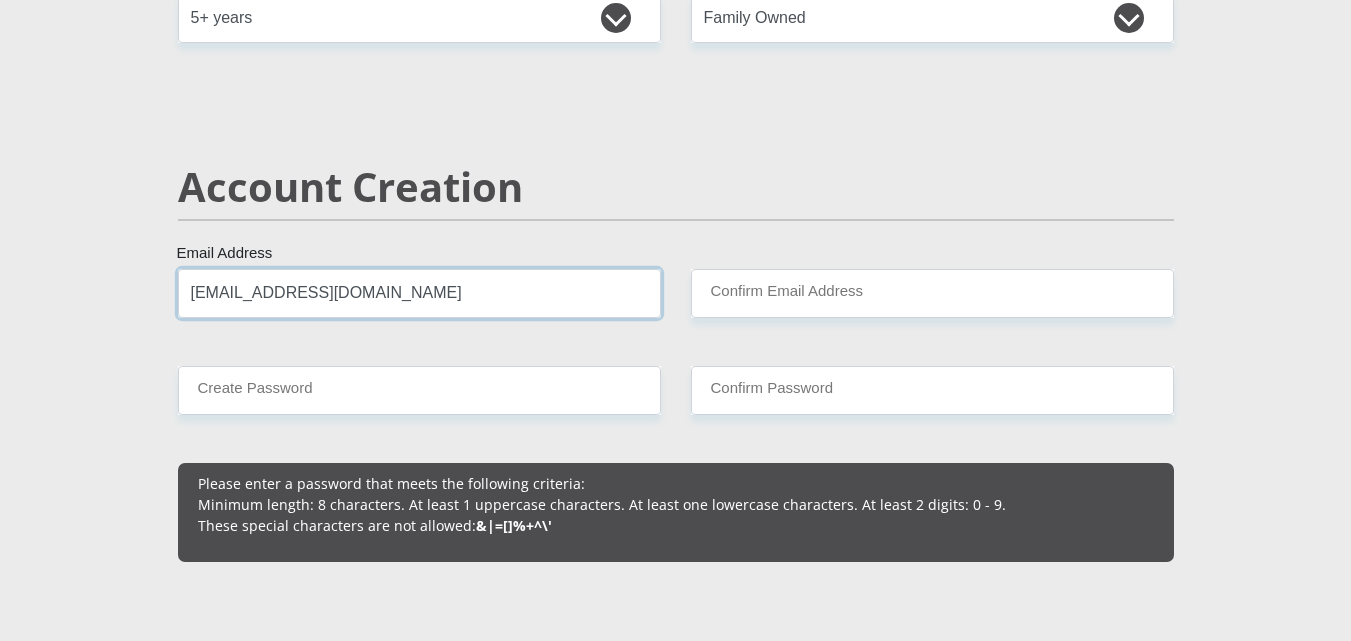 type on "buhlemthembu1706@gmail.com" 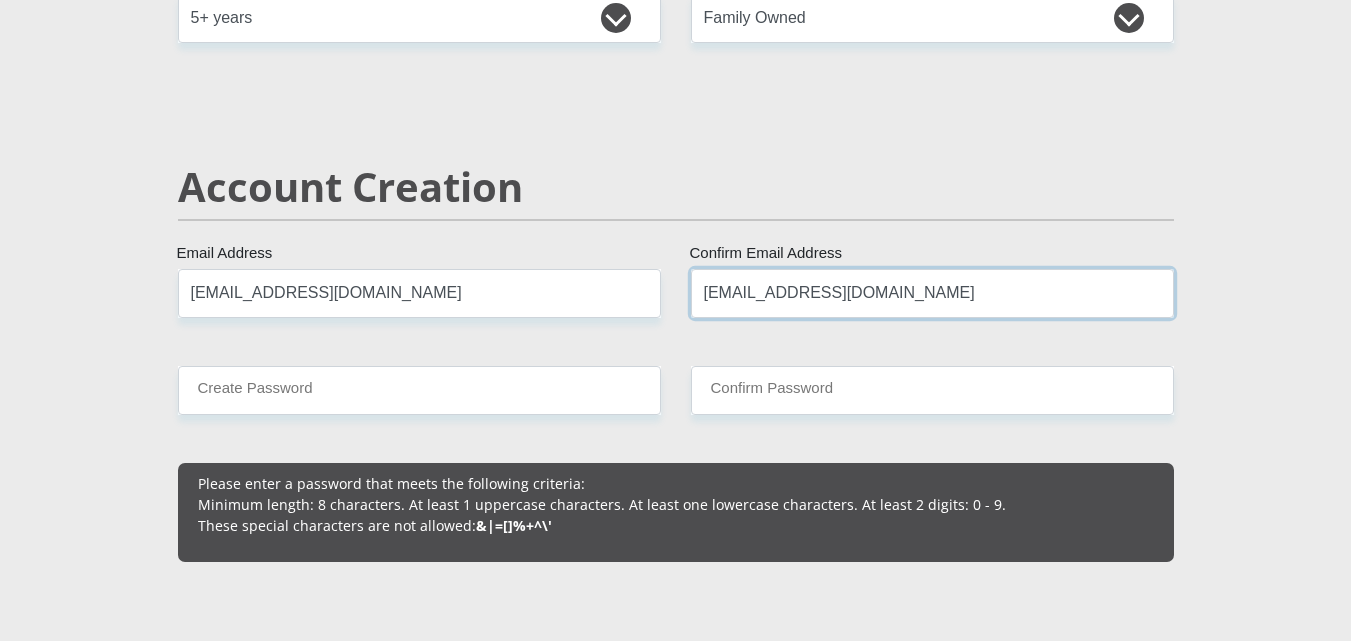 type on "buhlemthembu1706@gmail.com" 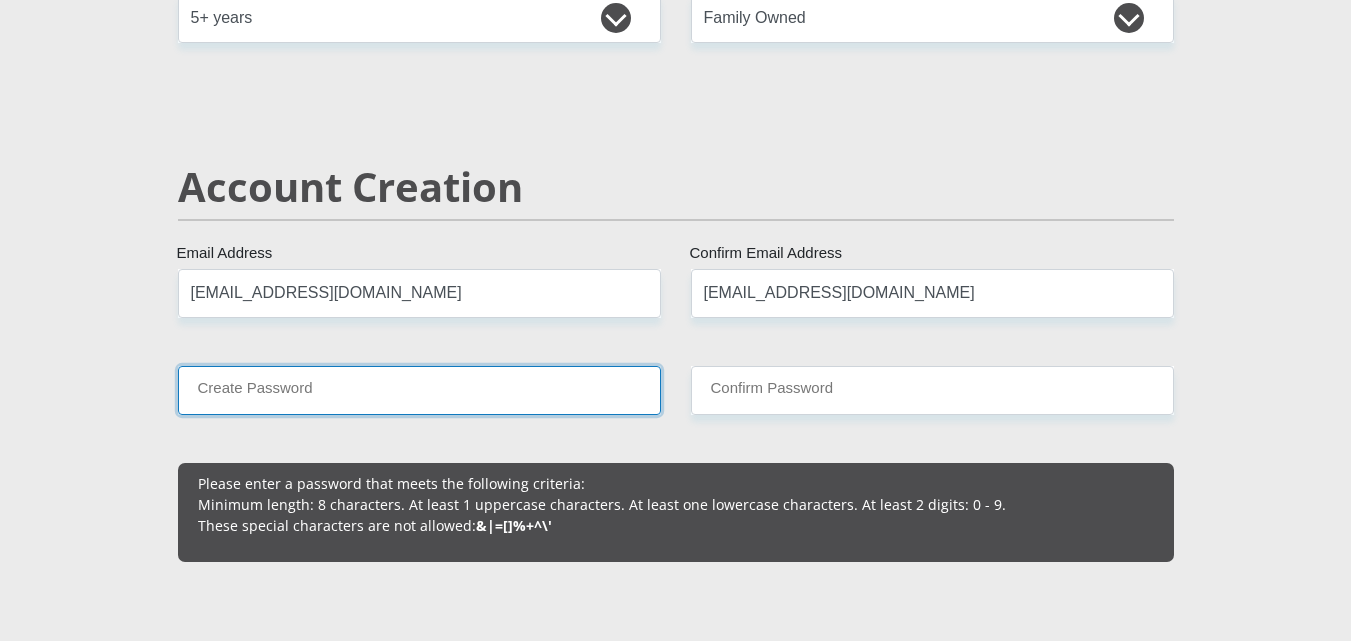 click on "Create Password" at bounding box center [419, 390] 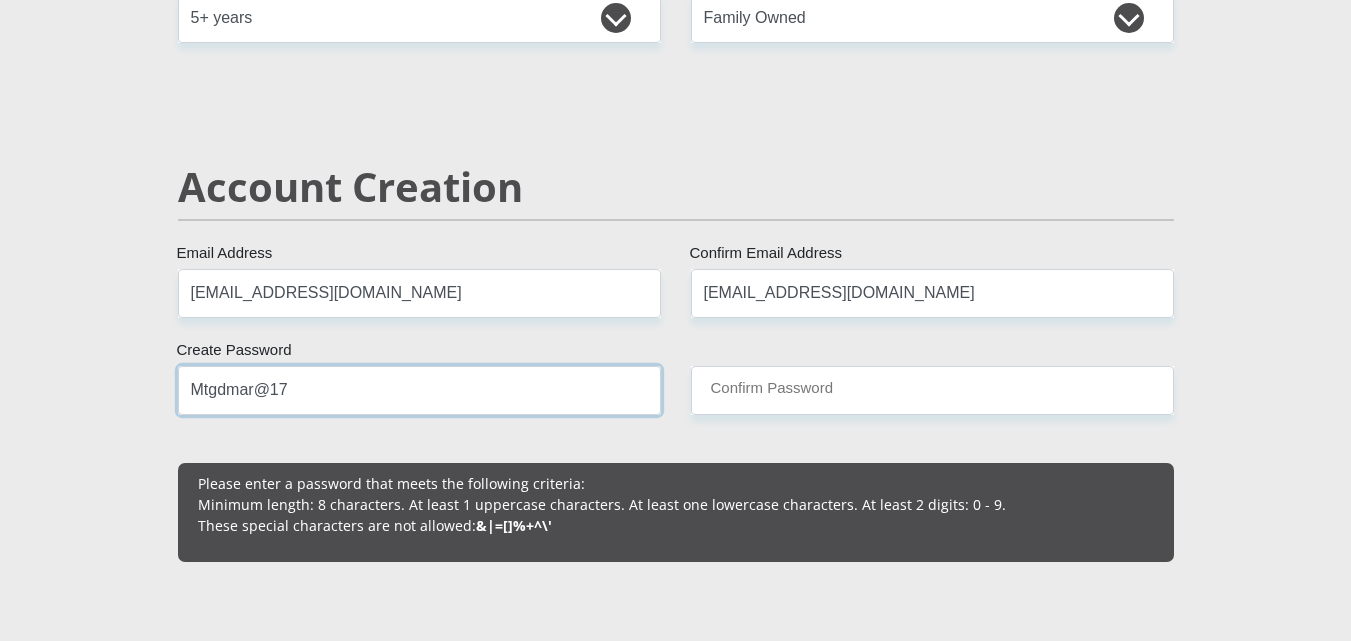 type on "Mtgdmar@17" 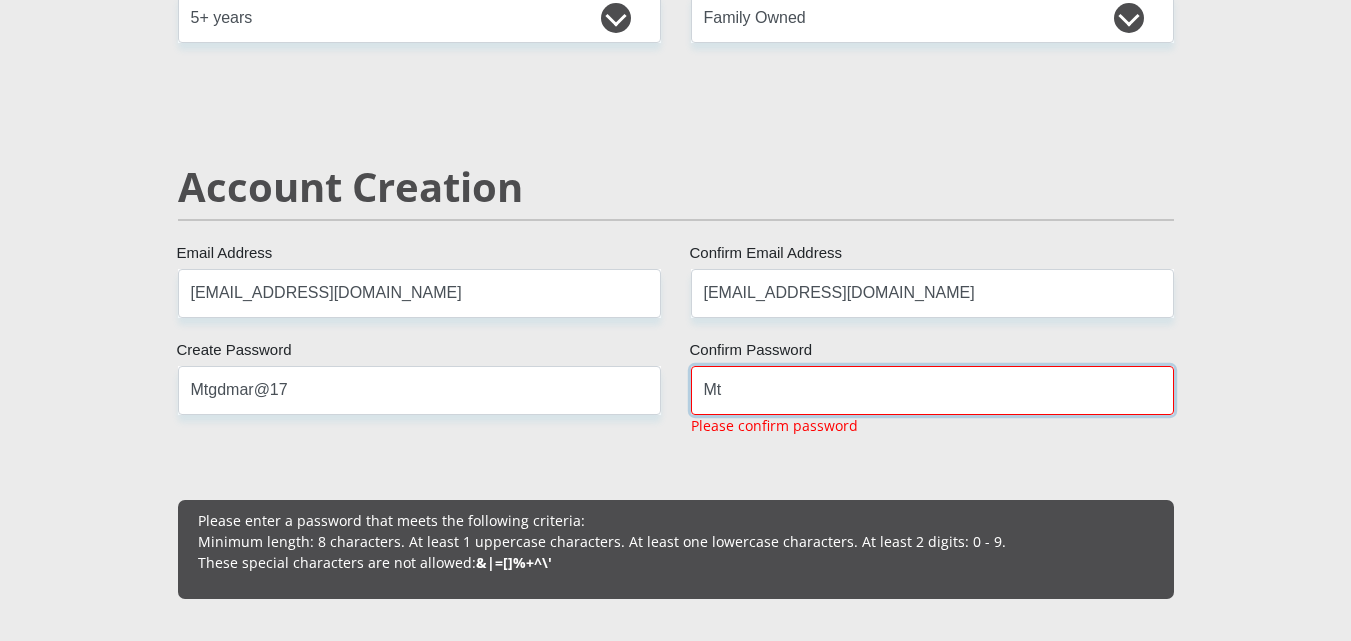 type on "M" 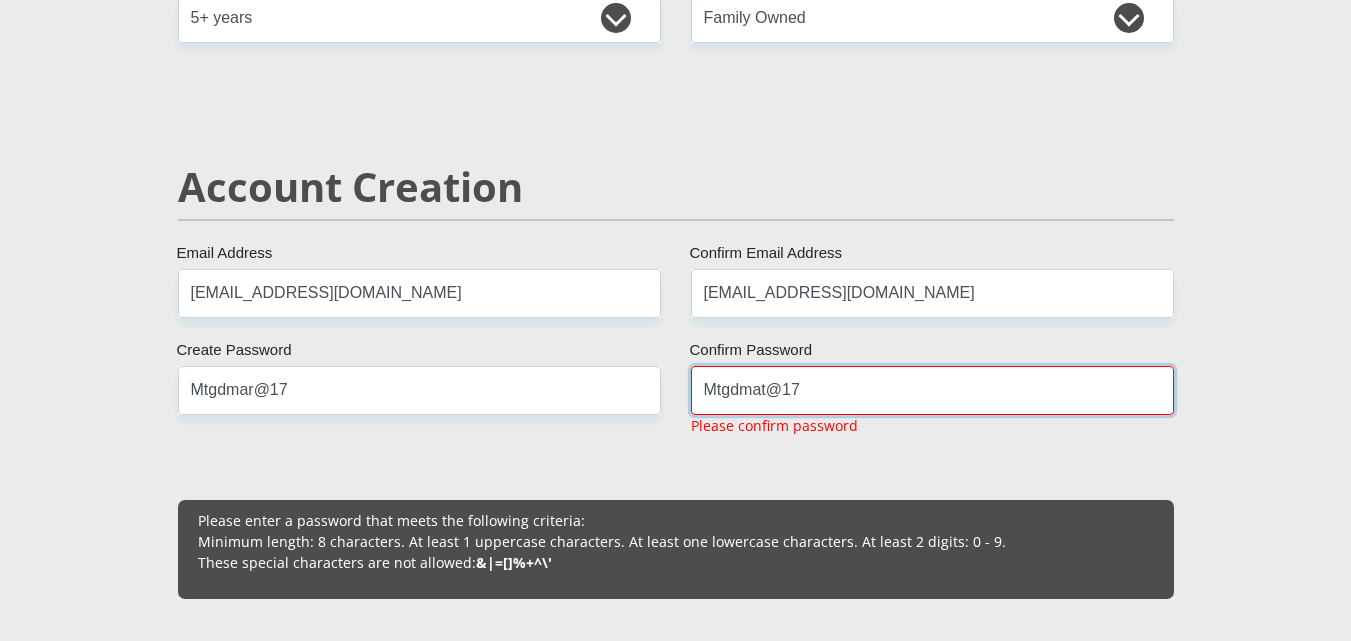 type on "Mtgdmat@17" 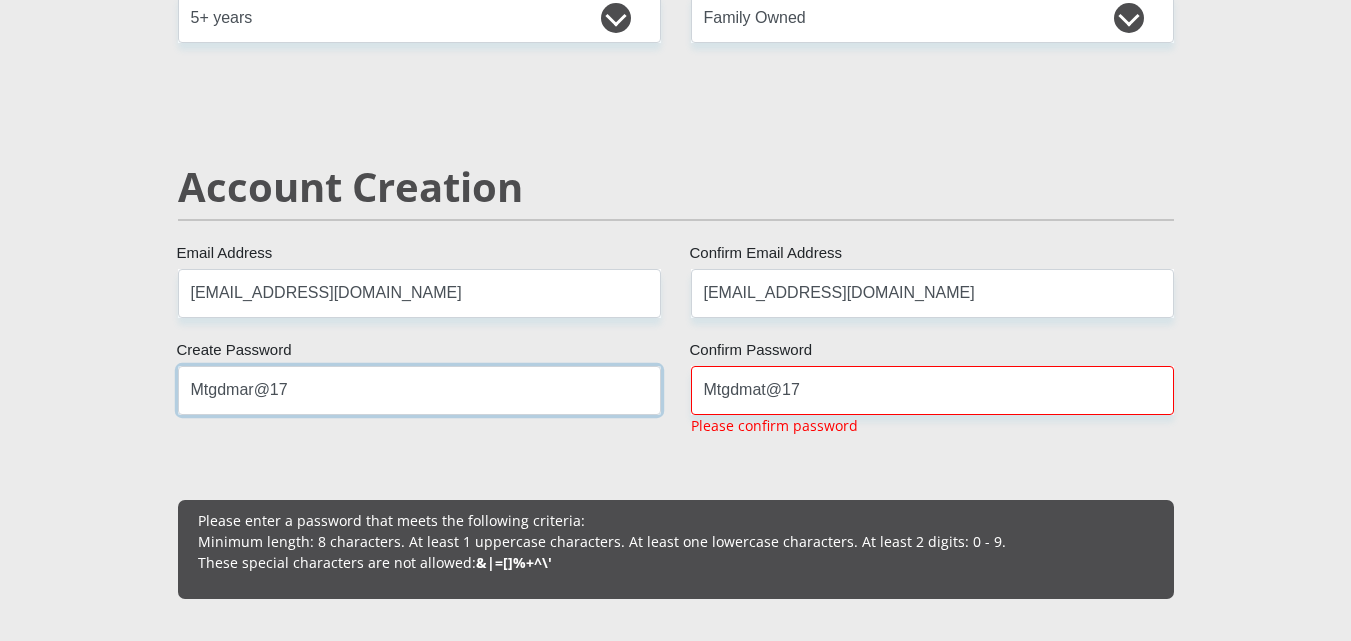 click on "Mtgdmar@17" at bounding box center (419, 390) 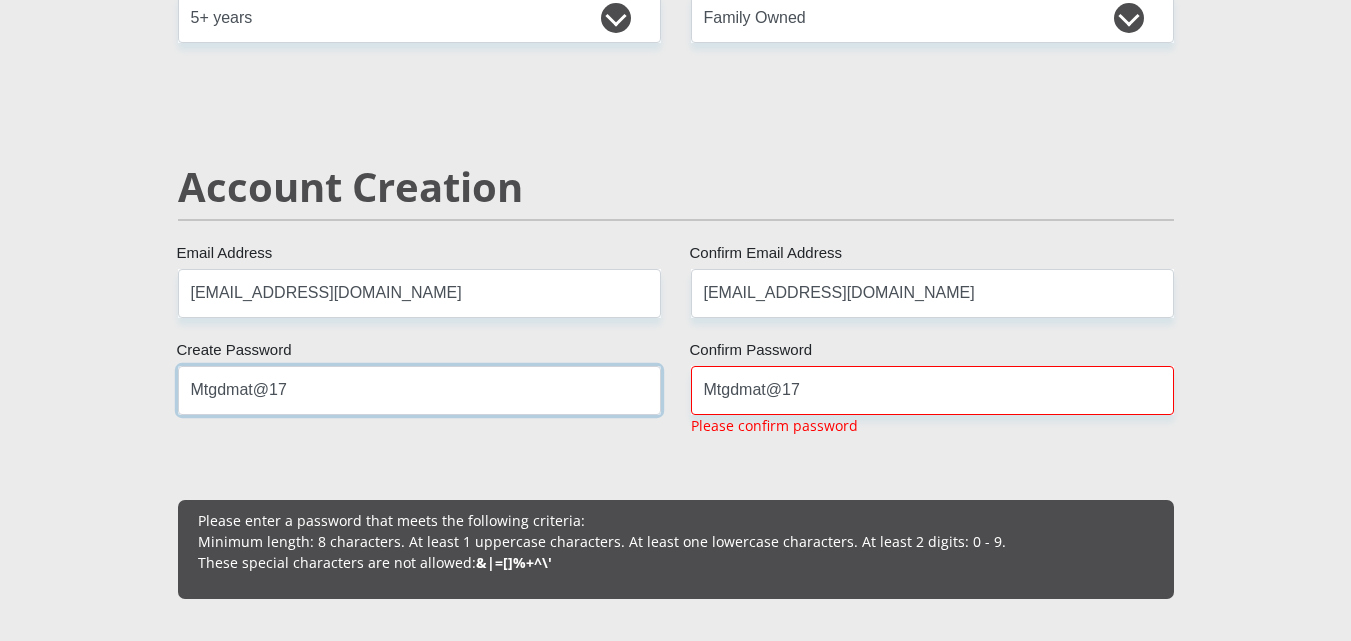 type on "Mtgdmat@17" 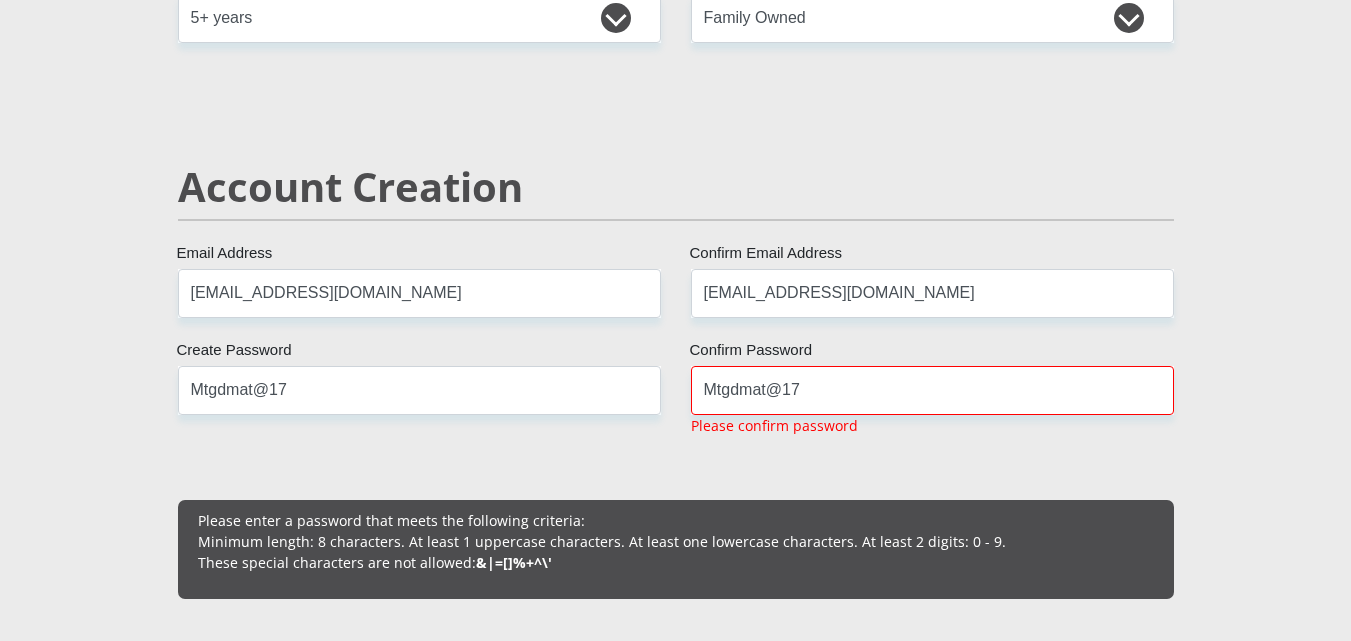 click on "Mr
Ms
Mrs
Dr
Other
Title
Buhle
First Name
Mthembu
Surname
South African ID Number
Please input valid ID number
South Africa
Afghanistan
Aland Islands
Albania
Algeria
America Samoa
American Virgin Islands
Andorra
Angola
Anguilla
Antarctica
Antigua and Barbuda
Argentina  Armenia  Aruba" at bounding box center [676, 1908] 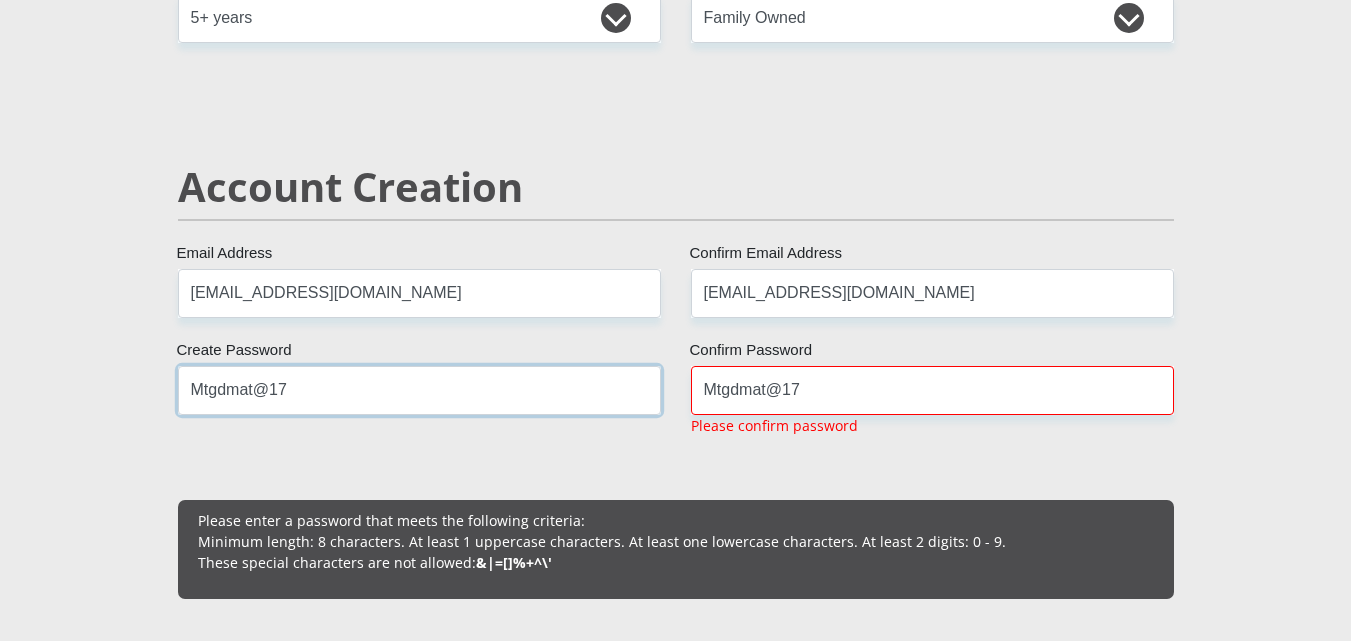 click on "Mtgdmat@17" at bounding box center (419, 390) 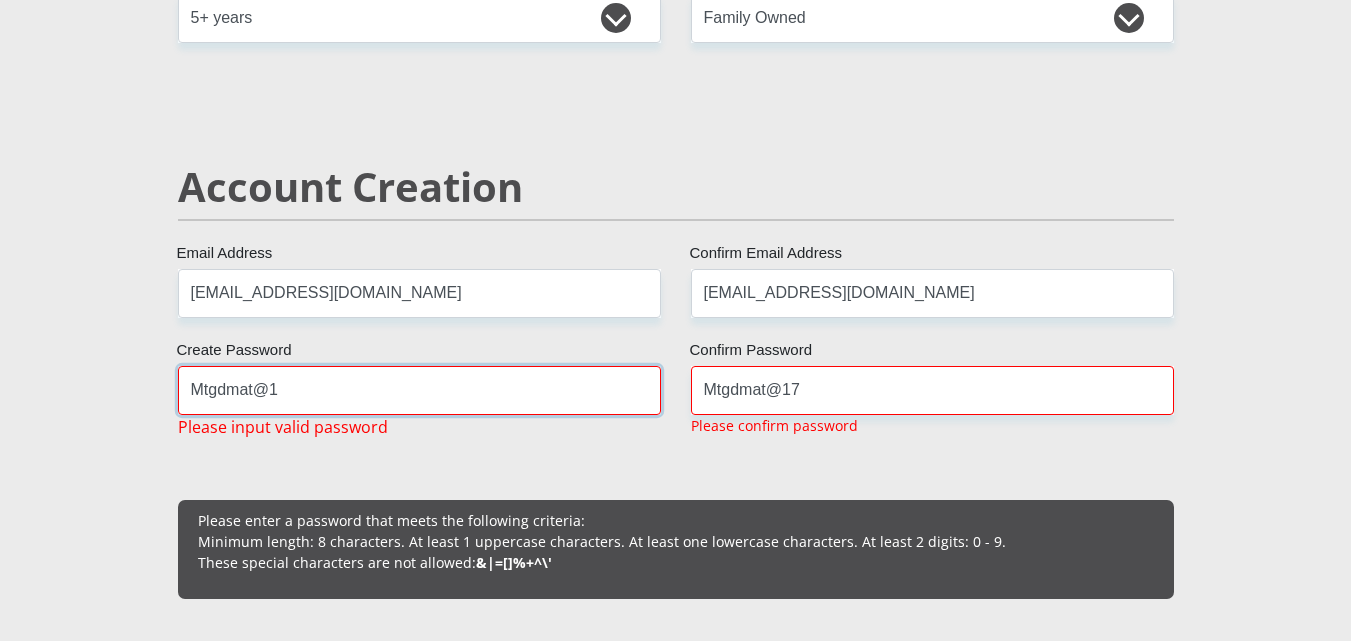 type on "Mtgdmat@17" 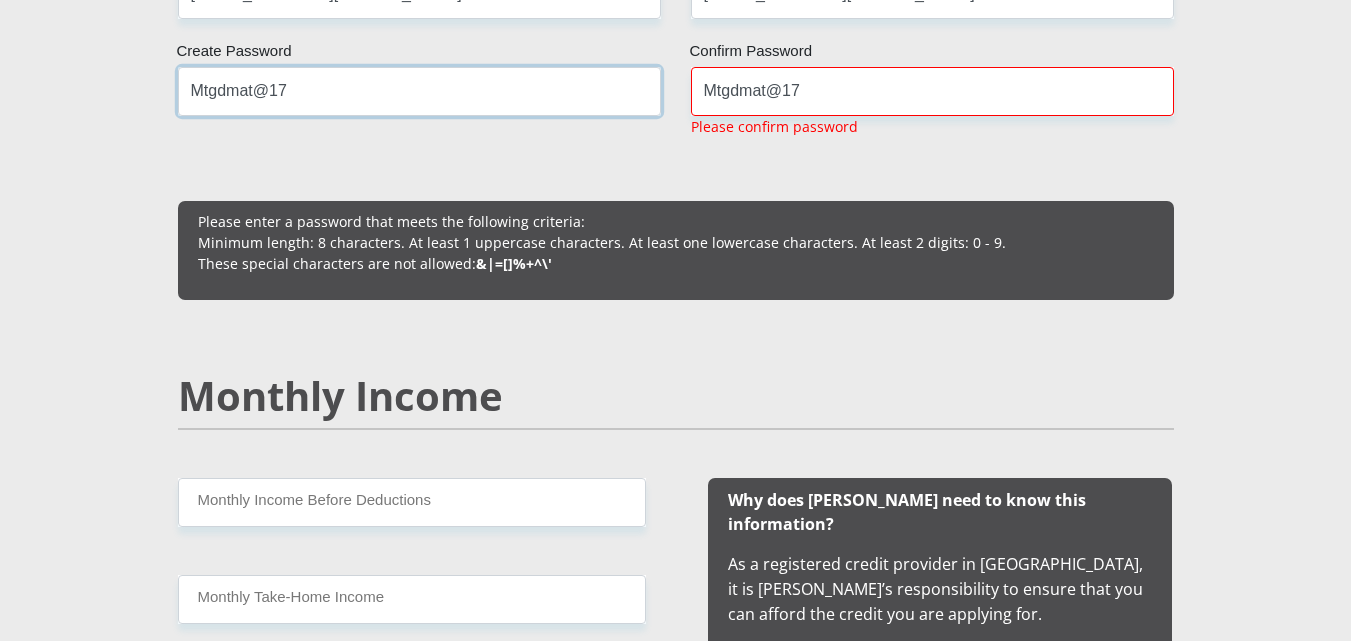 scroll, scrollTop: 1600, scrollLeft: 0, axis: vertical 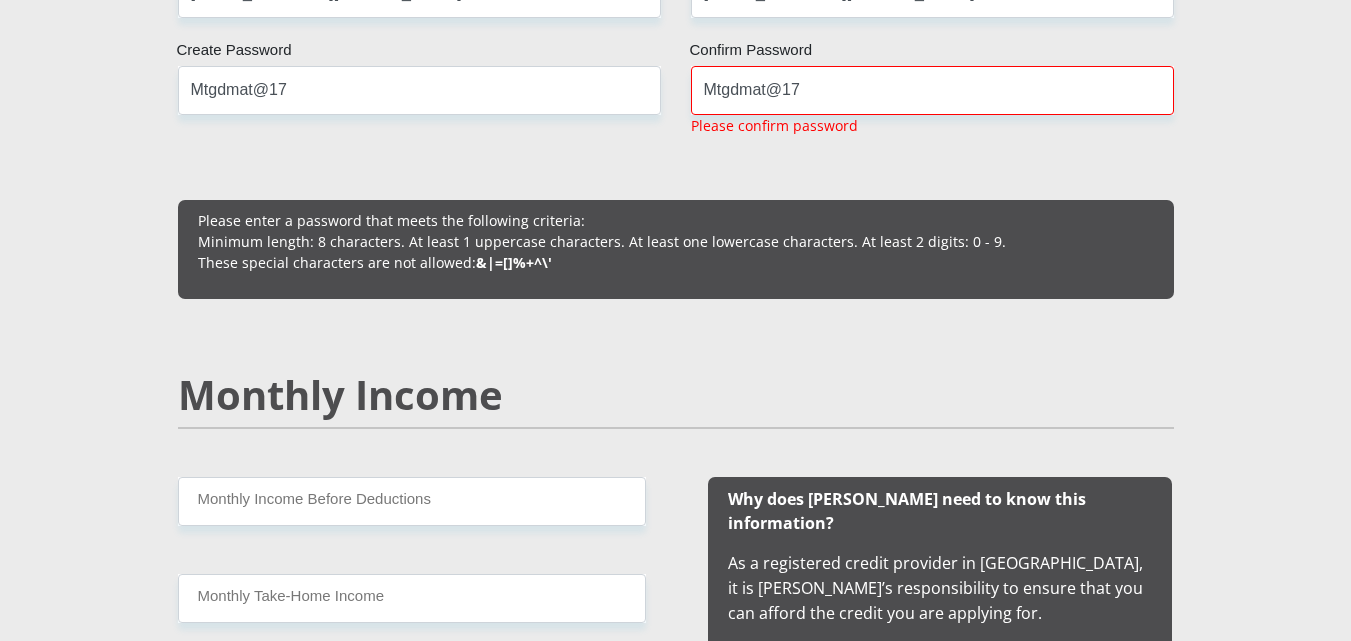 click on "Monthly Income" at bounding box center (676, 395) 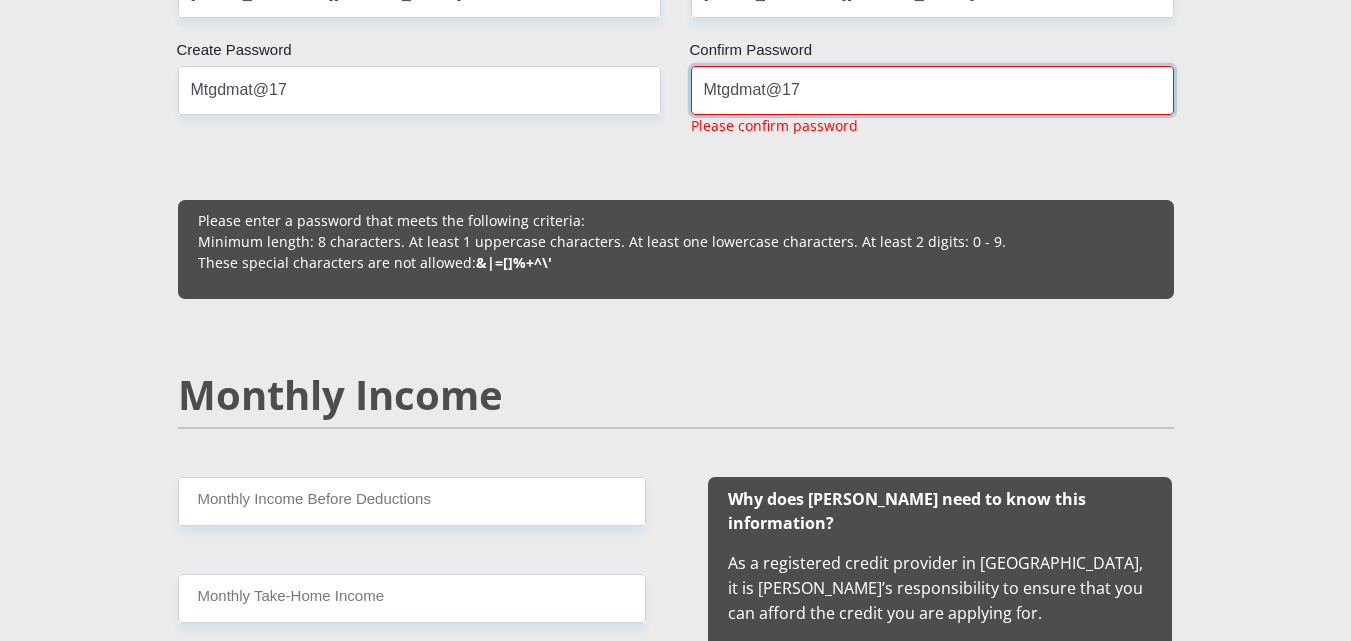 click on "Mtgdmat@17" at bounding box center [932, 90] 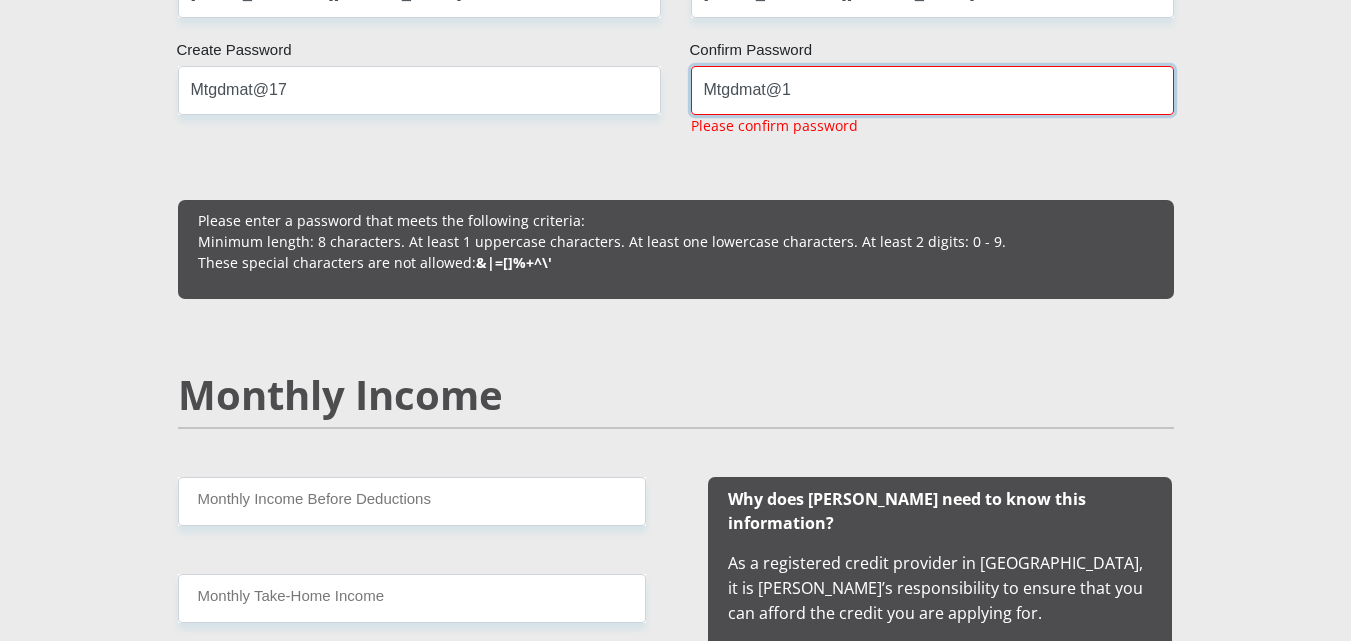 type on "Mtgdmat@17" 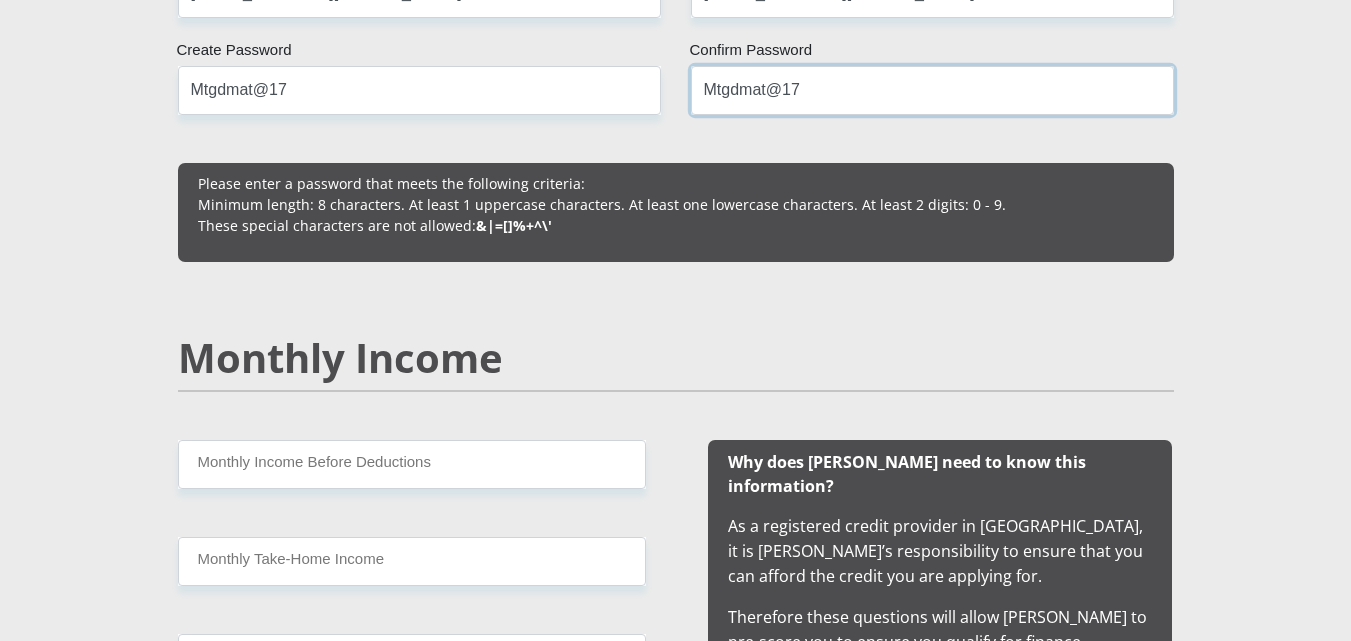 scroll, scrollTop: 1700, scrollLeft: 0, axis: vertical 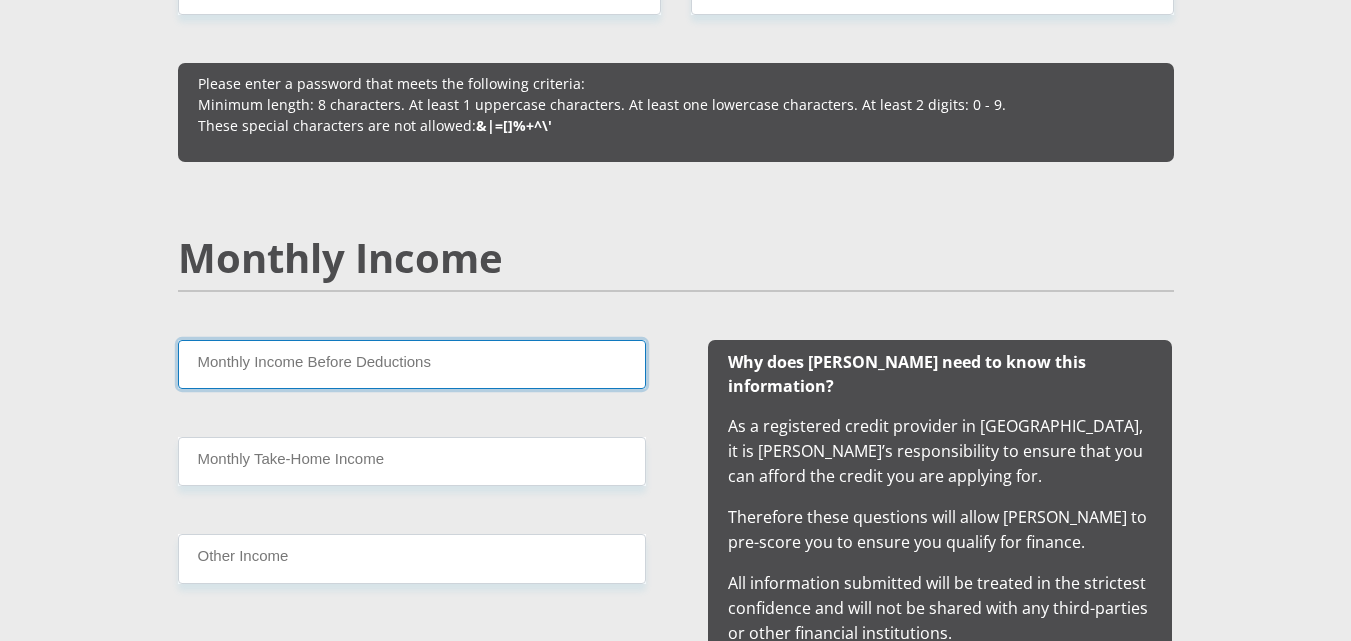 click on "Monthly Income Before Deductions" at bounding box center [412, 364] 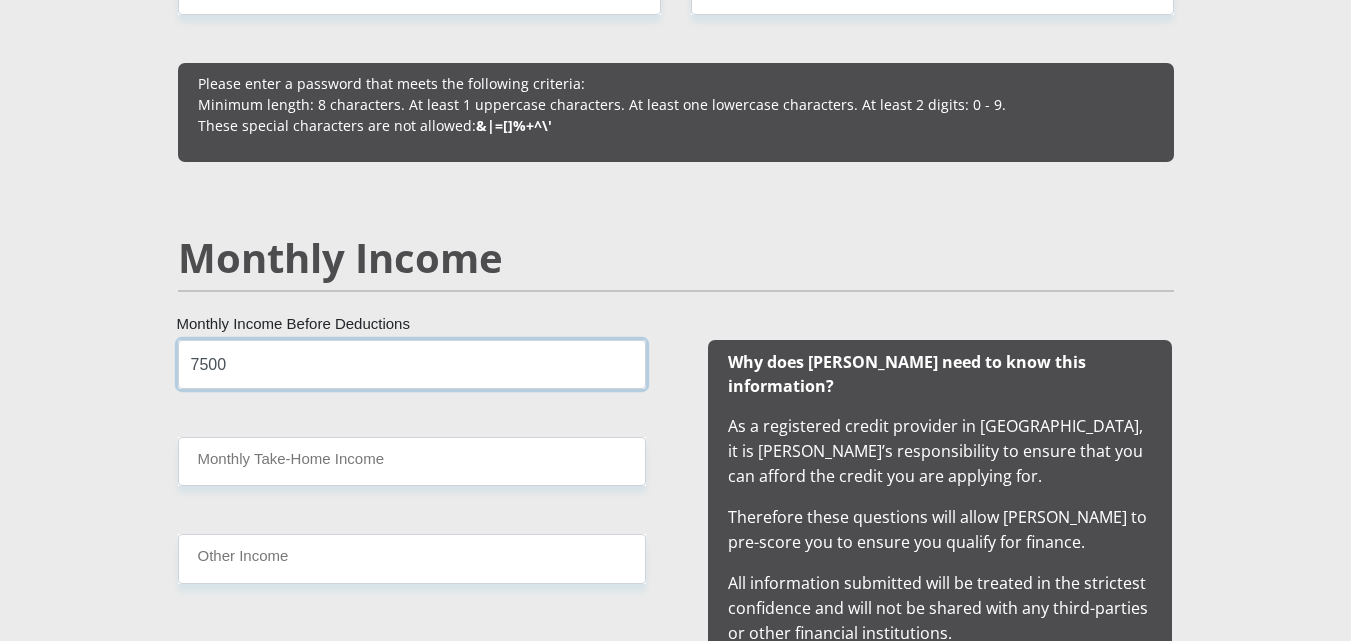 type on "7500" 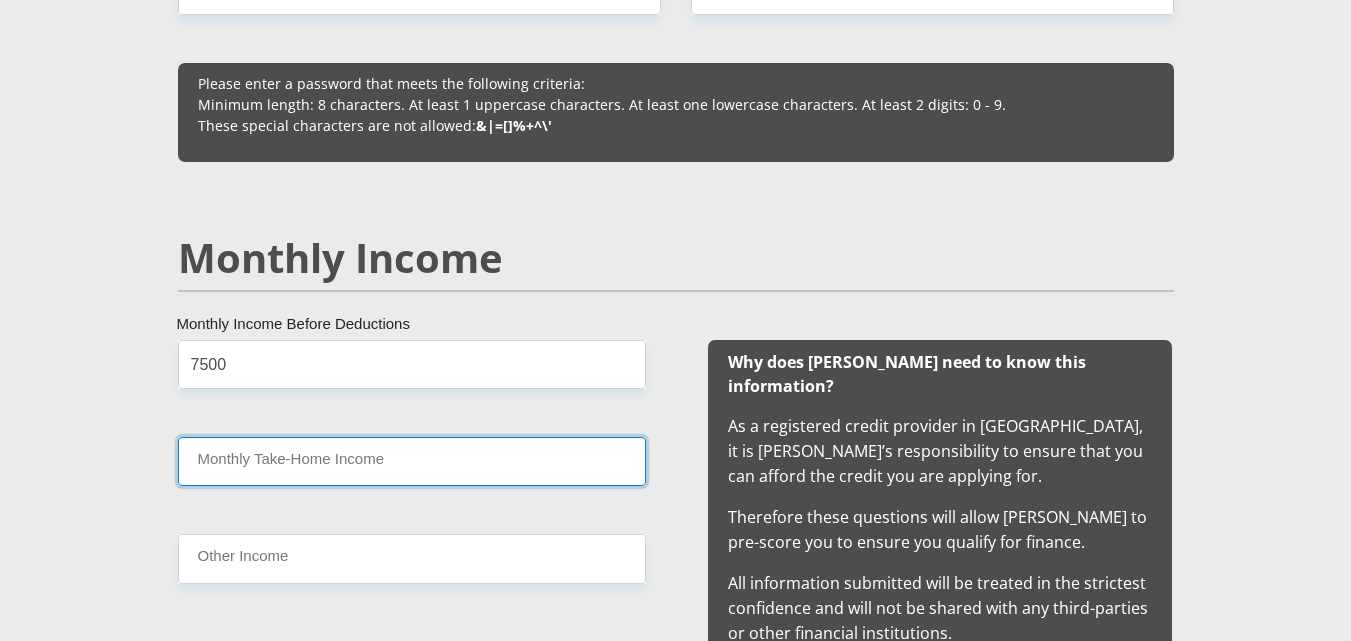 click on "Monthly Take-Home Income" at bounding box center [412, 461] 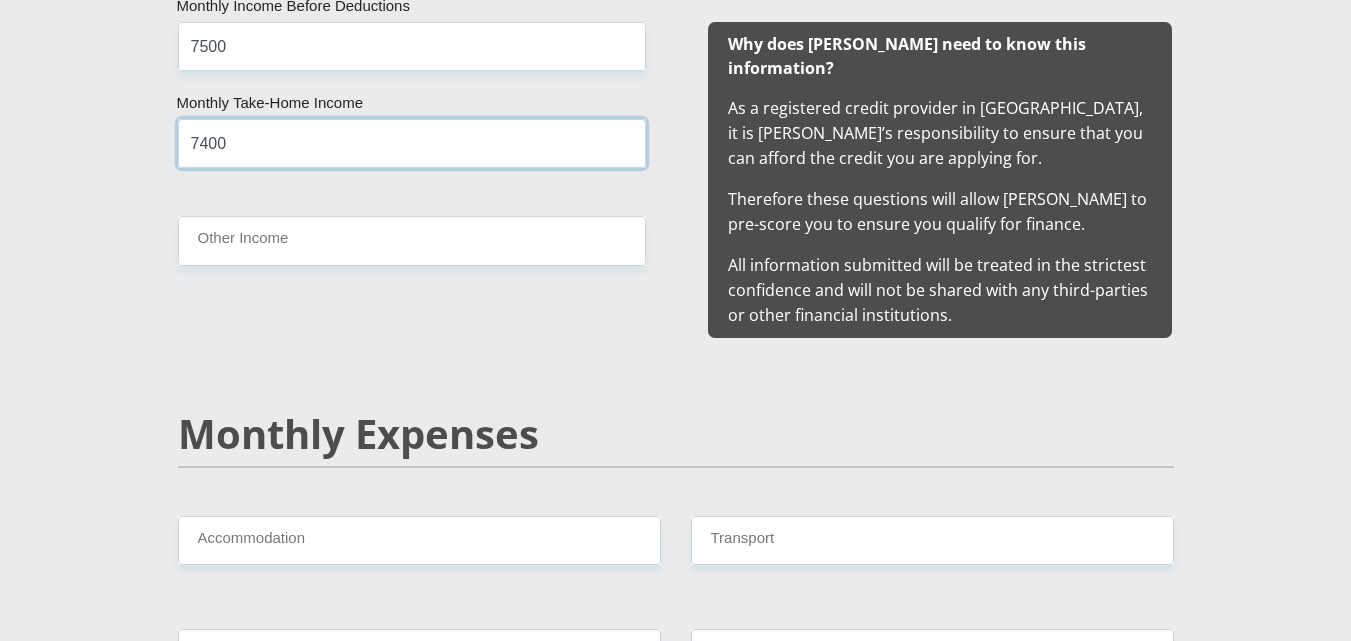 scroll, scrollTop: 2100, scrollLeft: 0, axis: vertical 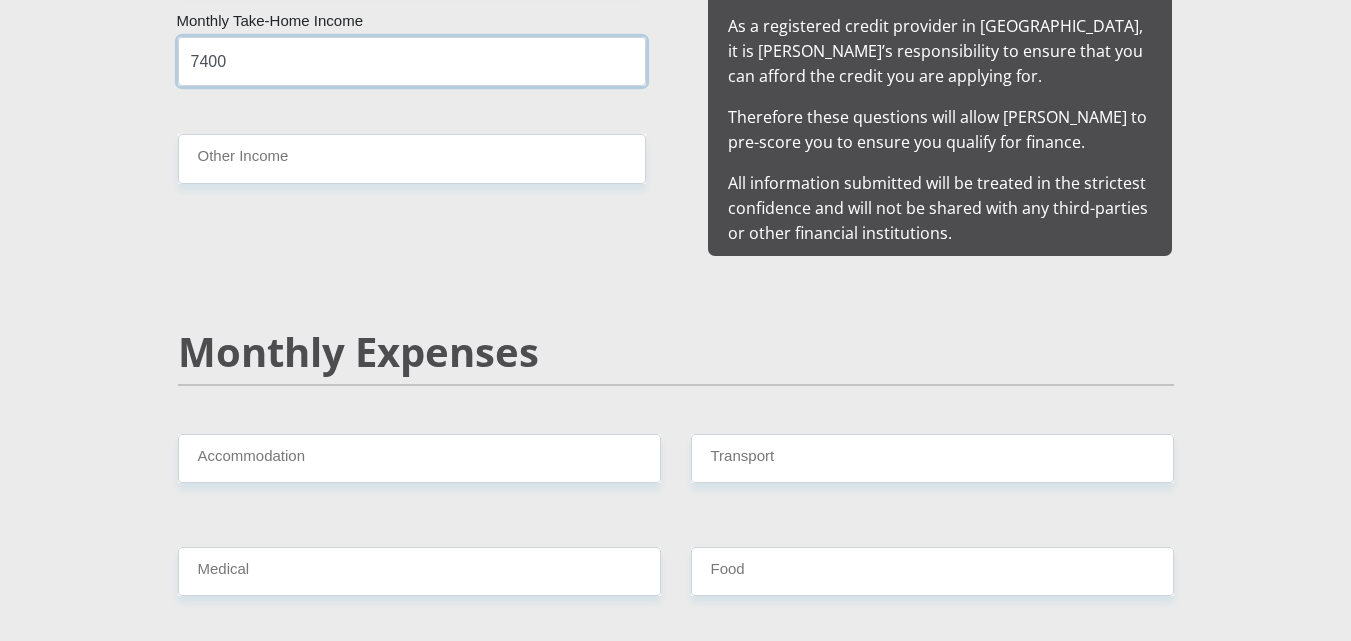 type on "7400" 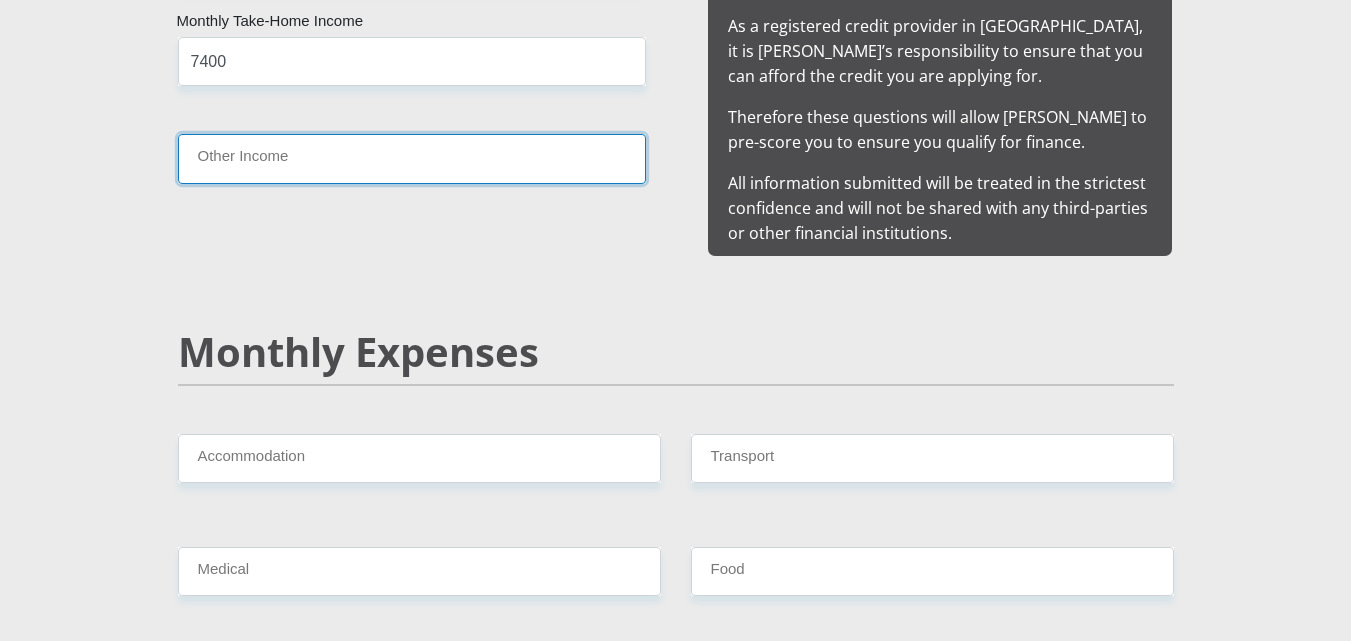 click on "Other Income" at bounding box center (412, 158) 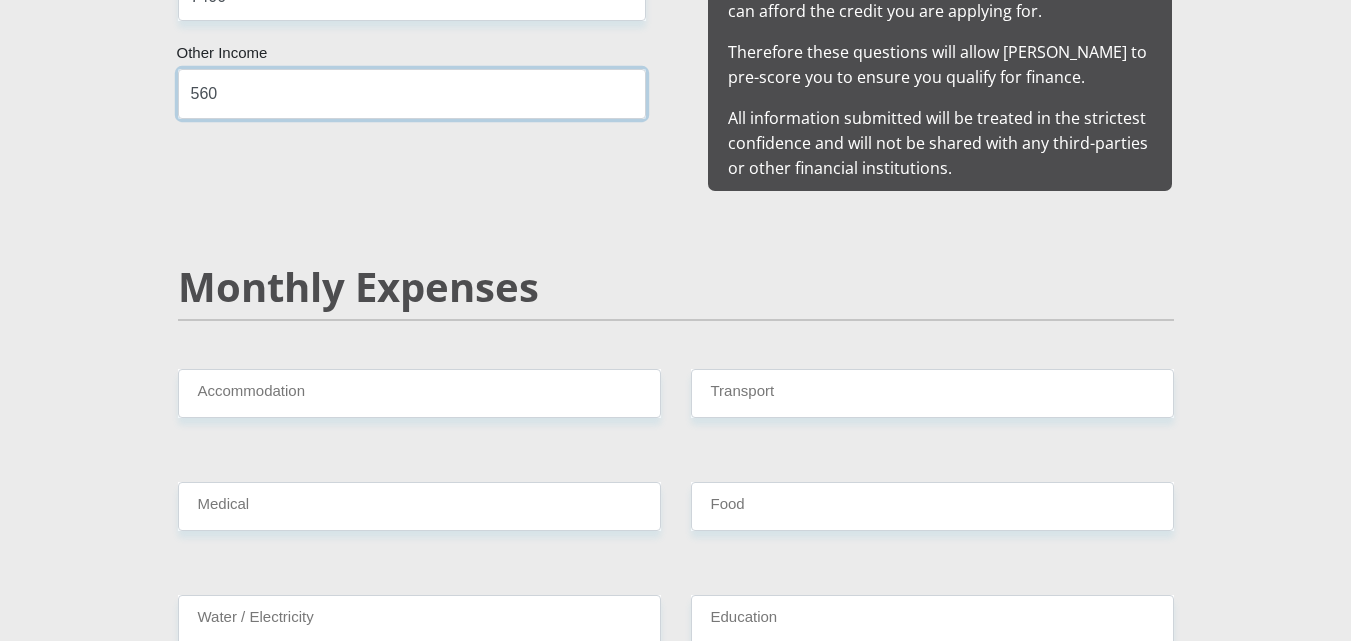 scroll, scrollTop: 2200, scrollLeft: 0, axis: vertical 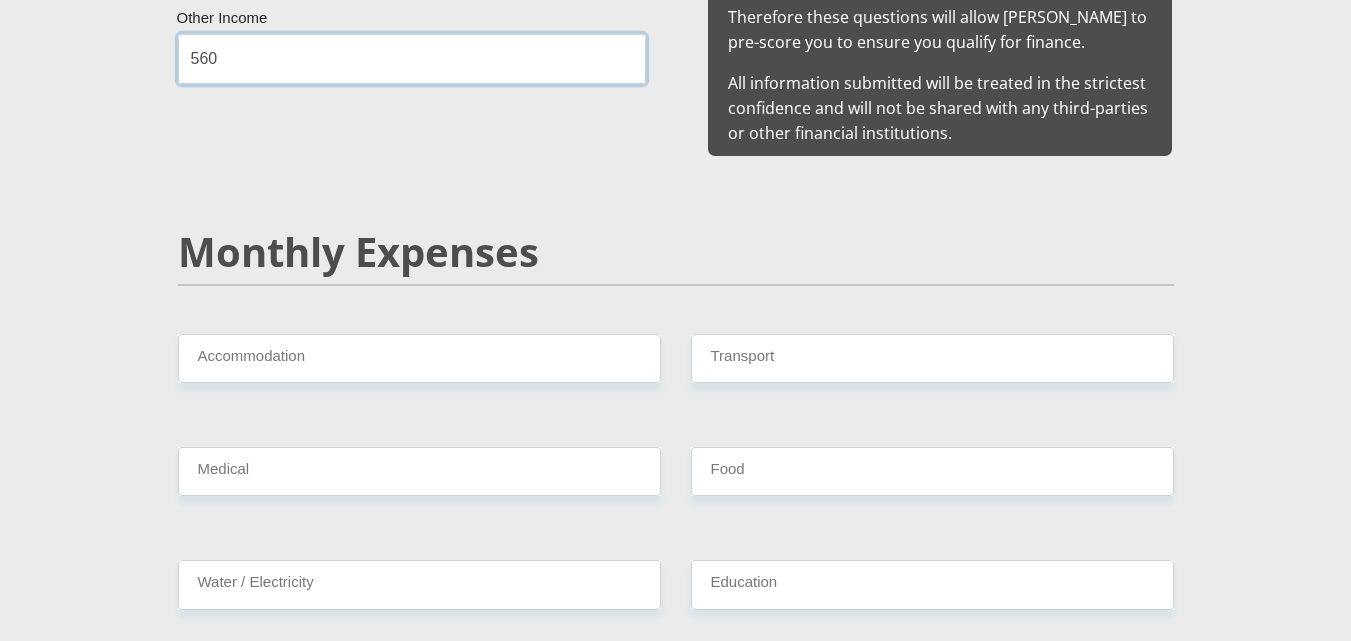 type on "560" 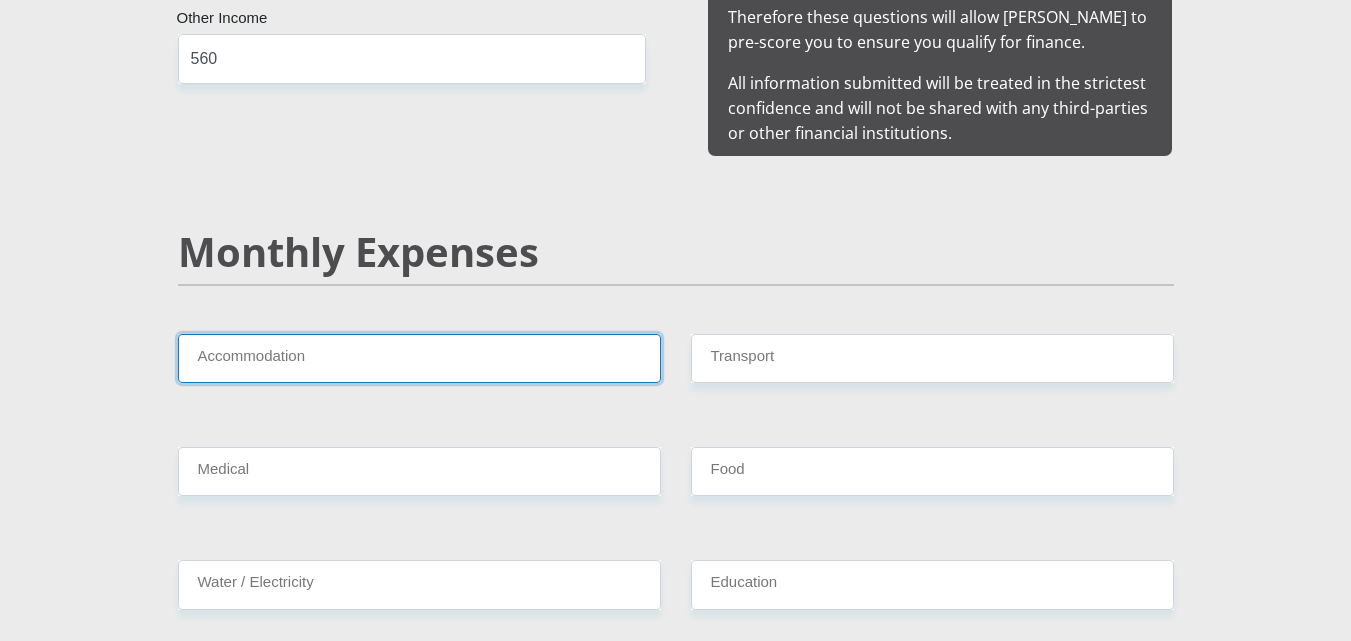 click on "Accommodation" at bounding box center [419, 358] 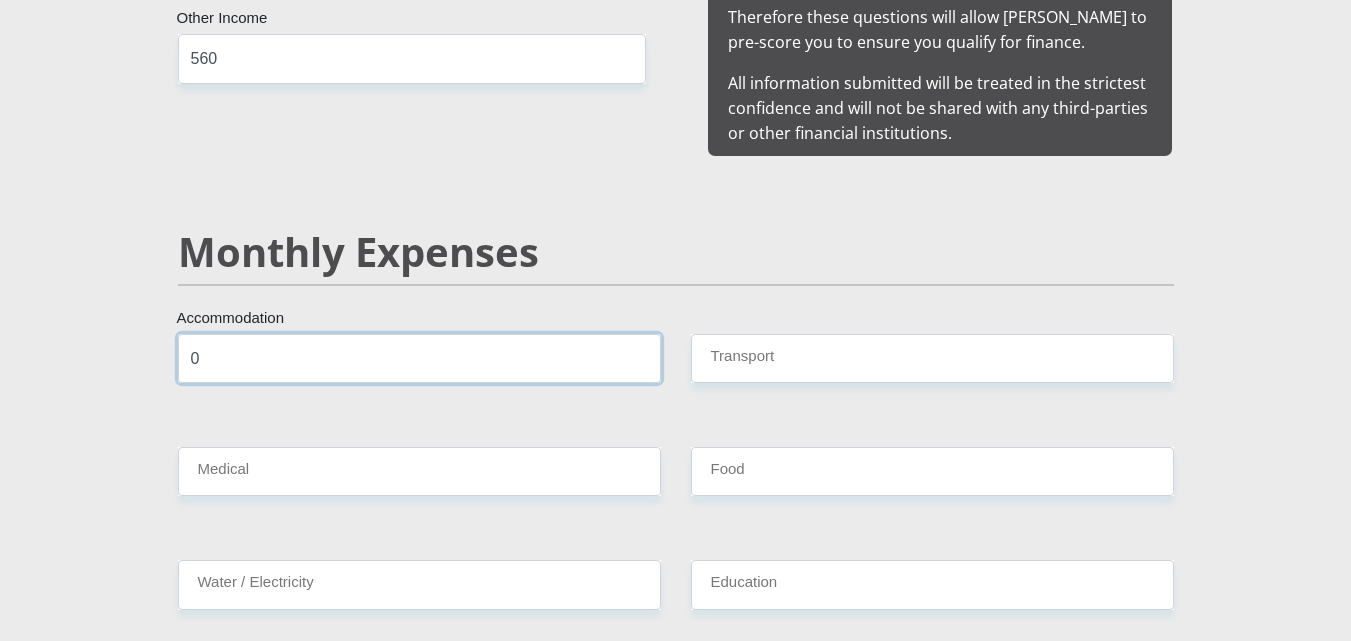 type on "0" 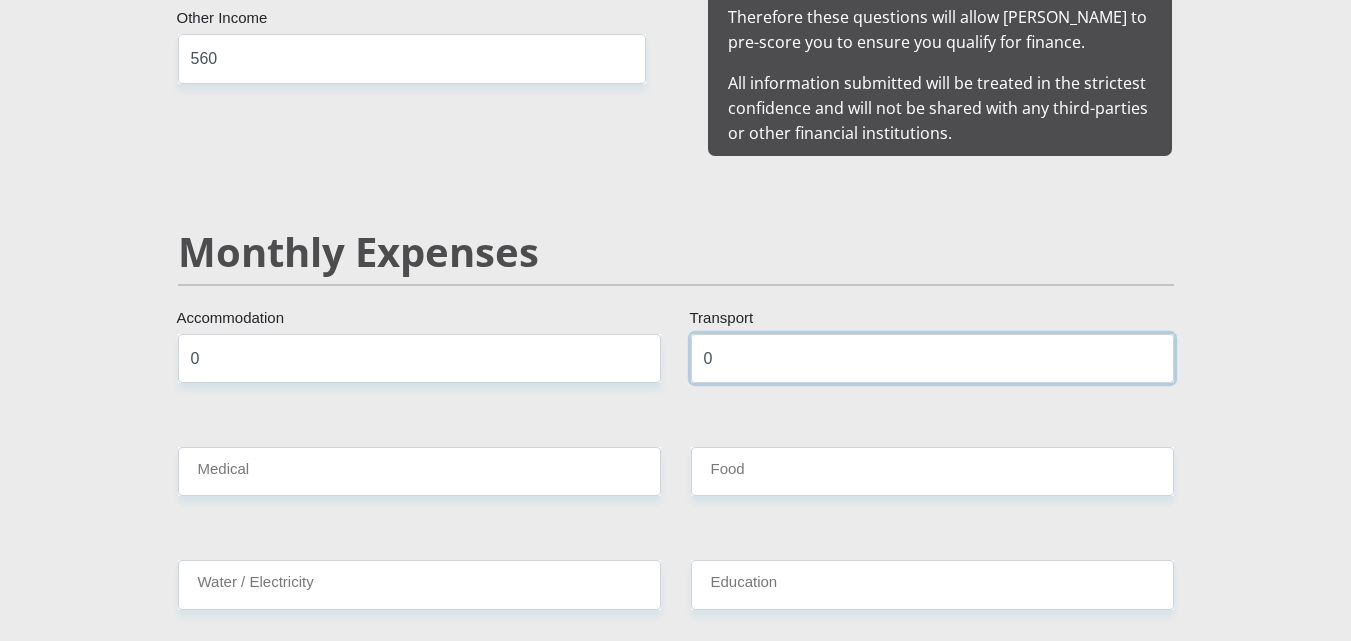 type on "0" 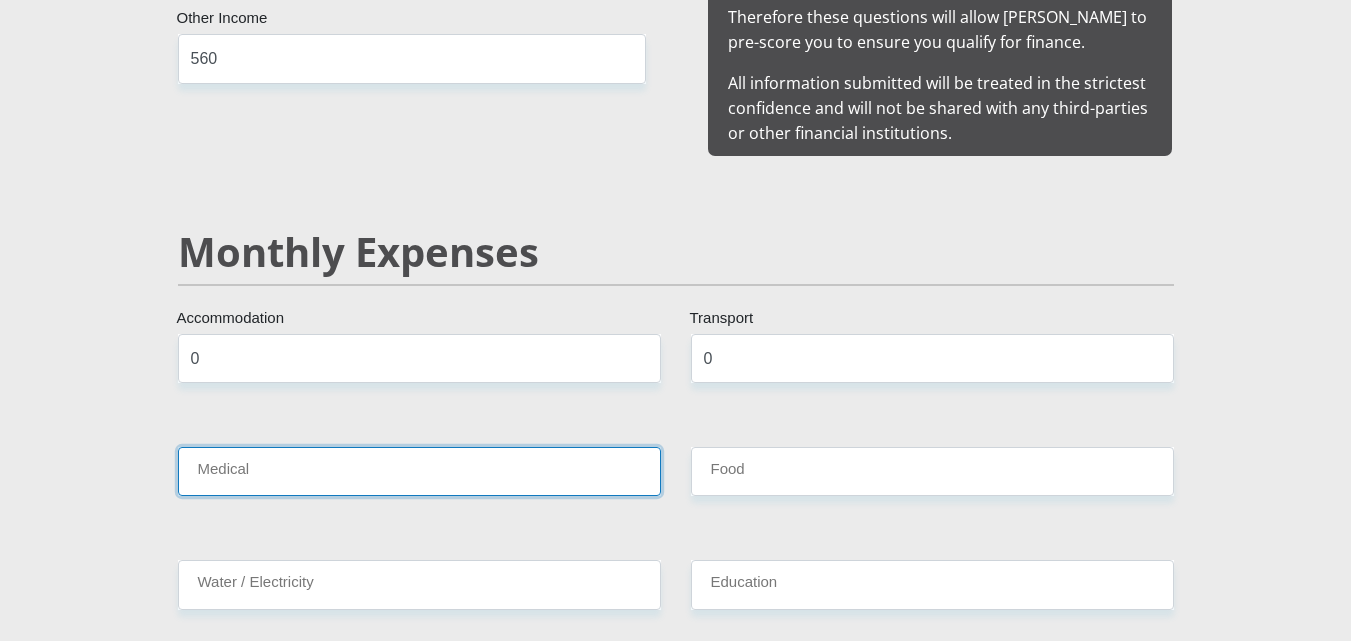 click on "Medical" at bounding box center (419, 471) 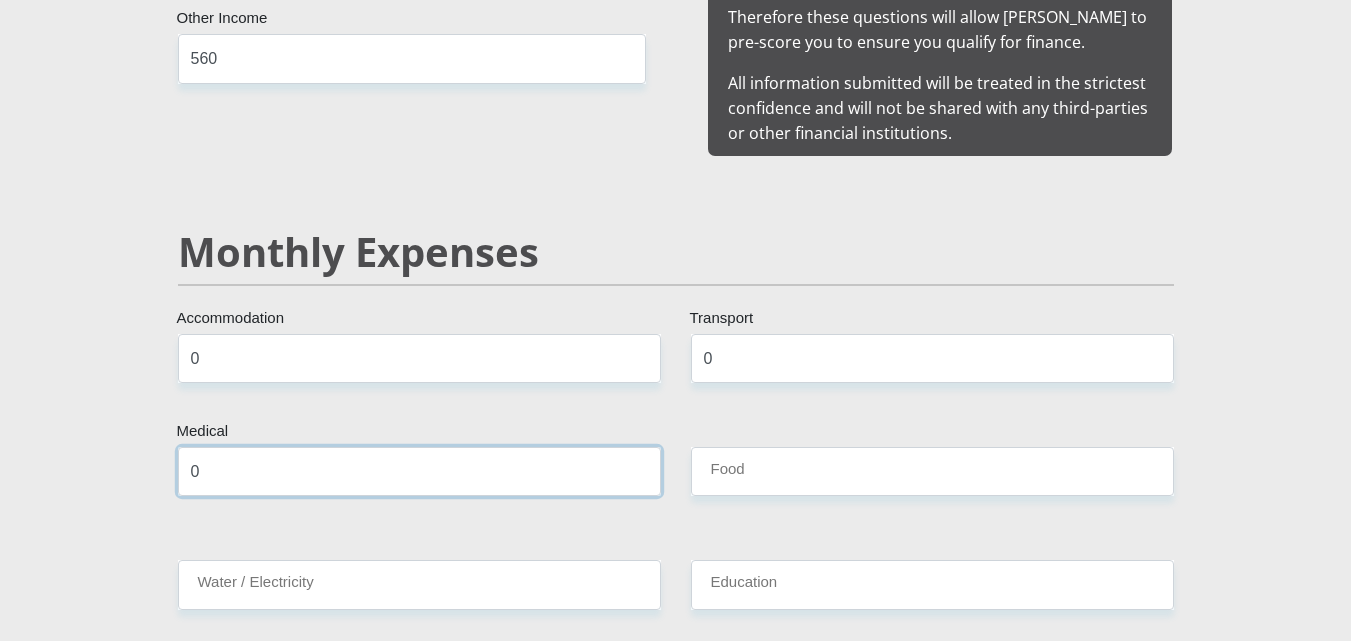 type on "0" 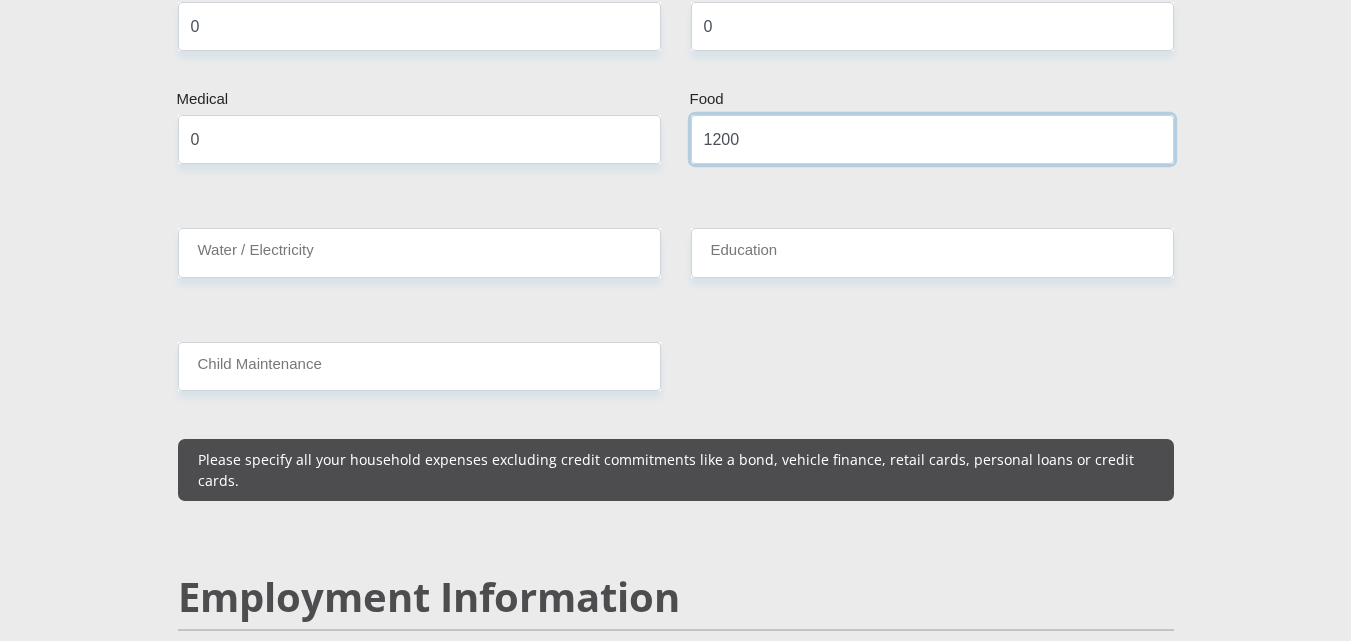 scroll, scrollTop: 2600, scrollLeft: 0, axis: vertical 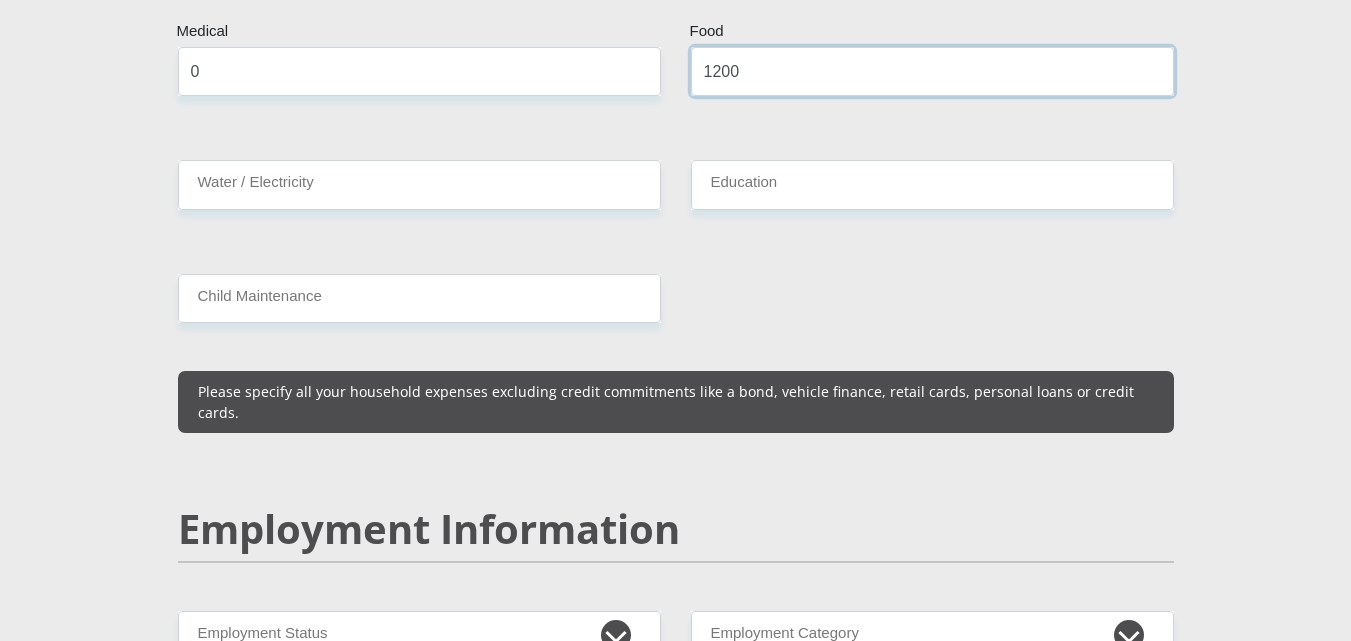 type on "1200" 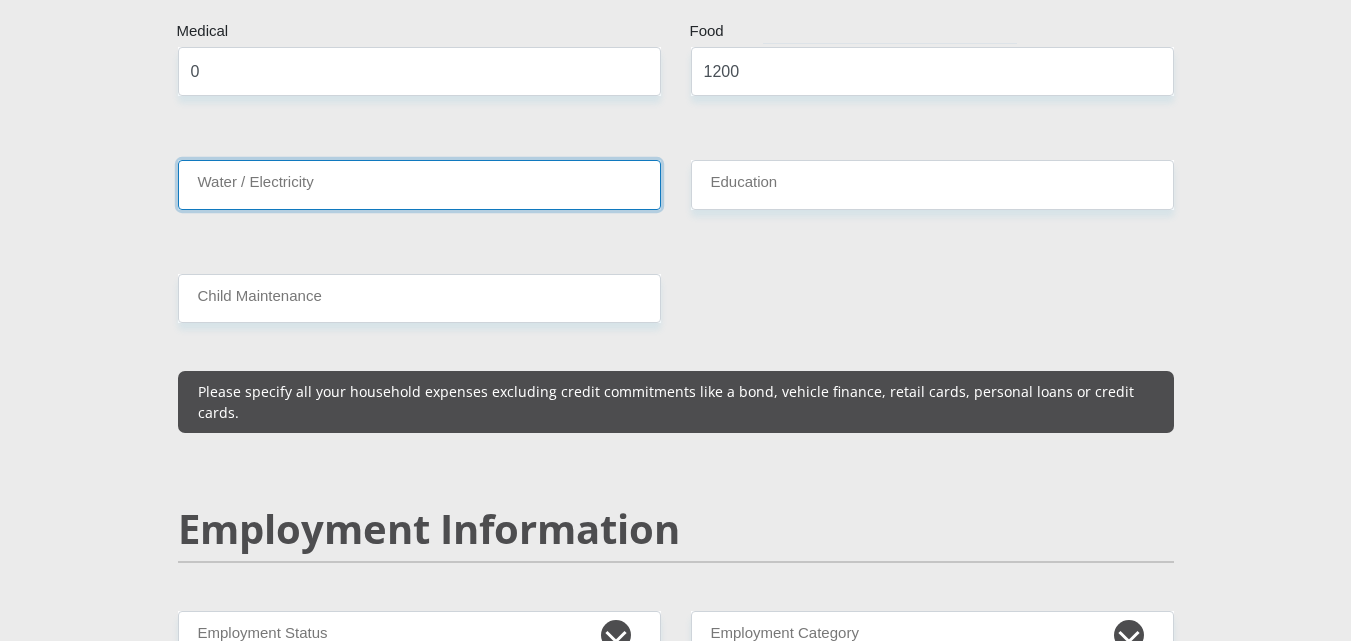 click on "Water / Electricity" at bounding box center [419, 184] 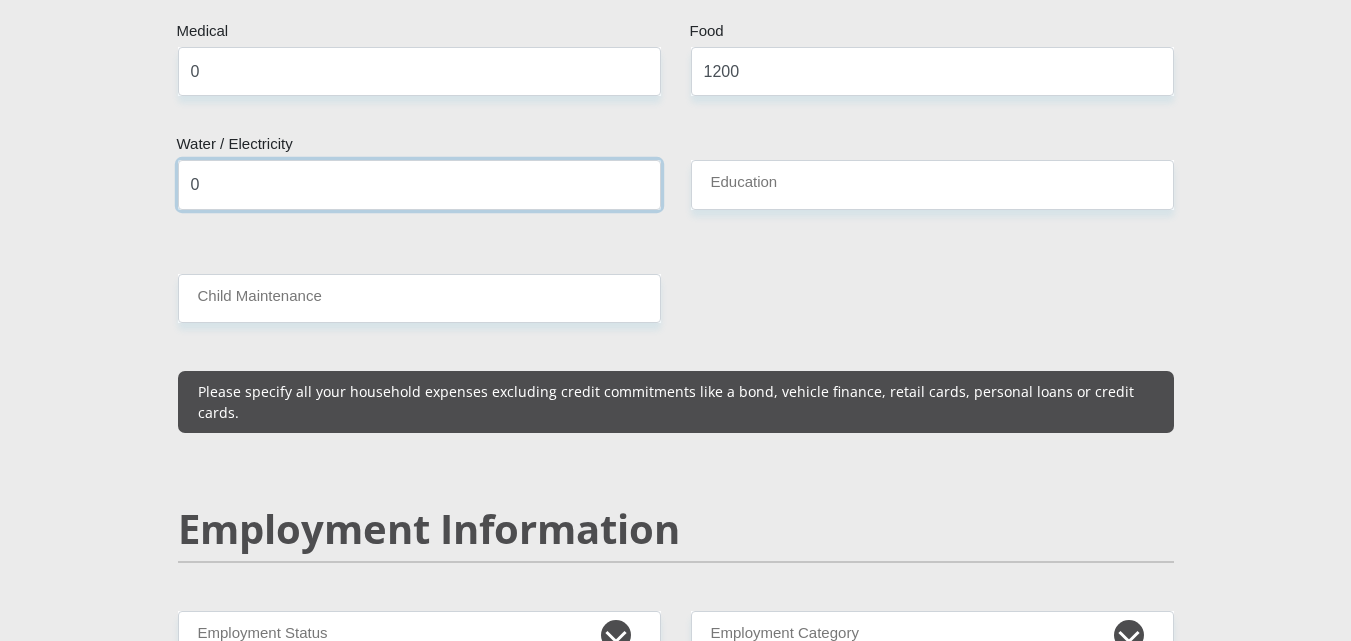 type on "0" 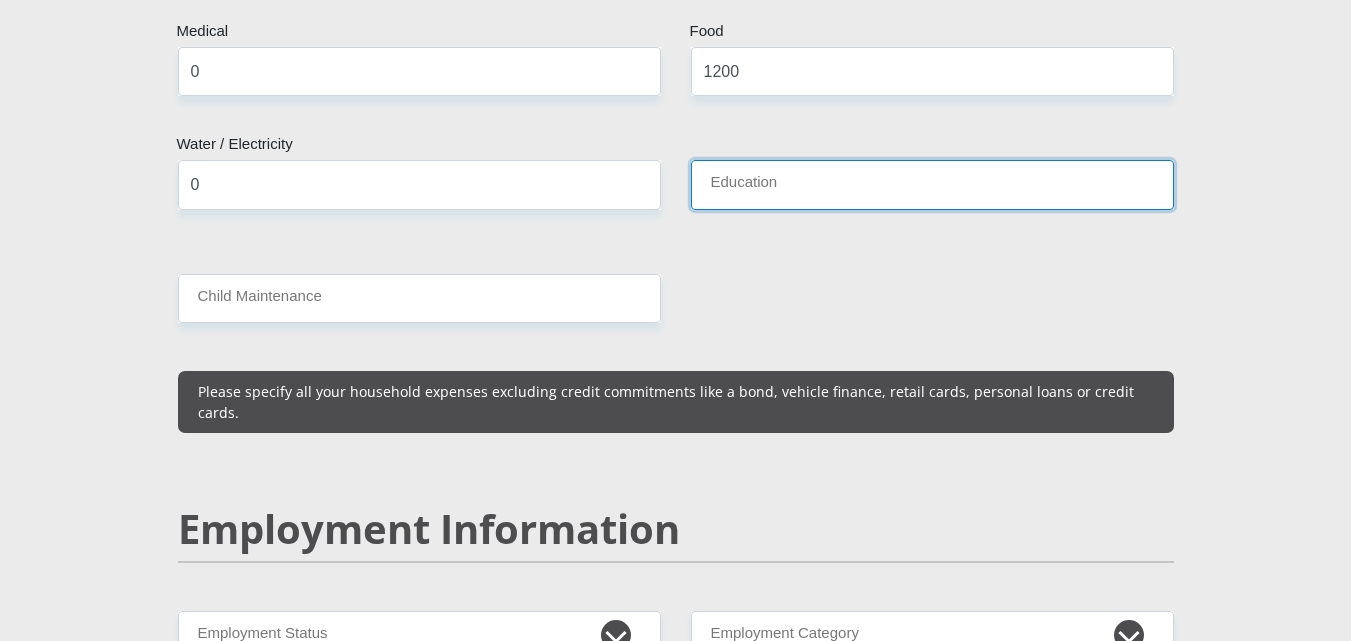 click on "Education" at bounding box center (932, 184) 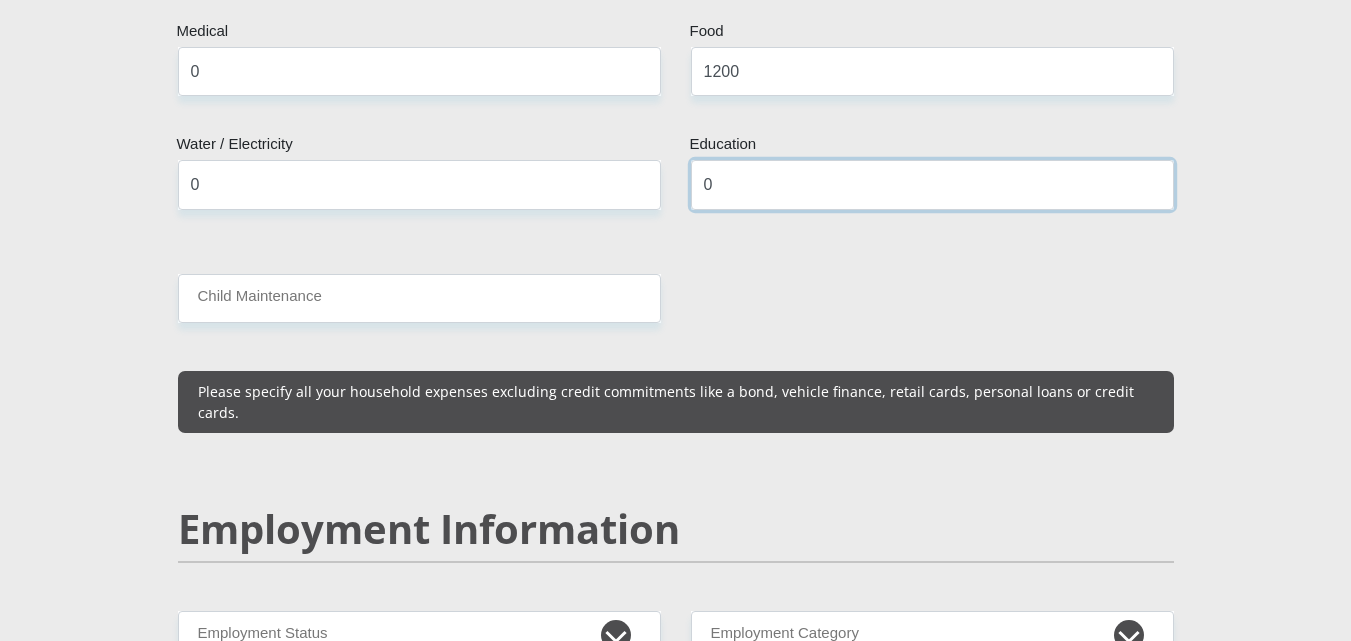 type on "0" 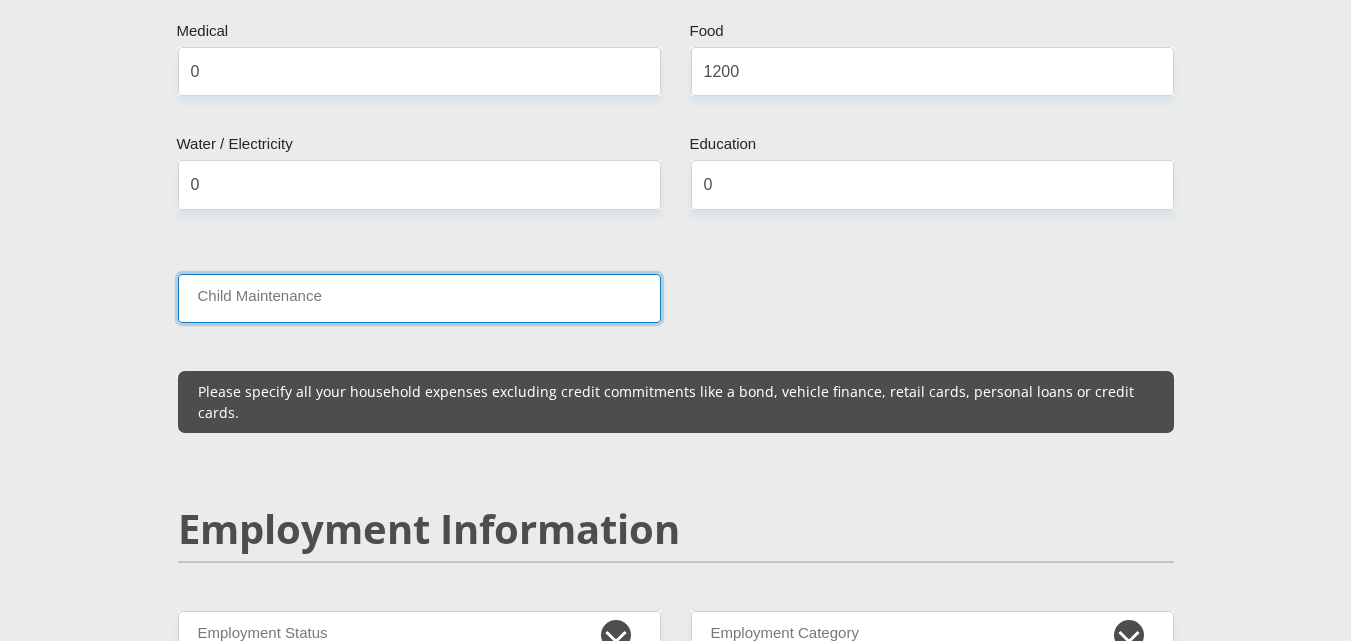 click on "Child Maintenance" at bounding box center (419, 298) 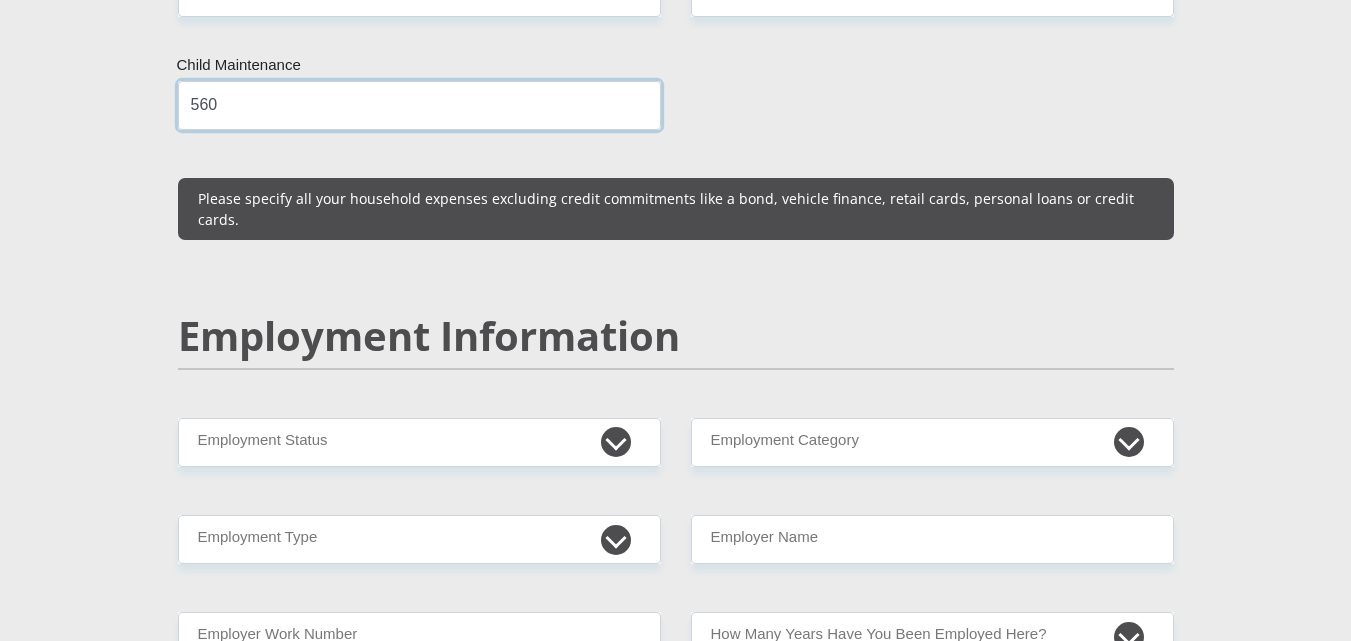 scroll, scrollTop: 2800, scrollLeft: 0, axis: vertical 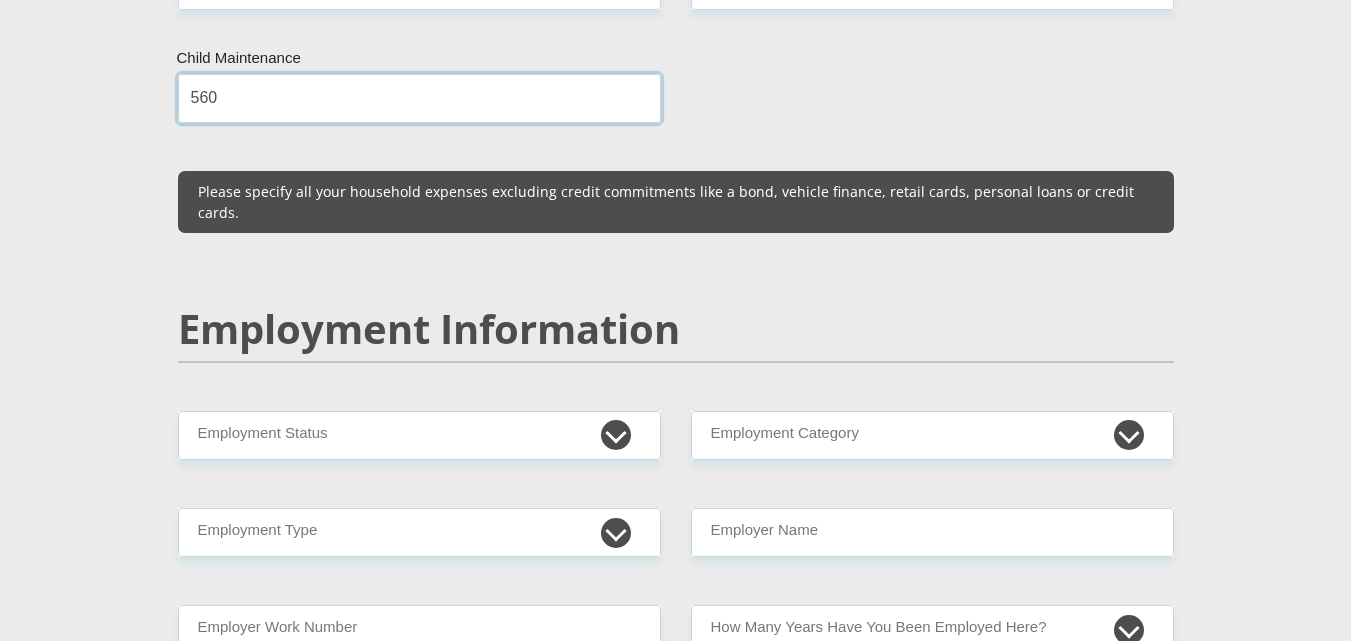 type on "560" 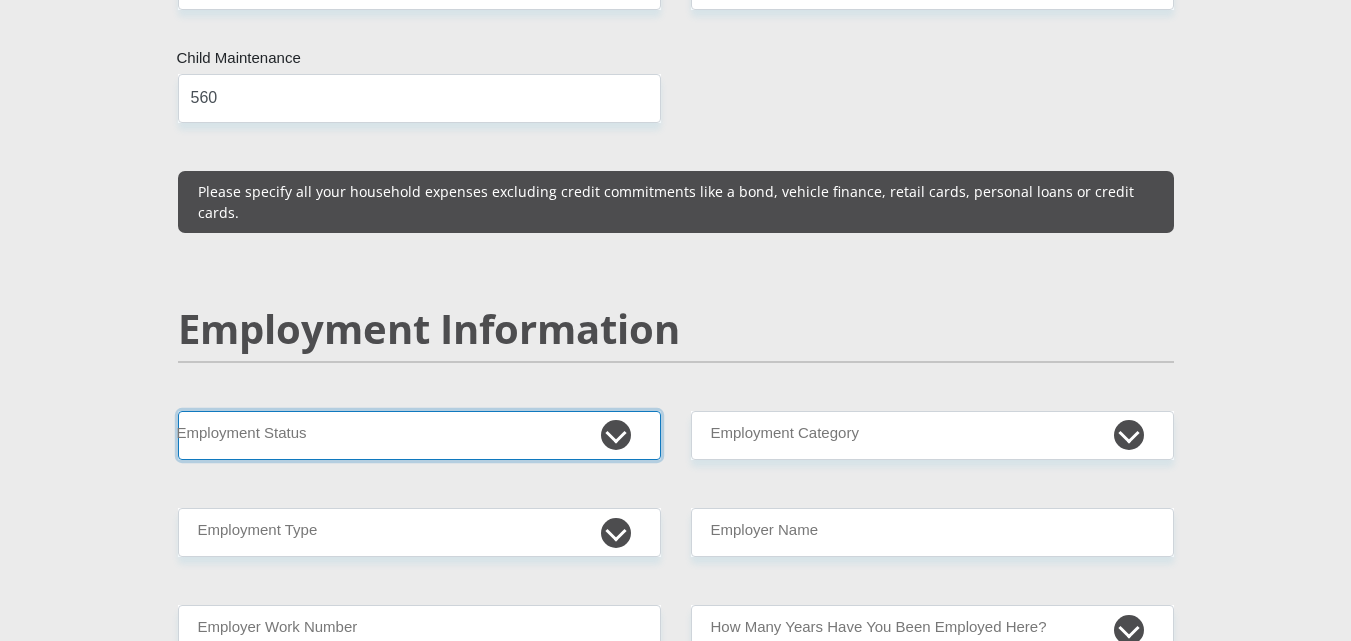 click on "Permanent/Full-time
Part-time/Casual
Contract Worker
Self-Employed
Housewife
Retired
Student
Medically Boarded
Disability
Unemployed" at bounding box center (419, 435) 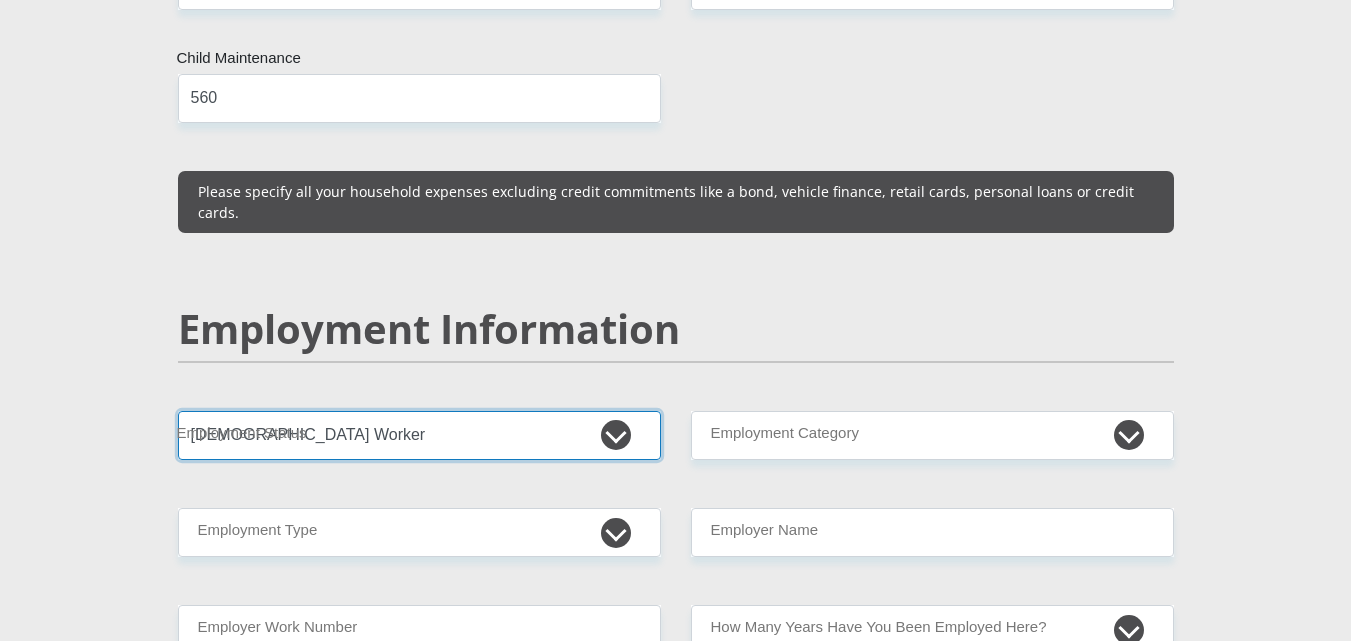 click on "Permanent/Full-time
Part-time/Casual
Contract Worker
Self-Employed
Housewife
Retired
Student
Medically Boarded
Disability
Unemployed" at bounding box center [419, 435] 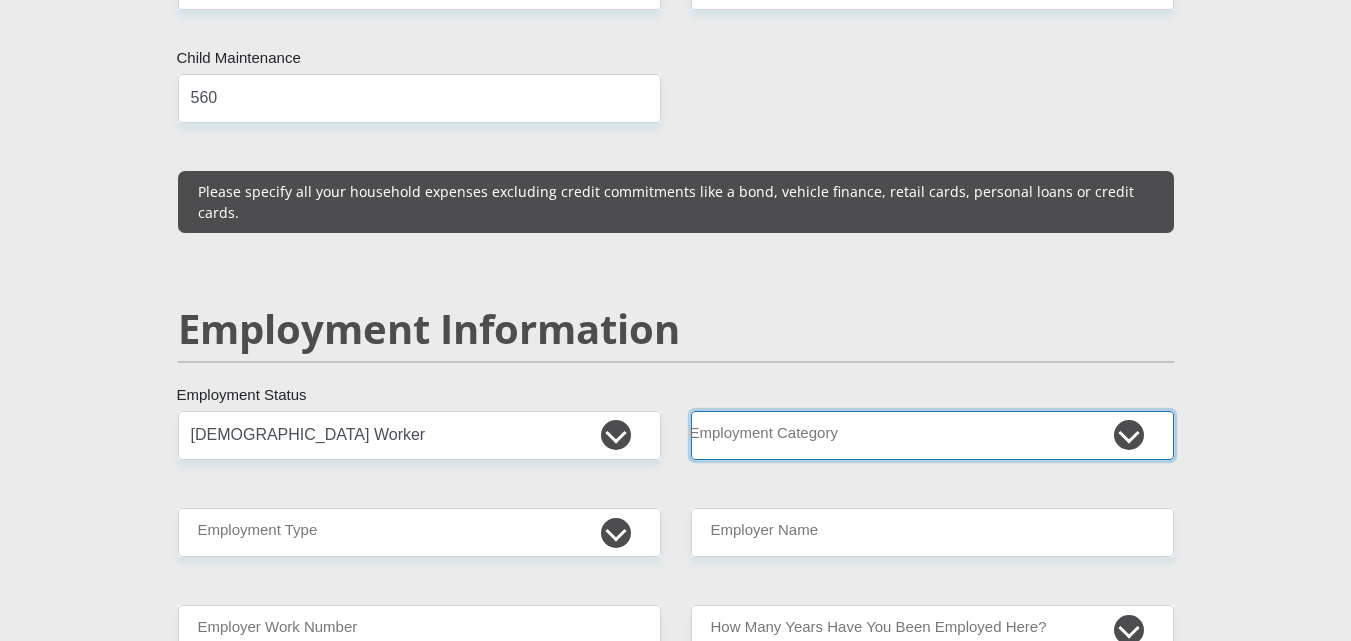 click on "AGRICULTURE
ALCOHOL & TOBACCO
CONSTRUCTION MATERIALS
METALLURGY
EQUIPMENT FOR RENEWABLE ENERGY
SPECIALIZED CONTRACTORS
CAR
GAMING (INCL. INTERNET
OTHER WHOLESALE
UNLICENSED PHARMACEUTICALS
CURRENCY EXCHANGE HOUSES
OTHER FINANCIAL INSTITUTIONS & INSURANCE
REAL ESTATE AGENTS
OIL & GAS
OTHER MATERIALS (E.G. IRON ORE)
PRECIOUS STONES & PRECIOUS METALS
POLITICAL ORGANIZATIONS
RELIGIOUS ORGANIZATIONS(NOT SECTS)
ACTI. HAVING BUSINESS DEAL WITH PUBLIC ADMINISTRATION
LAUNDROMATS" at bounding box center [932, 435] 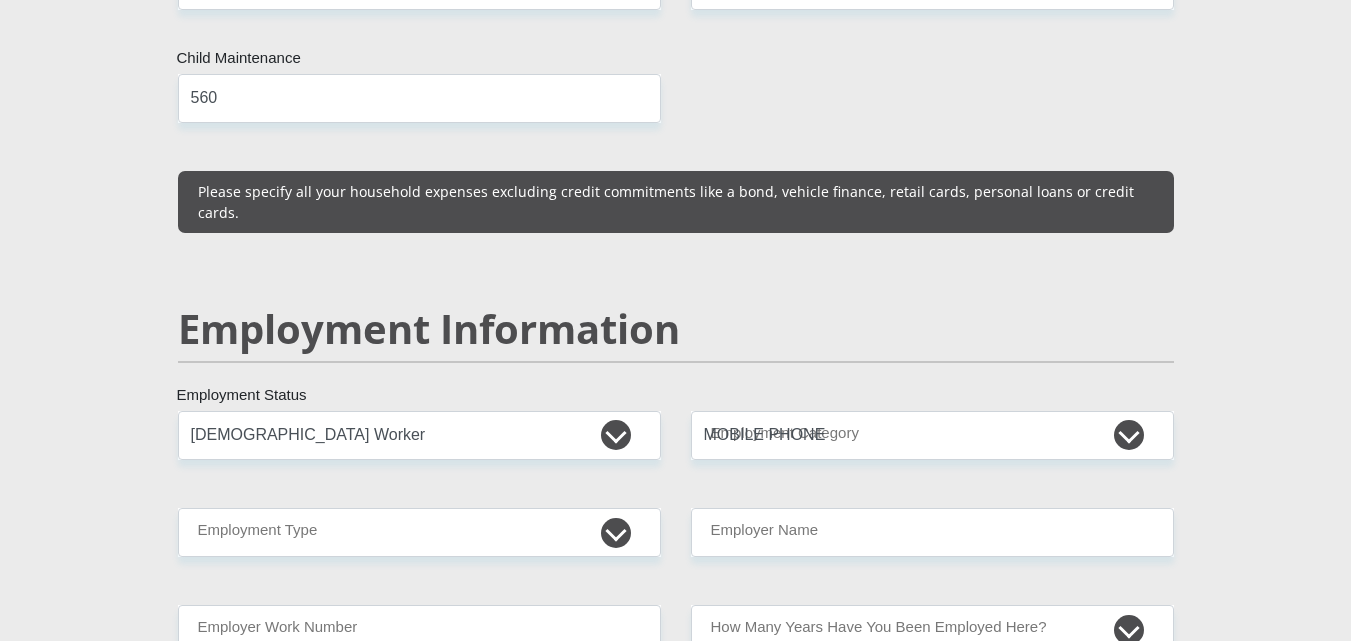 click on "Personal Details
Mr
Ms
Mrs
Dr
Other
Title
Buhle
First Name
Mthembu
Surname
South African ID Number
Please input valid ID number
South Africa
Afghanistan
Aland Islands
Albania
Algeria
America Samoa
American Virgin Islands
Andorra
Angola
Anguilla  Antarctica  Argentina" at bounding box center (675, 453) 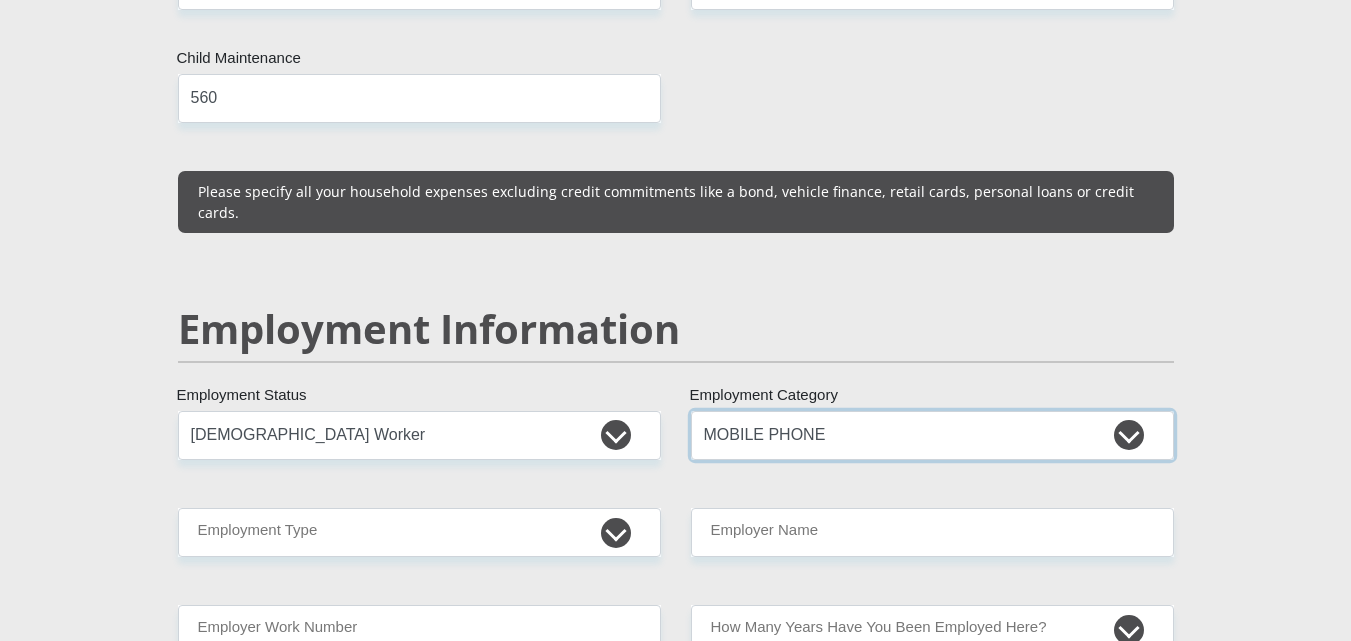 click on "AGRICULTURE
ALCOHOL & TOBACCO
CONSTRUCTION MATERIALS
METALLURGY
EQUIPMENT FOR RENEWABLE ENERGY
SPECIALIZED CONTRACTORS
CAR
GAMING (INCL. INTERNET
OTHER WHOLESALE
UNLICENSED PHARMACEUTICALS
CURRENCY EXCHANGE HOUSES
OTHER FINANCIAL INSTITUTIONS & INSURANCE
REAL ESTATE AGENTS
OIL & GAS
OTHER MATERIALS (E.G. IRON ORE)
PRECIOUS STONES & PRECIOUS METALS
POLITICAL ORGANIZATIONS
RELIGIOUS ORGANIZATIONS(NOT SECTS)
ACTI. HAVING BUSINESS DEAL WITH PUBLIC ADMINISTRATION
LAUNDROMATS" at bounding box center (932, 435) 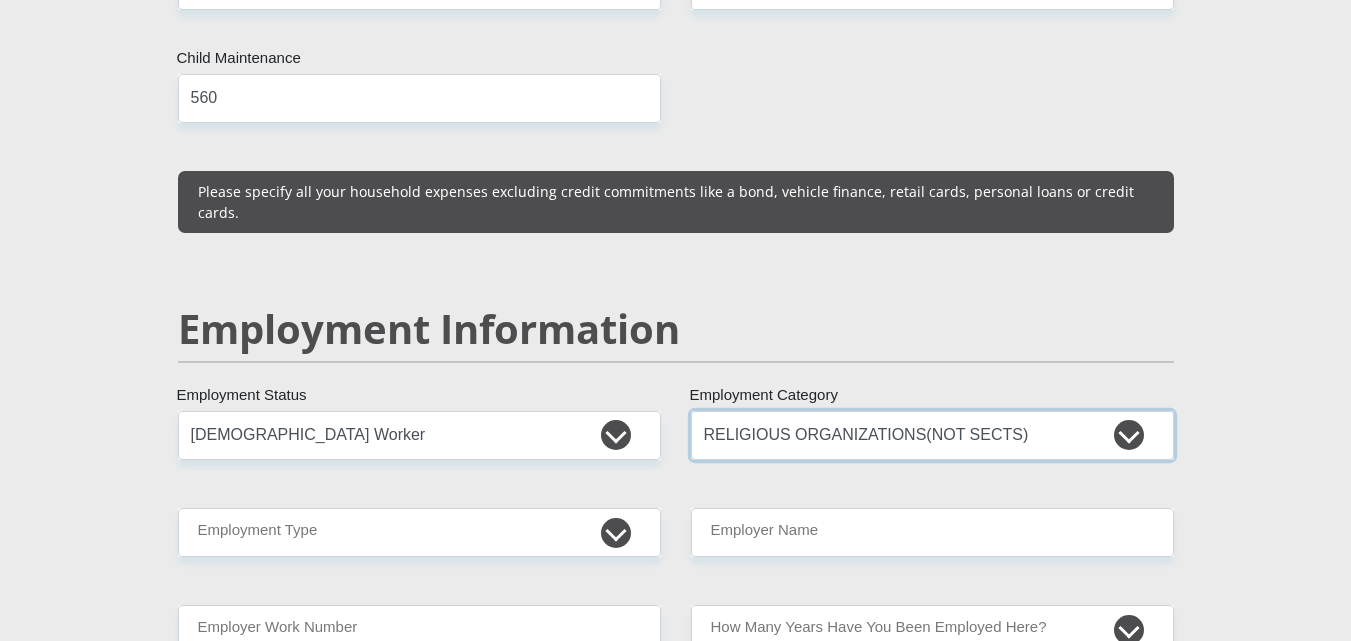click on "AGRICULTURE
ALCOHOL & TOBACCO
CONSTRUCTION MATERIALS
METALLURGY
EQUIPMENT FOR RENEWABLE ENERGY
SPECIALIZED CONTRACTORS
CAR
GAMING (INCL. INTERNET
OTHER WHOLESALE
UNLICENSED PHARMACEUTICALS
CURRENCY EXCHANGE HOUSES
OTHER FINANCIAL INSTITUTIONS & INSURANCE
REAL ESTATE AGENTS
OIL & GAS
OTHER MATERIALS (E.G. IRON ORE)
PRECIOUS STONES & PRECIOUS METALS
POLITICAL ORGANIZATIONS
RELIGIOUS ORGANIZATIONS(NOT SECTS)
ACTI. HAVING BUSINESS DEAL WITH PUBLIC ADMINISTRATION
LAUNDROMATS" at bounding box center (932, 435) 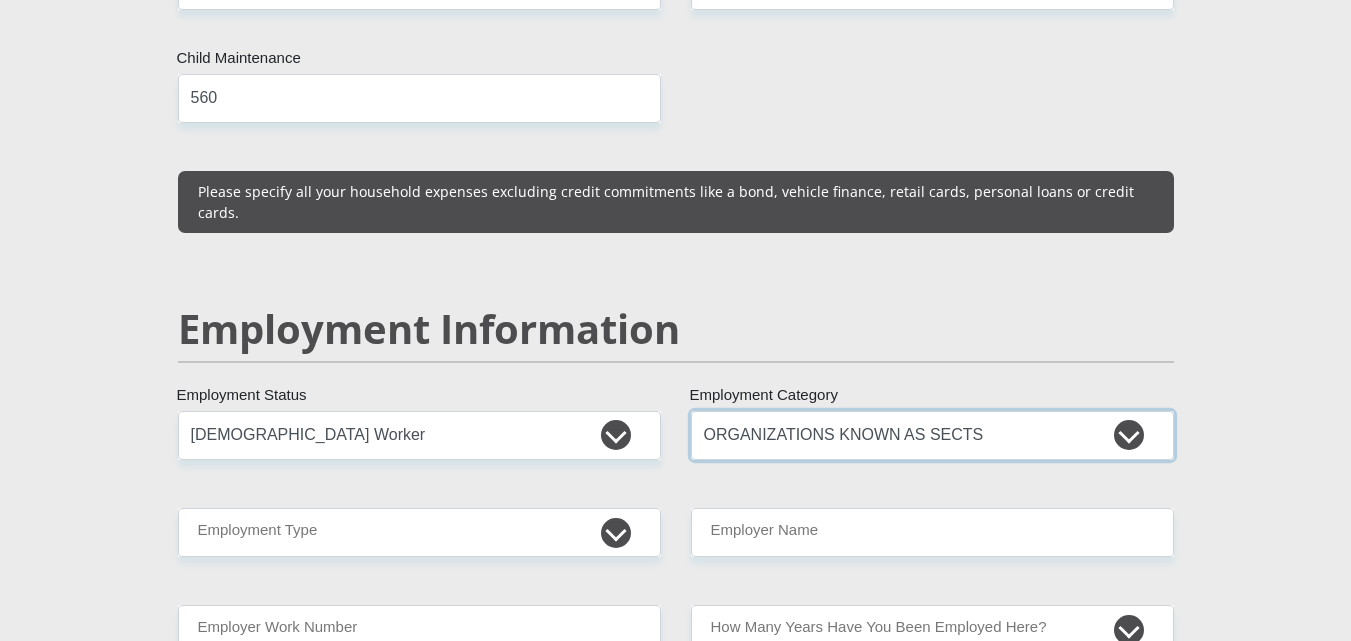 click on "AGRICULTURE
ALCOHOL & TOBACCO
CONSTRUCTION MATERIALS
METALLURGY
EQUIPMENT FOR RENEWABLE ENERGY
SPECIALIZED CONTRACTORS
CAR
GAMING (INCL. INTERNET
OTHER WHOLESALE
UNLICENSED PHARMACEUTICALS
CURRENCY EXCHANGE HOUSES
OTHER FINANCIAL INSTITUTIONS & INSURANCE
REAL ESTATE AGENTS
OIL & GAS
OTHER MATERIALS (E.G. IRON ORE)
PRECIOUS STONES & PRECIOUS METALS
POLITICAL ORGANIZATIONS
RELIGIOUS ORGANIZATIONS(NOT SECTS)
ACTI. HAVING BUSINESS DEAL WITH PUBLIC ADMINISTRATION
LAUNDROMATS" at bounding box center [932, 435] 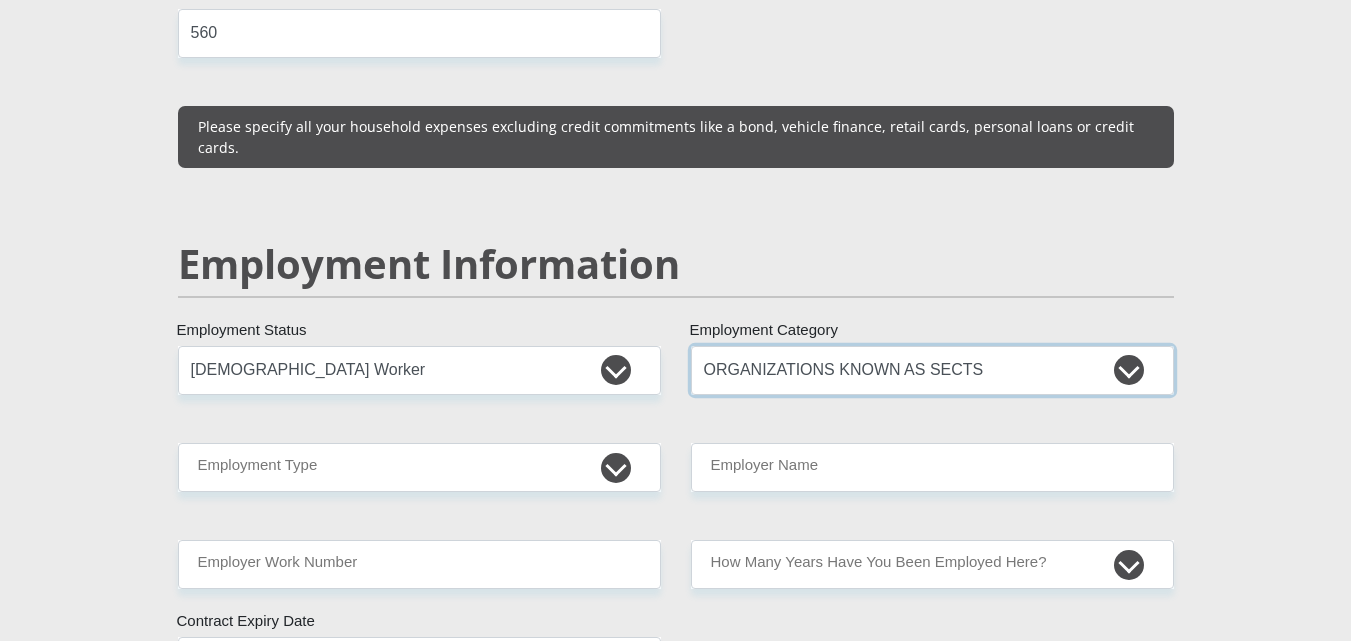 scroll, scrollTop: 2900, scrollLeft: 0, axis: vertical 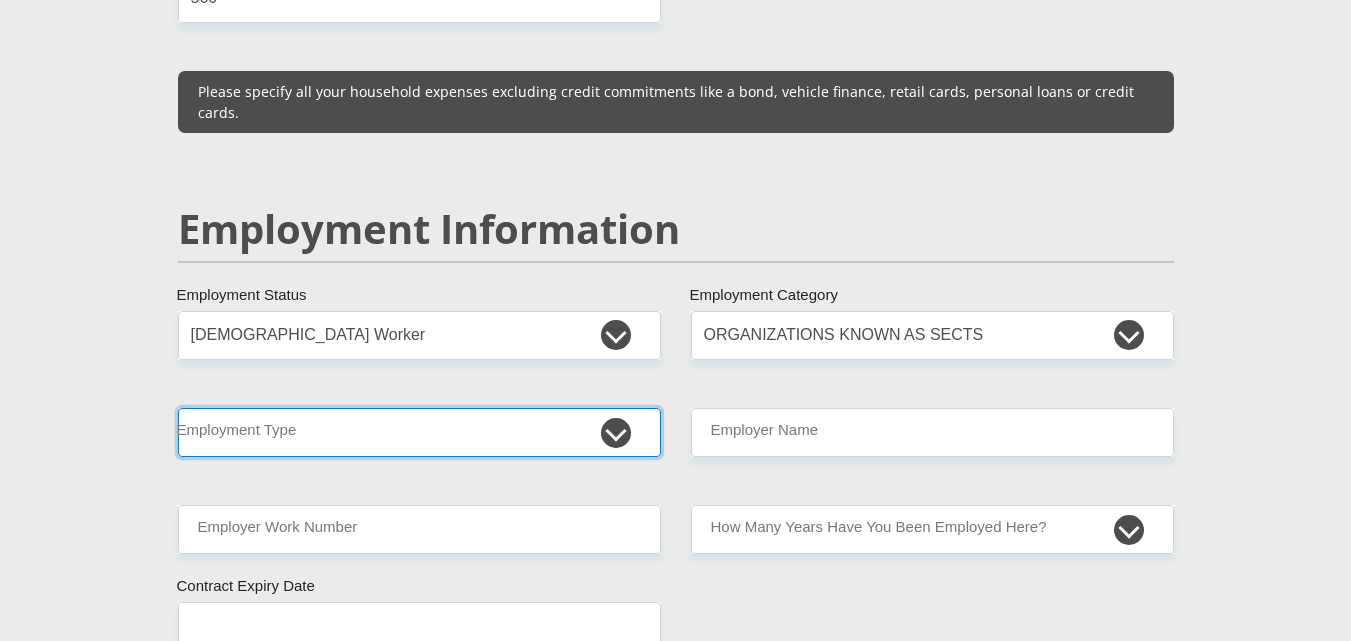 click on "College/Lecturer
Craft Seller
Creative
Driver
Executive
Farmer
Forces - Non Commissioned
Forces - Officer
Hawker
Housewife
Labourer
Licenced Professional
Manager
Miner
Non Licenced Professional
Office Staff/Clerk
Outside Worker
Pensioner
Permanent Teacher
Production/Manufacturing
Sales
Self-Employed
Semi-Professional Worker
Service Industry  Social Worker  Student" at bounding box center [419, 432] 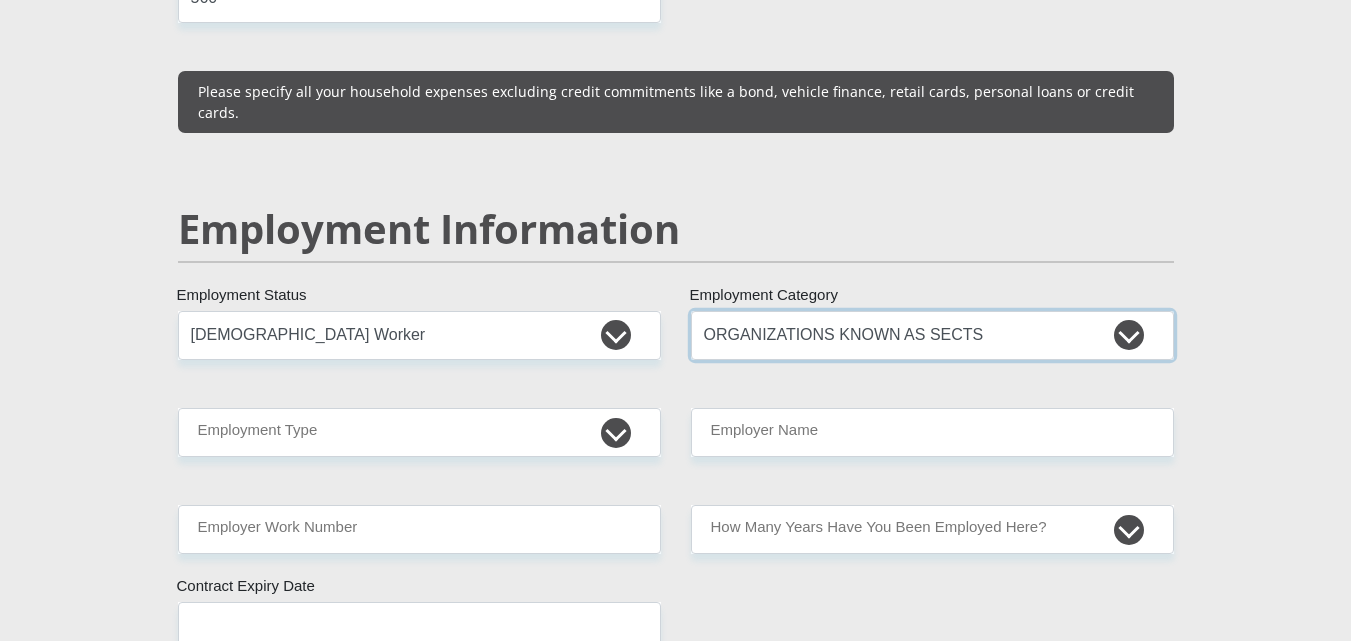 click on "AGRICULTURE
ALCOHOL & TOBACCO
CONSTRUCTION MATERIALS
METALLURGY
EQUIPMENT FOR RENEWABLE ENERGY
SPECIALIZED CONTRACTORS
CAR
GAMING (INCL. INTERNET
OTHER WHOLESALE
UNLICENSED PHARMACEUTICALS
CURRENCY EXCHANGE HOUSES
OTHER FINANCIAL INSTITUTIONS & INSURANCE
REAL ESTATE AGENTS
OIL & GAS
OTHER MATERIALS (E.G. IRON ORE)
PRECIOUS STONES & PRECIOUS METALS
POLITICAL ORGANIZATIONS
RELIGIOUS ORGANIZATIONS(NOT SECTS)
ACTI. HAVING BUSINESS DEAL WITH PUBLIC ADMINISTRATION
LAUNDROMATS" at bounding box center (932, 335) 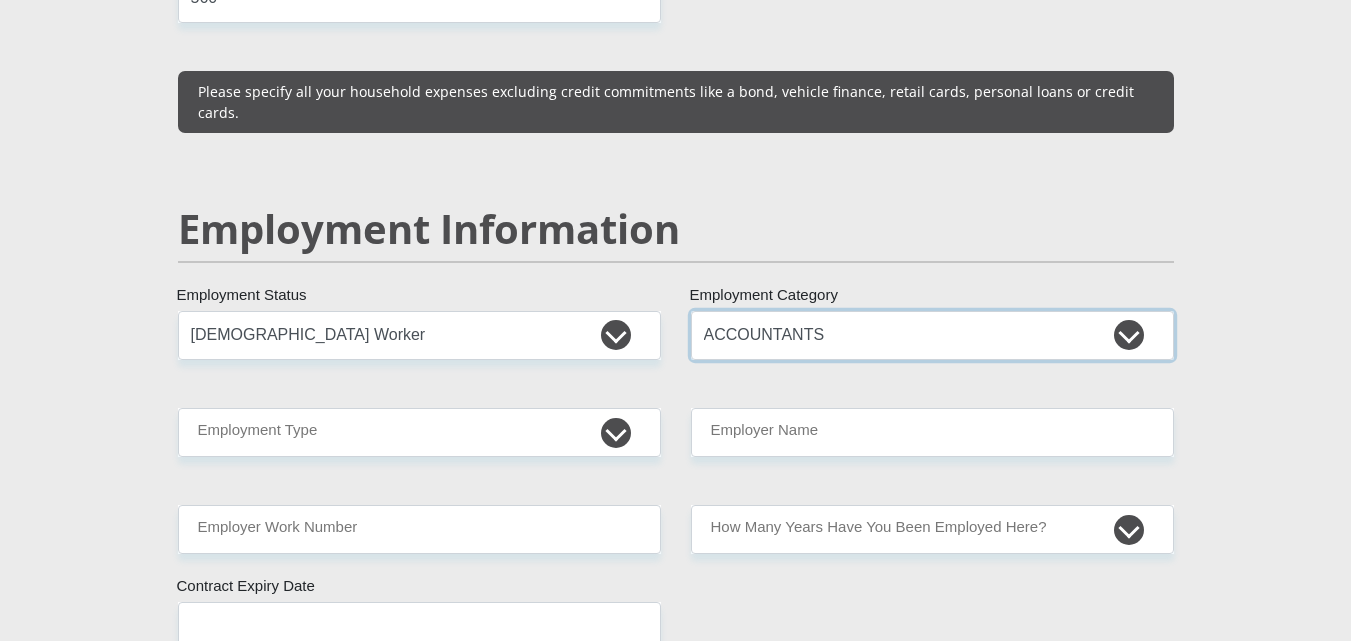 click on "AGRICULTURE
ALCOHOL & TOBACCO
CONSTRUCTION MATERIALS
METALLURGY
EQUIPMENT FOR RENEWABLE ENERGY
SPECIALIZED CONTRACTORS
CAR
GAMING (INCL. INTERNET
OTHER WHOLESALE
UNLICENSED PHARMACEUTICALS
CURRENCY EXCHANGE HOUSES
OTHER FINANCIAL INSTITUTIONS & INSURANCE
REAL ESTATE AGENTS
OIL & GAS
OTHER MATERIALS (E.G. IRON ORE)
PRECIOUS STONES & PRECIOUS METALS
POLITICAL ORGANIZATIONS
RELIGIOUS ORGANIZATIONS(NOT SECTS)
ACTI. HAVING BUSINESS DEAL WITH PUBLIC ADMINISTRATION
LAUNDROMATS" at bounding box center [932, 335] 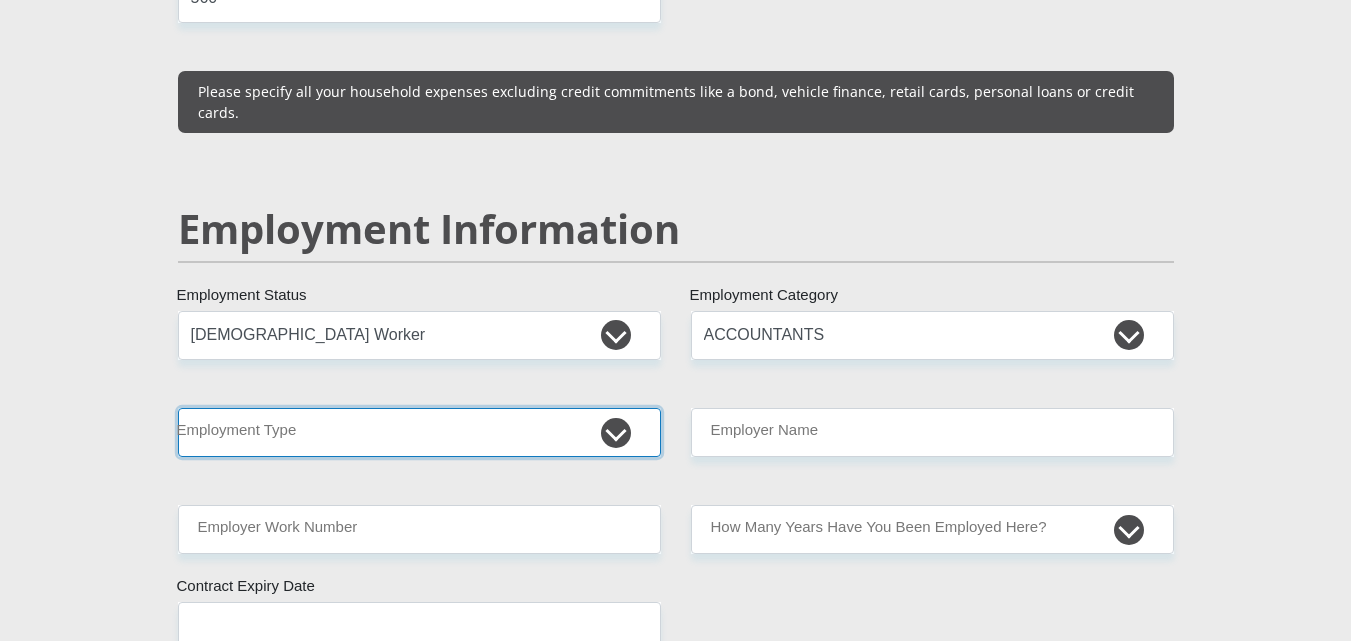 click on "College/Lecturer
Craft Seller
Creative
Driver
Executive
Farmer
Forces - Non Commissioned
Forces - Officer
Hawker
Housewife
Labourer
Licenced Professional
Manager
Miner
Non Licenced Professional
Office Staff/Clerk
Outside Worker
Pensioner
Permanent Teacher
Production/Manufacturing
Sales
Self-Employed
Semi-Professional Worker
Service Industry  Social Worker  Student" at bounding box center (419, 432) 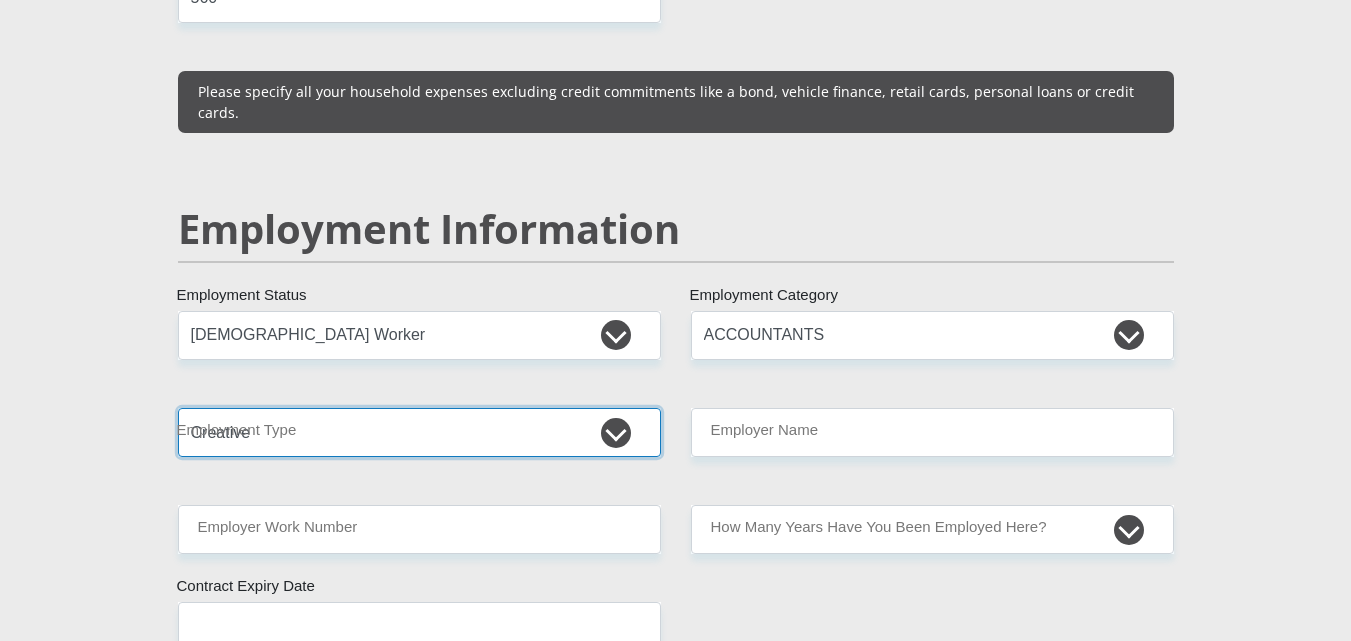 click on "College/Lecturer
Craft Seller
Creative
Driver
Executive
Farmer
Forces - Non Commissioned
Forces - Officer
Hawker
Housewife
Labourer
Licenced Professional
Manager
Miner
Non Licenced Professional
Office Staff/Clerk
Outside Worker
Pensioner
Permanent Teacher
Production/Manufacturing
Sales
Self-Employed
Semi-Professional Worker
Service Industry  Social Worker  Student" at bounding box center (419, 432) 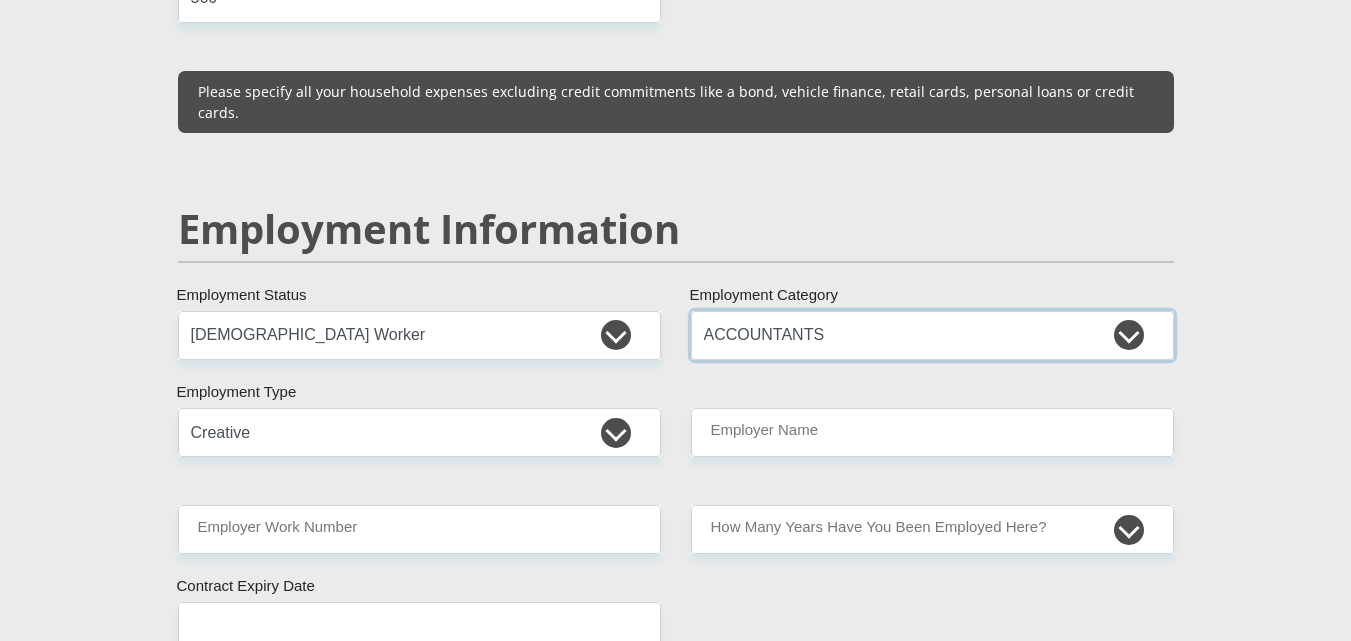 click on "AGRICULTURE
ALCOHOL & TOBACCO
CONSTRUCTION MATERIALS
METALLURGY
EQUIPMENT FOR RENEWABLE ENERGY
SPECIALIZED CONTRACTORS
CAR
GAMING (INCL. INTERNET
OTHER WHOLESALE
UNLICENSED PHARMACEUTICALS
CURRENCY EXCHANGE HOUSES
OTHER FINANCIAL INSTITUTIONS & INSURANCE
REAL ESTATE AGENTS
OIL & GAS
OTHER MATERIALS (E.G. IRON ORE)
PRECIOUS STONES & PRECIOUS METALS
POLITICAL ORGANIZATIONS
RELIGIOUS ORGANIZATIONS(NOT SECTS)
ACTI. HAVING BUSINESS DEAL WITH PUBLIC ADMINISTRATION
LAUNDROMATS" at bounding box center [932, 335] 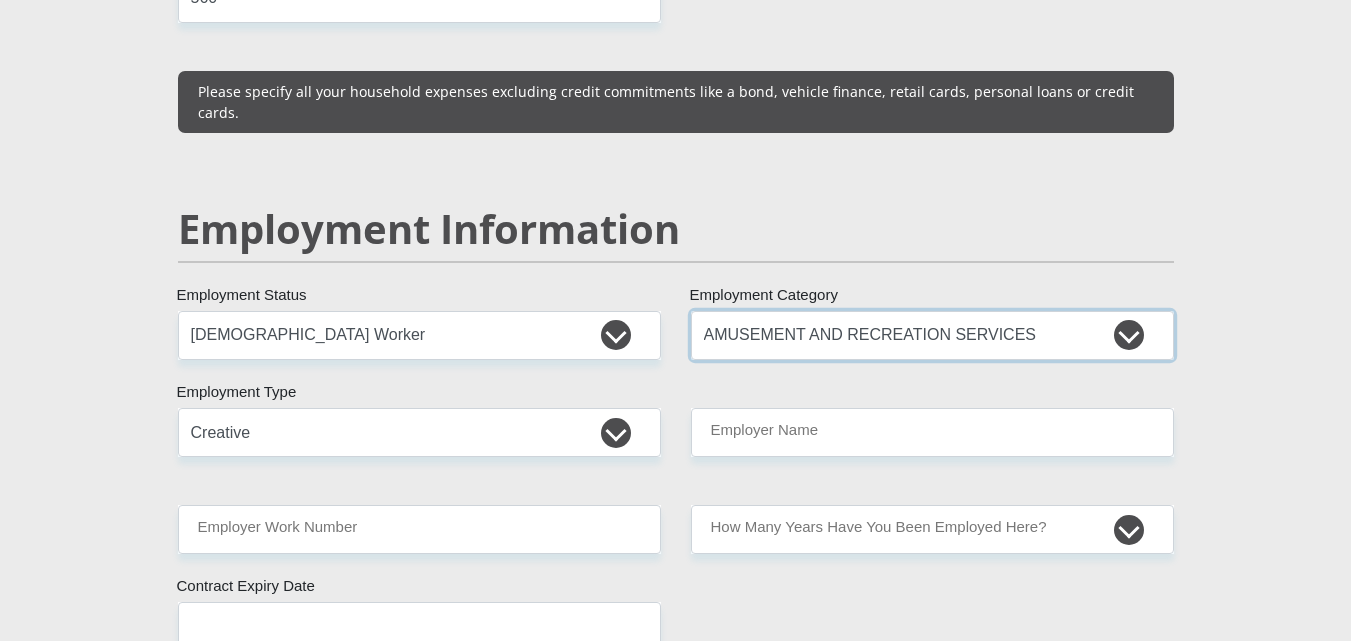 click on "AGRICULTURE
ALCOHOL & TOBACCO
CONSTRUCTION MATERIALS
METALLURGY
EQUIPMENT FOR RENEWABLE ENERGY
SPECIALIZED CONTRACTORS
CAR
GAMING (INCL. INTERNET
OTHER WHOLESALE
UNLICENSED PHARMACEUTICALS
CURRENCY EXCHANGE HOUSES
OTHER FINANCIAL INSTITUTIONS & INSURANCE
REAL ESTATE AGENTS
OIL & GAS
OTHER MATERIALS (E.G. IRON ORE)
PRECIOUS STONES & PRECIOUS METALS
POLITICAL ORGANIZATIONS
RELIGIOUS ORGANIZATIONS(NOT SECTS)
ACTI. HAVING BUSINESS DEAL WITH PUBLIC ADMINISTRATION
LAUNDROMATS" at bounding box center (932, 335) 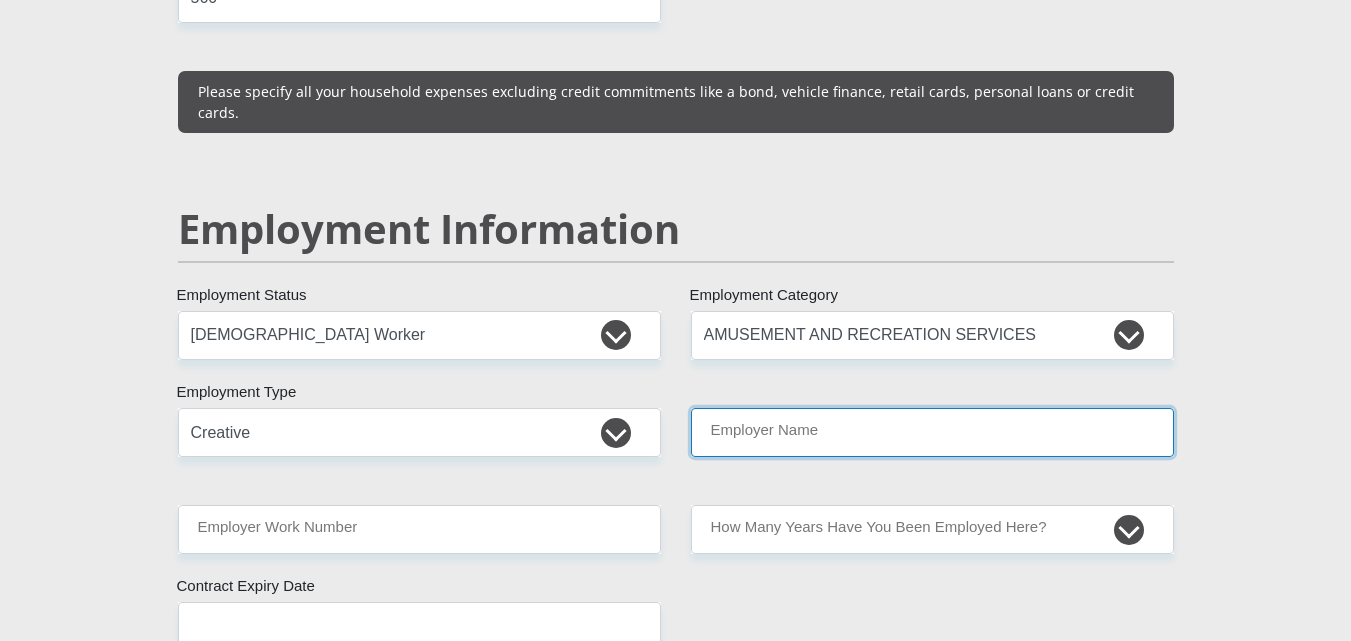 click on "Employer Name" at bounding box center (932, 432) 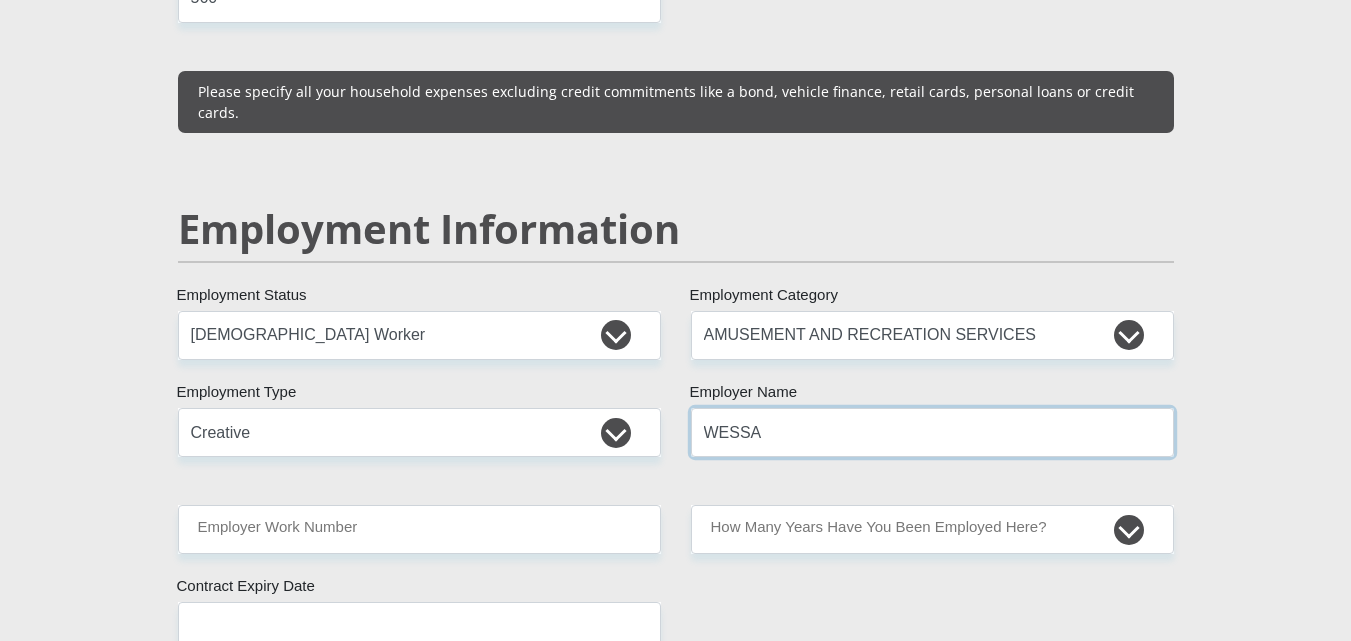 type on "WESSA" 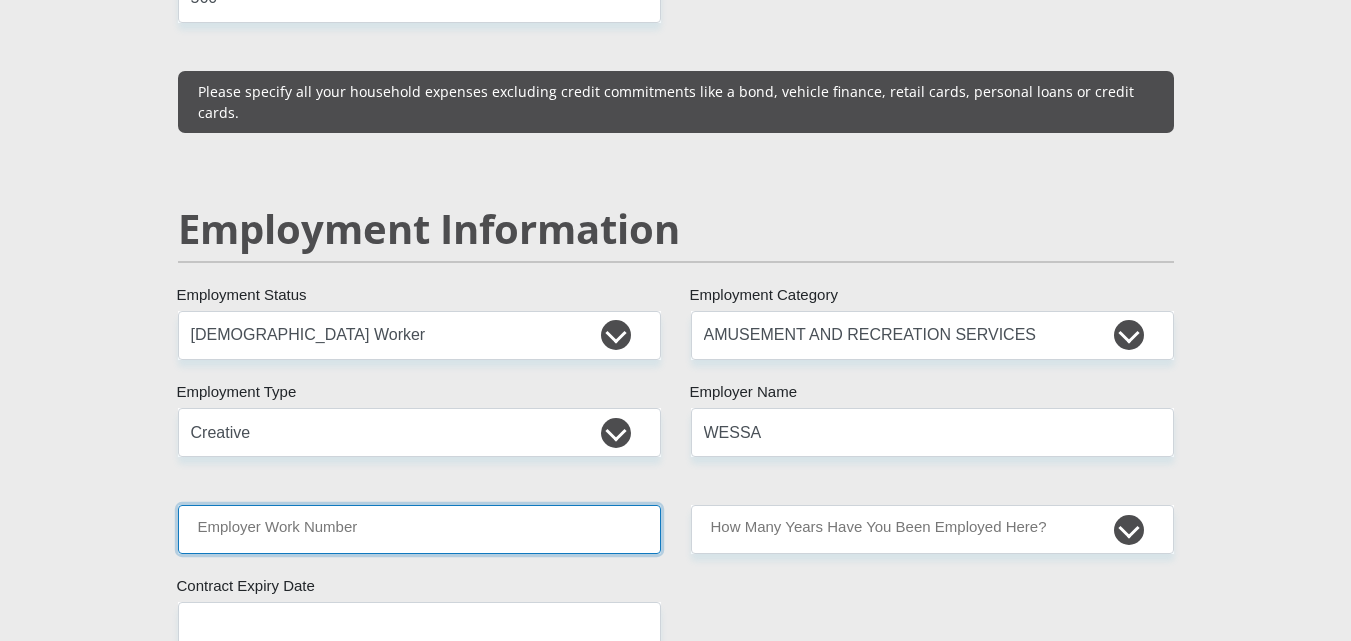 click on "Employer Work Number" at bounding box center [419, 529] 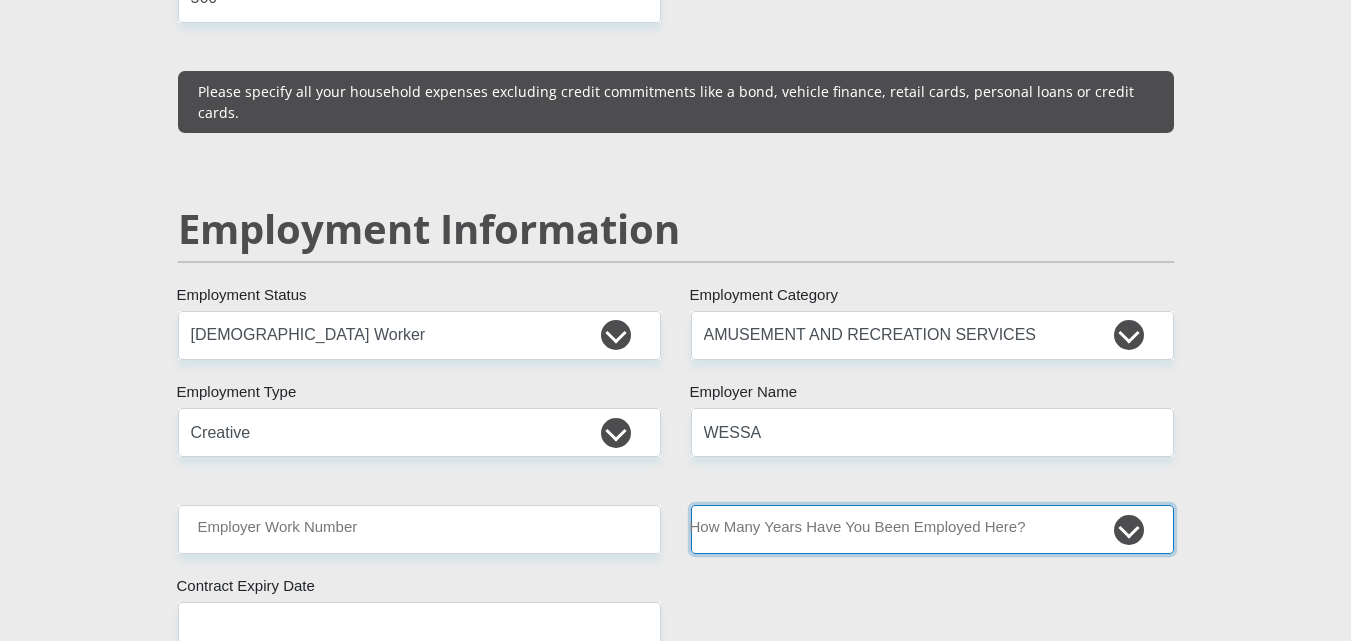 click on "less than 1 year
1-3 years
3-5 years
5+ years" at bounding box center (932, 529) 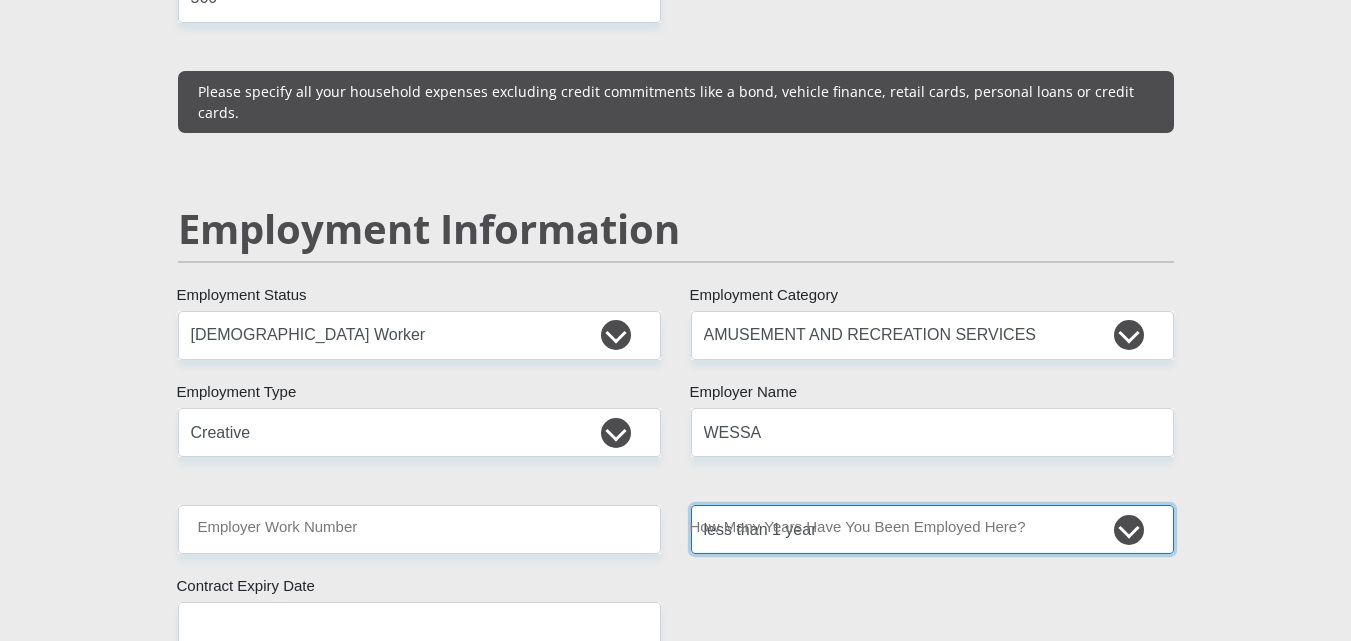 click on "less than 1 year
1-3 years
3-5 years
5+ years" at bounding box center [932, 529] 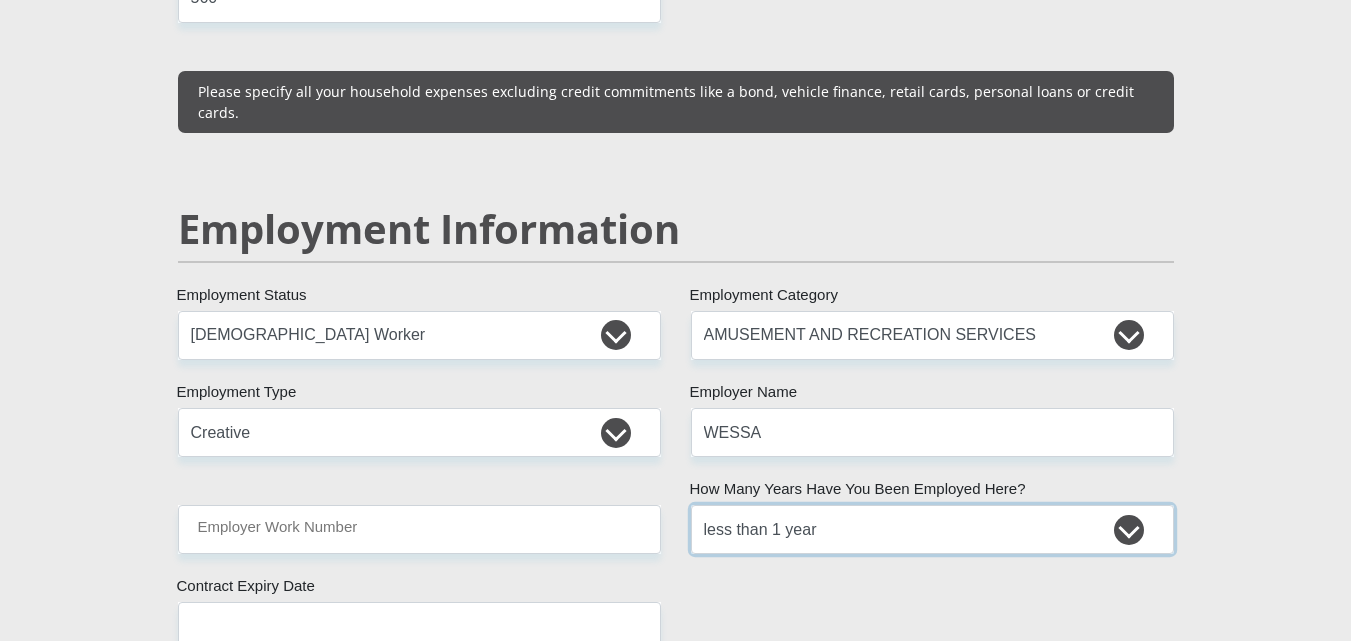 scroll, scrollTop: 3100, scrollLeft: 0, axis: vertical 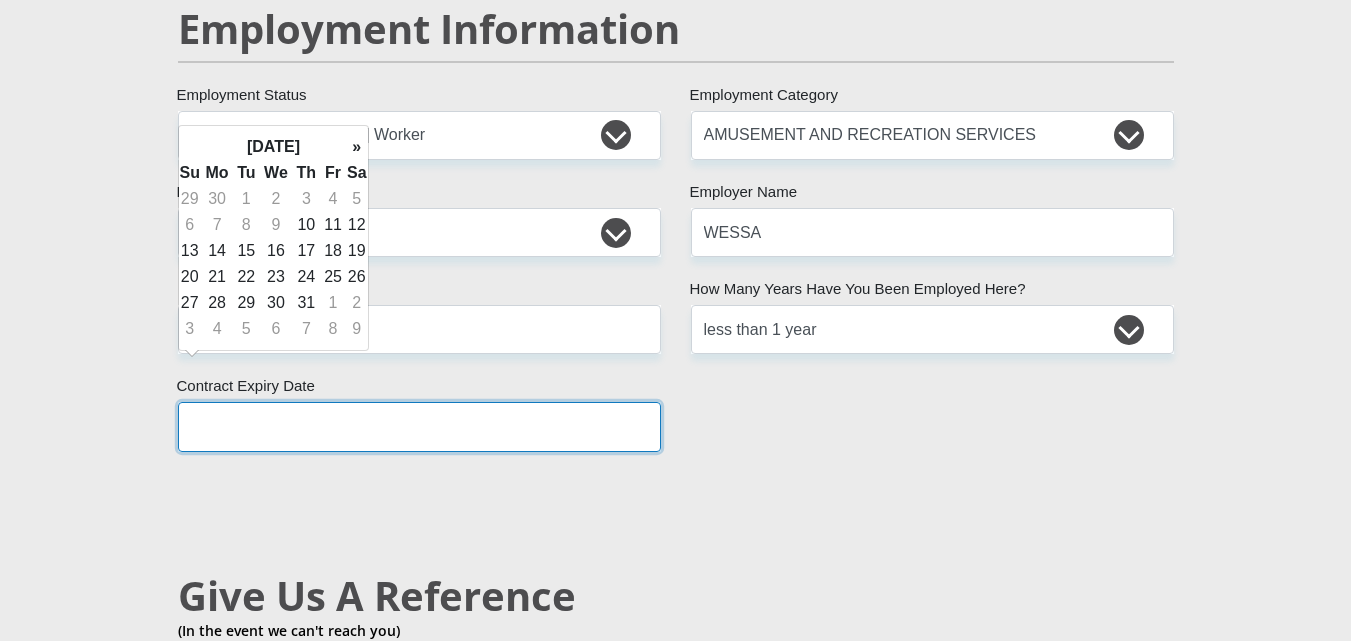 click at bounding box center [419, 426] 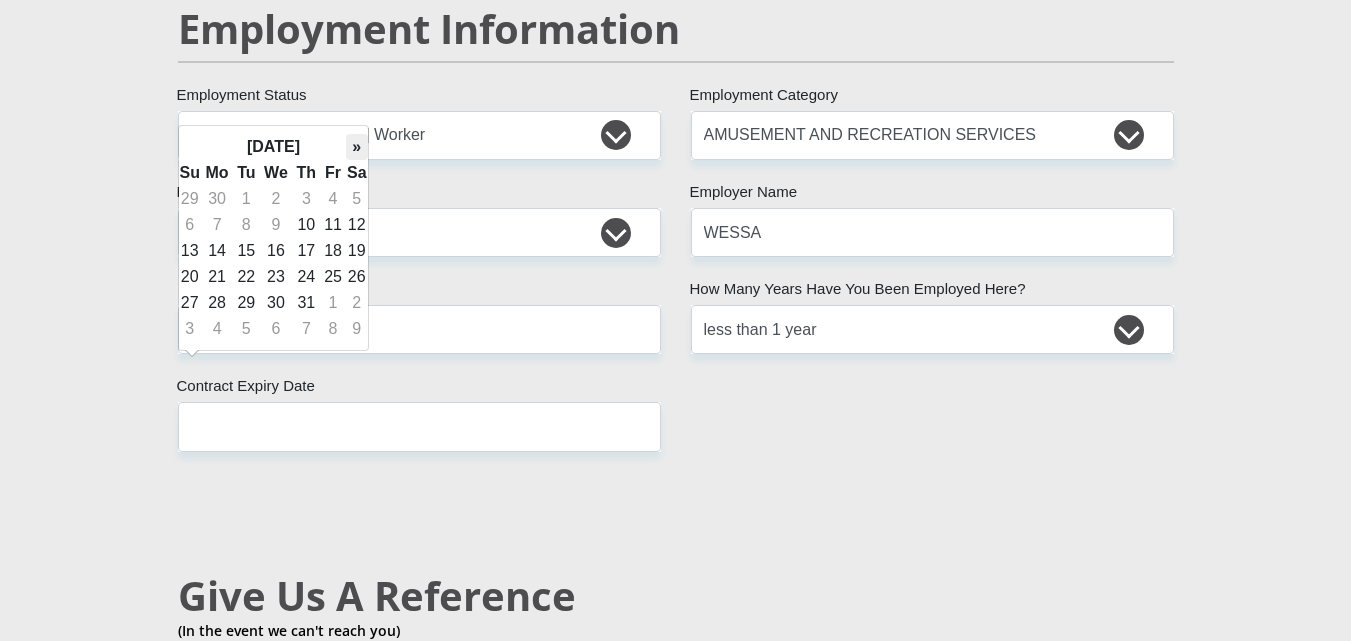 click on "»" at bounding box center [357, 147] 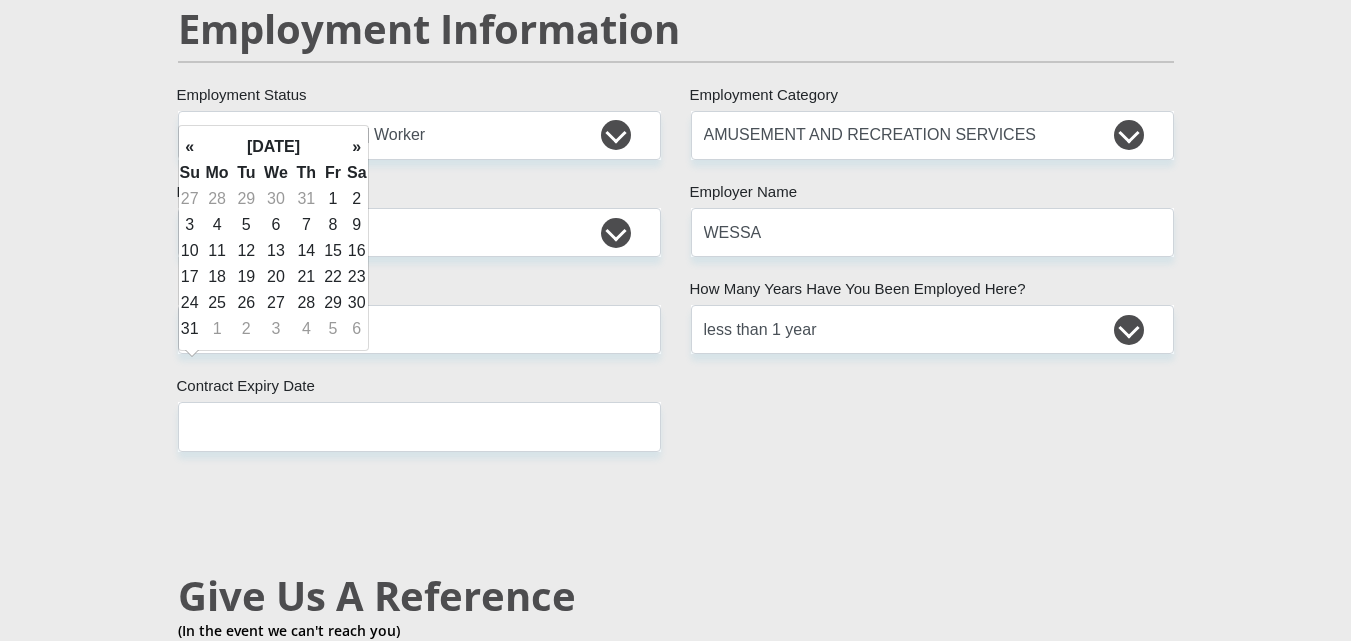 click on "»" at bounding box center (357, 147) 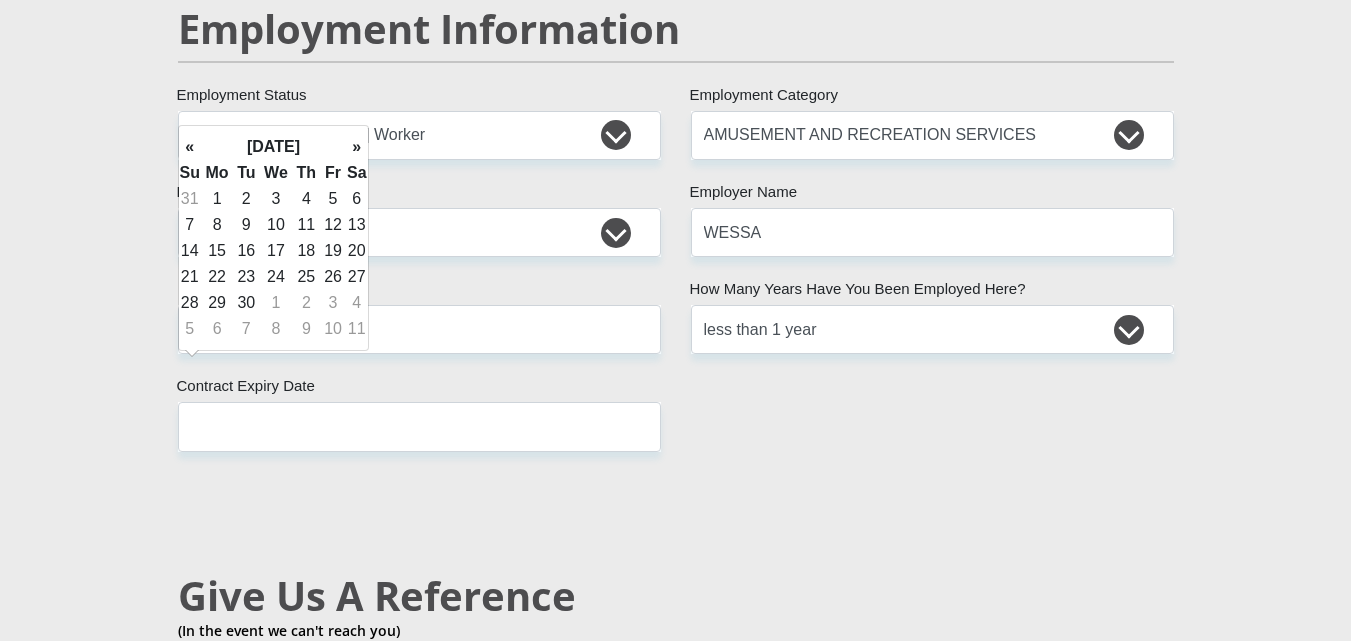click on "»" at bounding box center [357, 147] 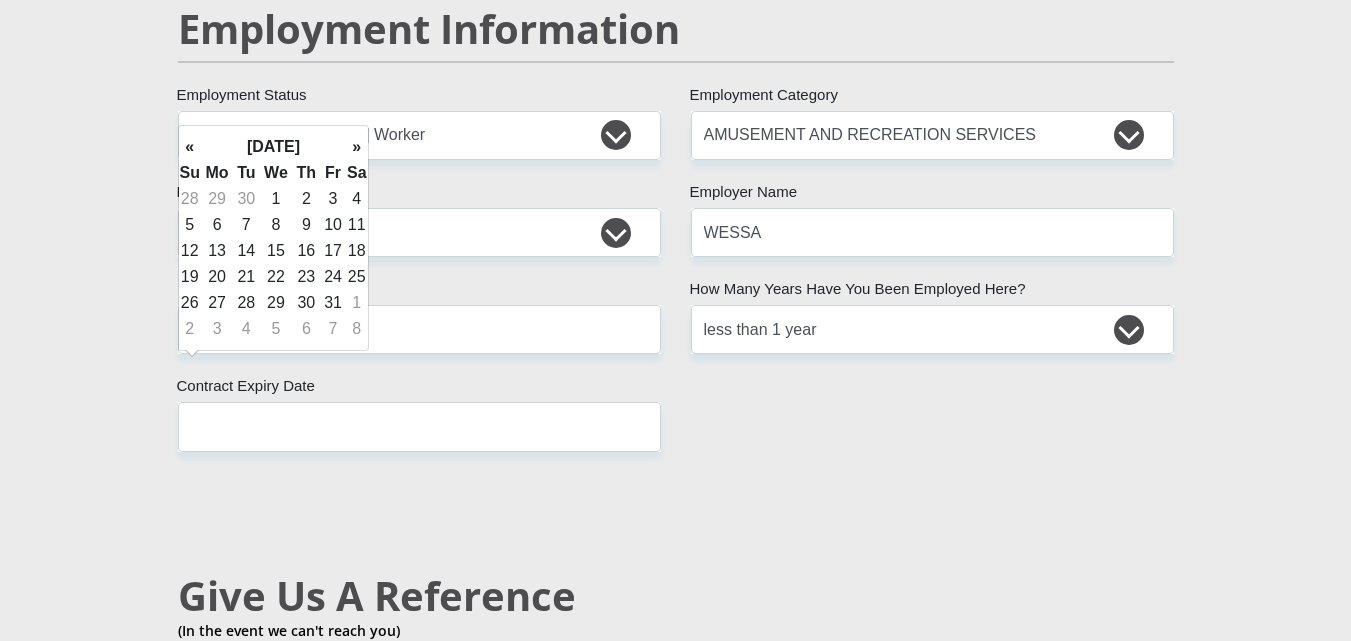 click on "»" at bounding box center [357, 147] 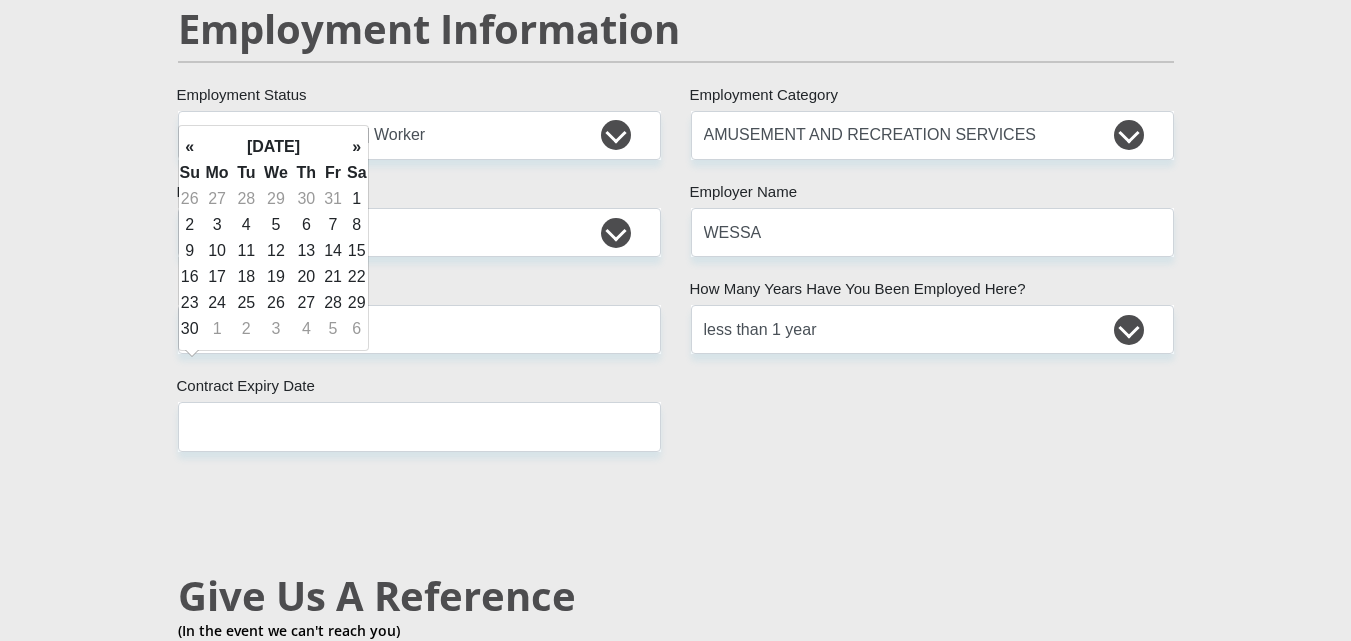 click on "»" at bounding box center (357, 147) 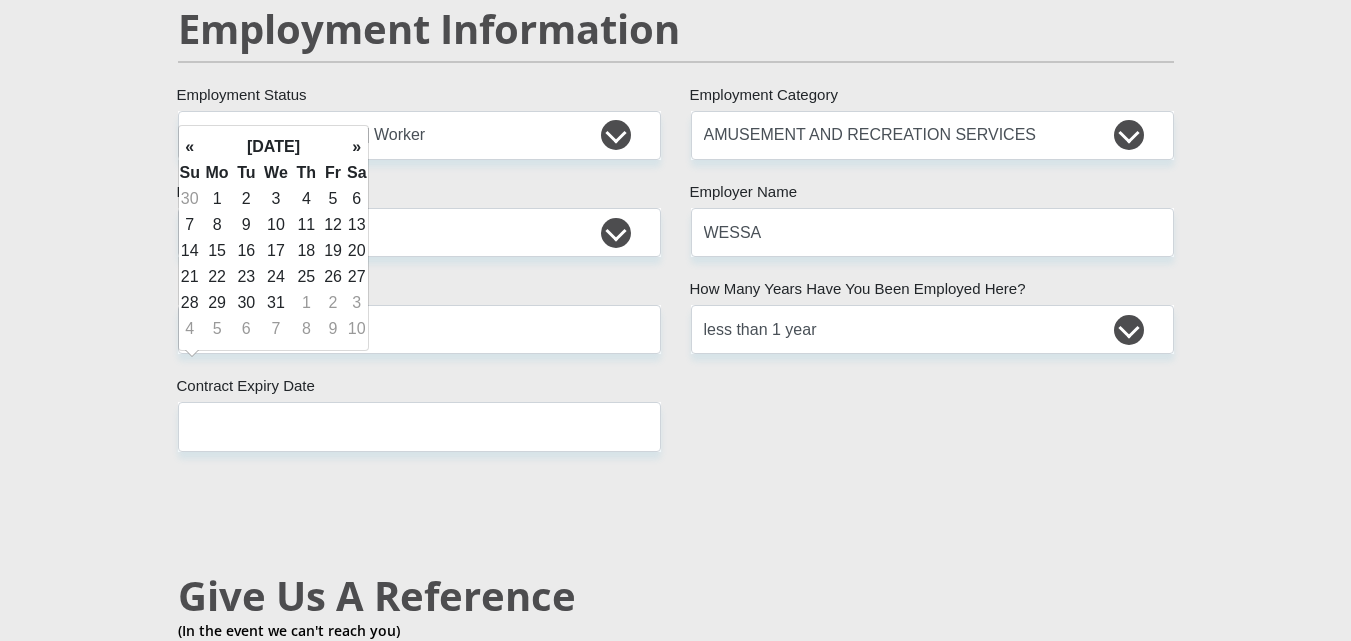click on "»" at bounding box center [357, 147] 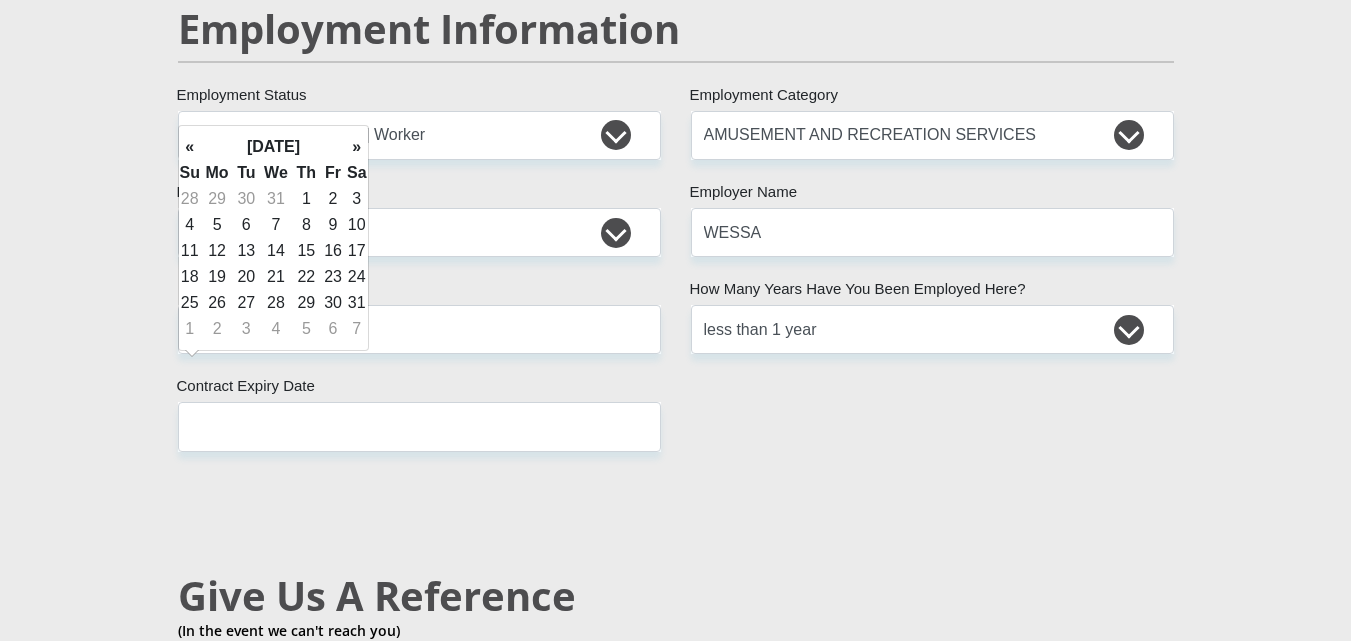 click on "»" at bounding box center [357, 147] 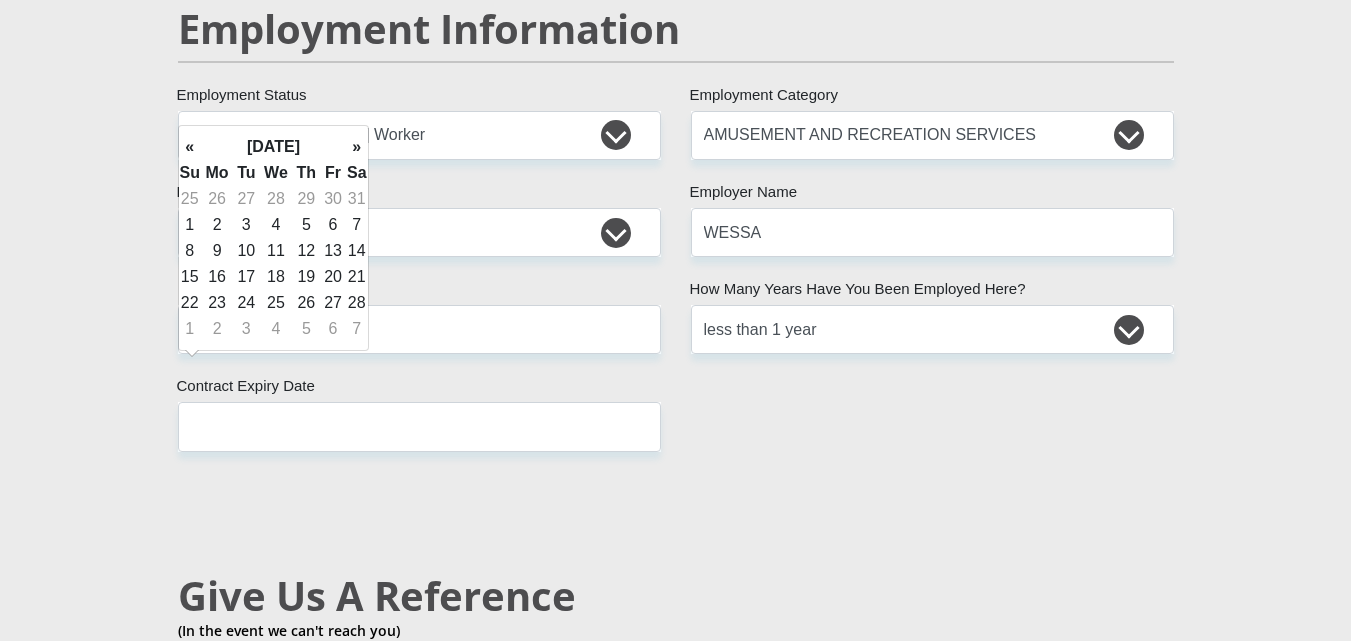 click on "»" at bounding box center (357, 147) 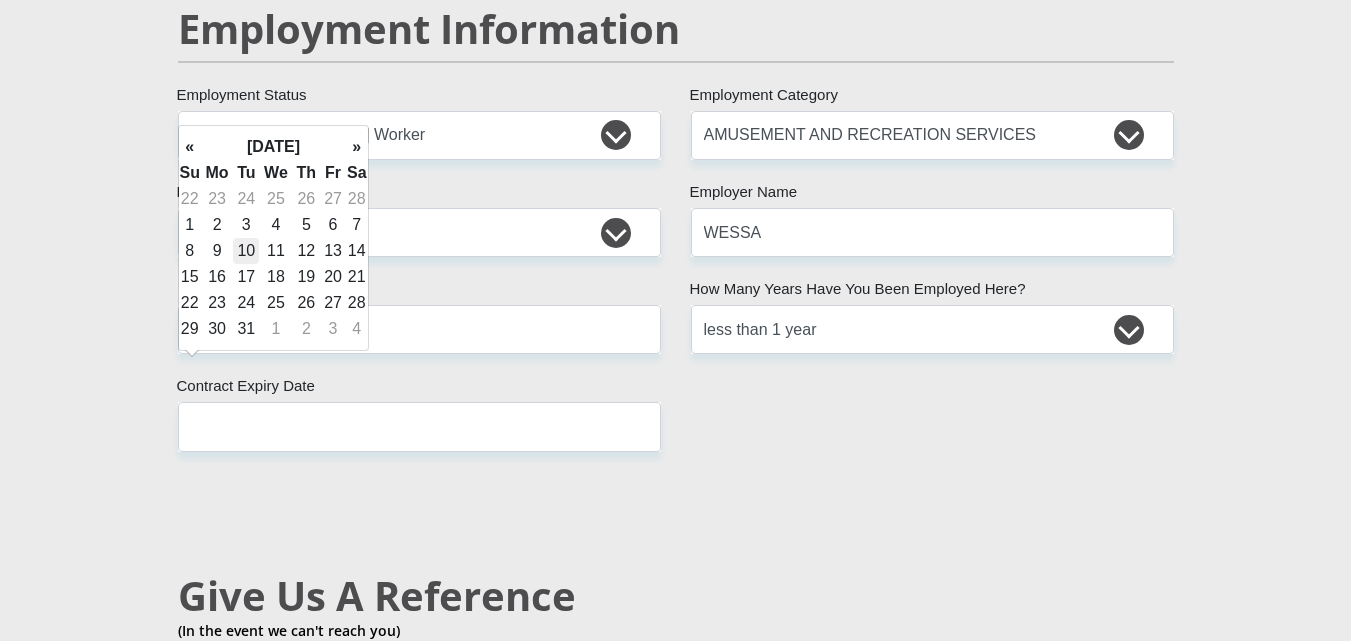 click on "10" at bounding box center [246, 251] 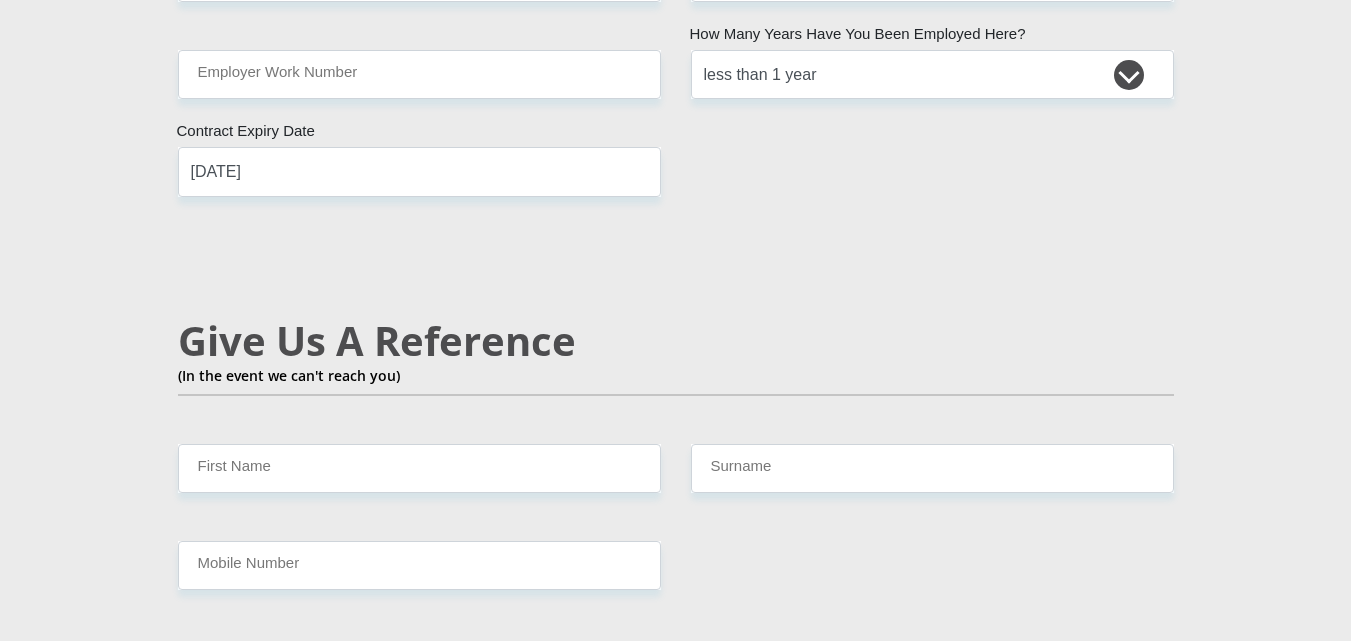 scroll, scrollTop: 3500, scrollLeft: 0, axis: vertical 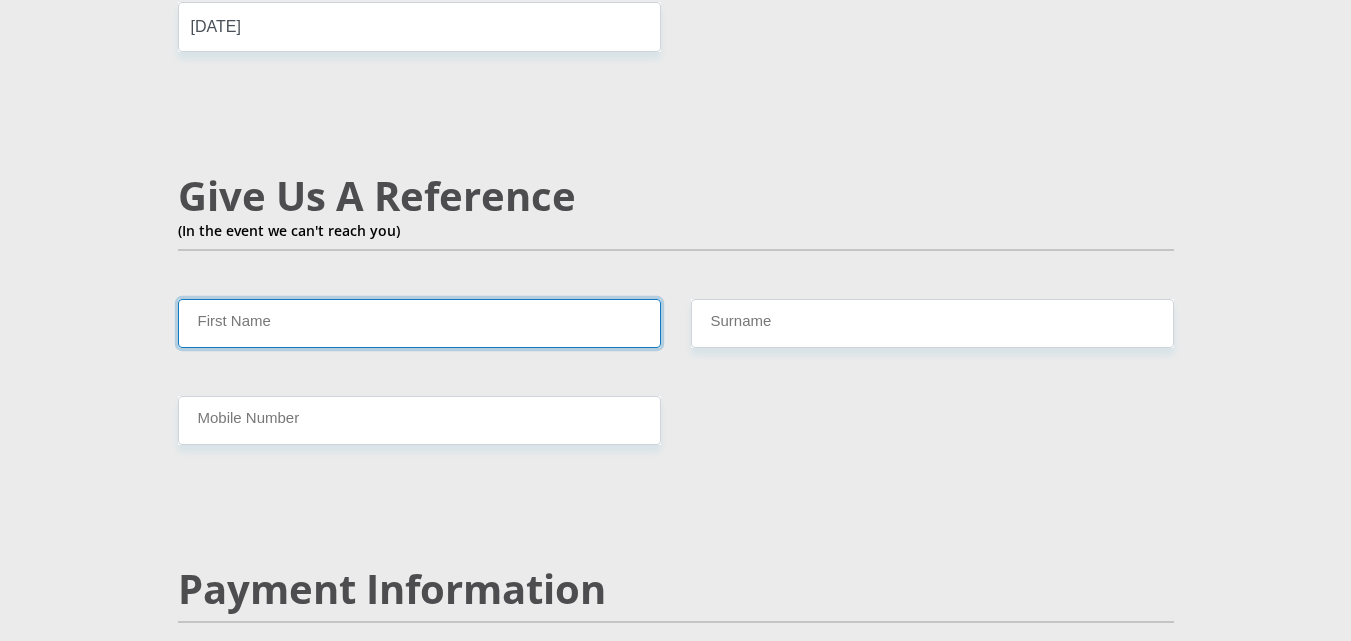 click on "First Name" at bounding box center (419, 323) 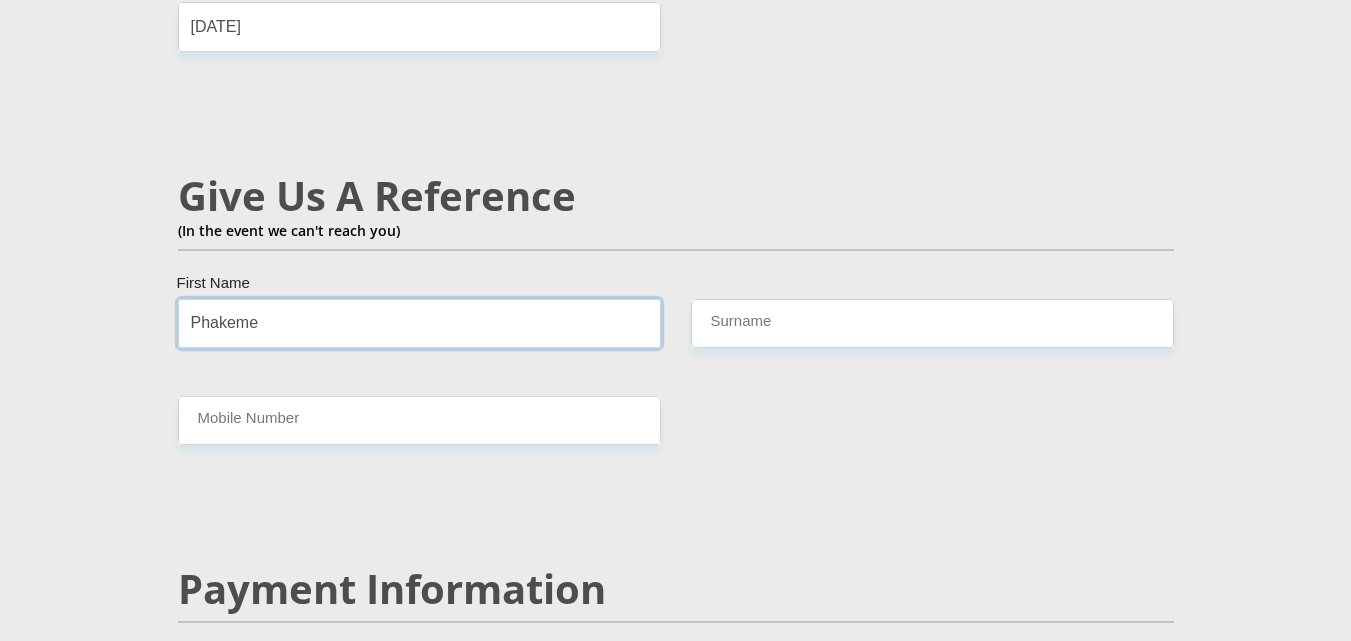 type on "Phakeme" 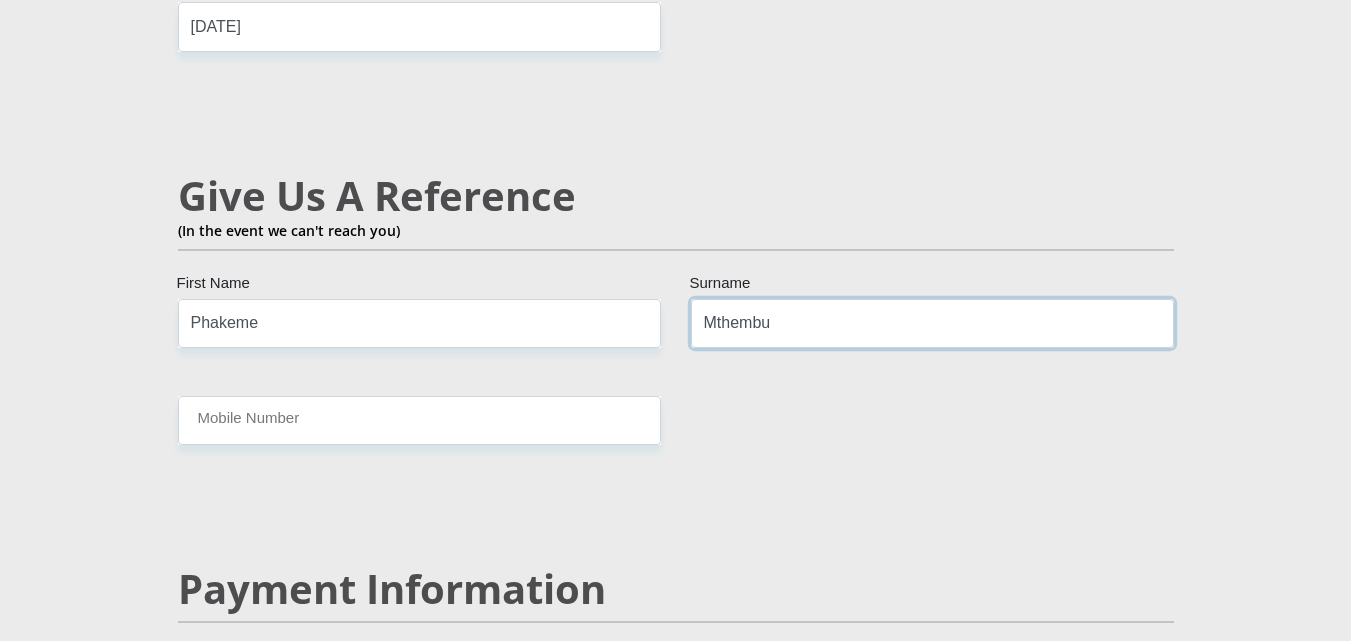 type on "Mthembu" 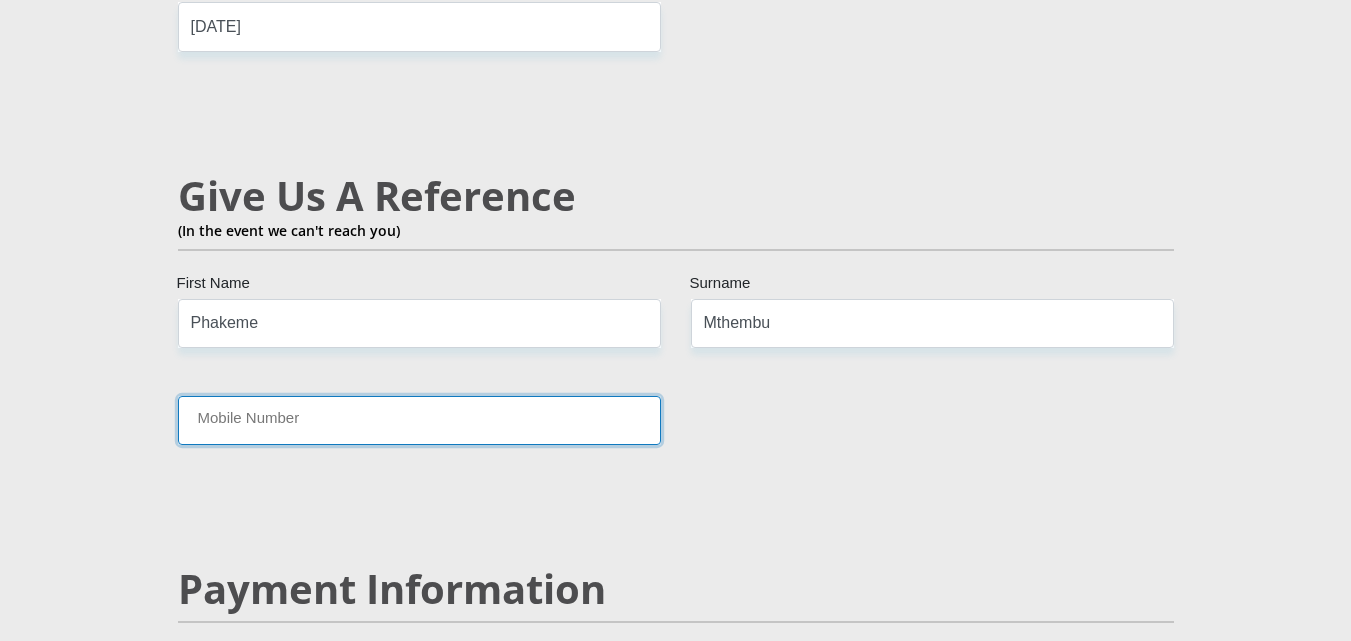 click on "Mobile Number" at bounding box center [419, 420] 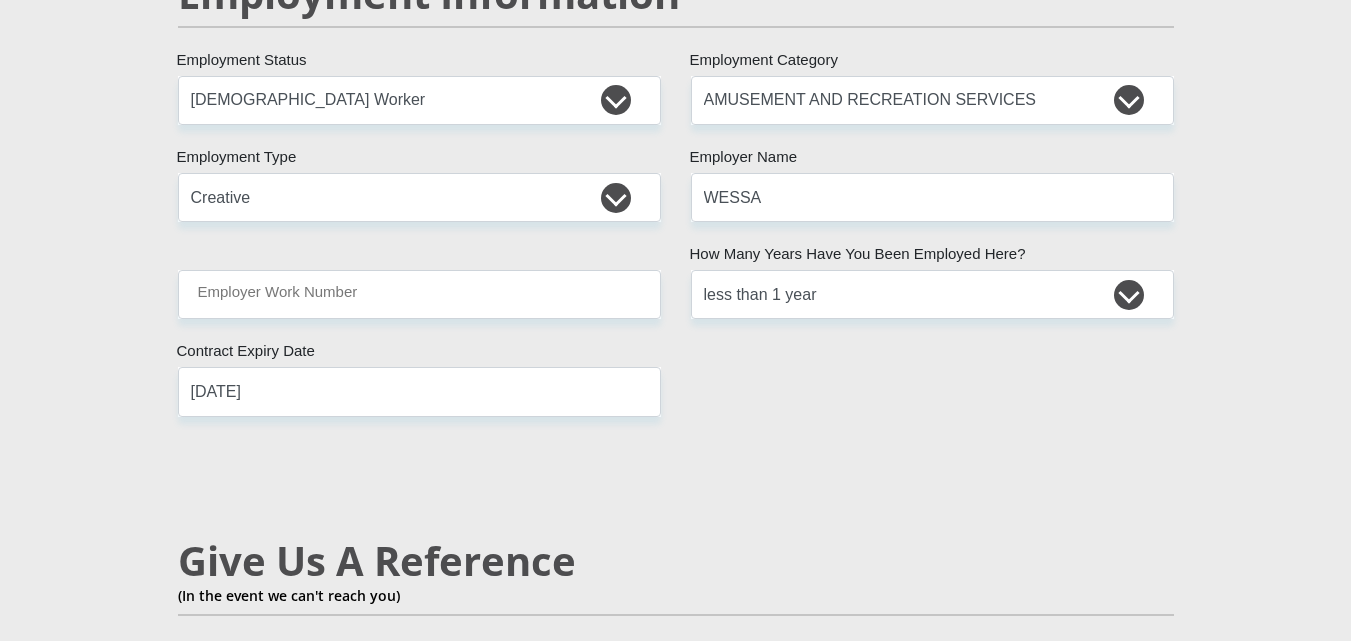 scroll, scrollTop: 3100, scrollLeft: 0, axis: vertical 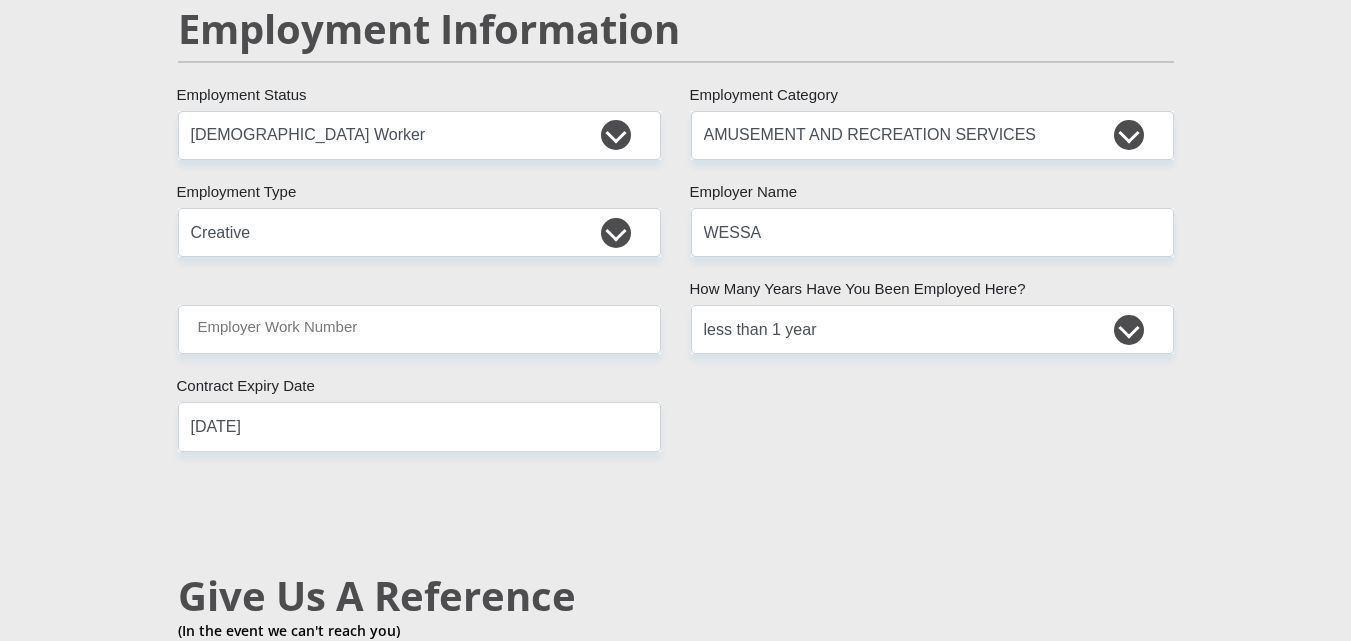 type on "0677312436" 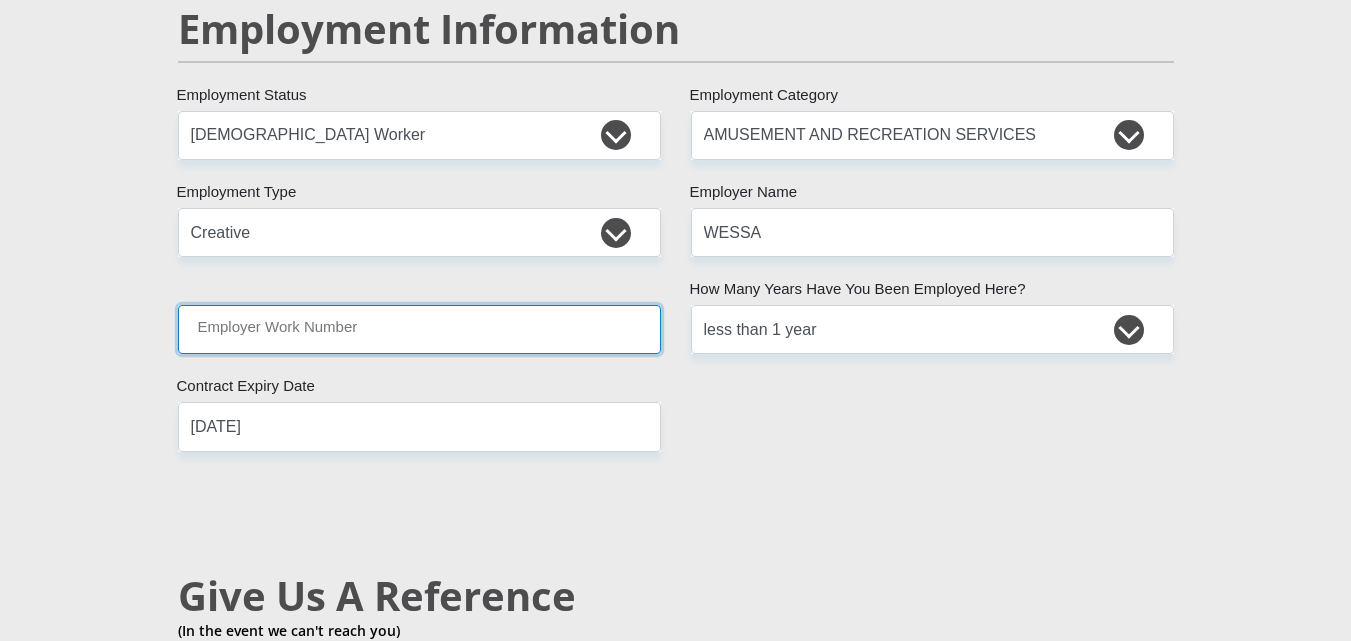 click on "Employer Work Number" at bounding box center [419, 329] 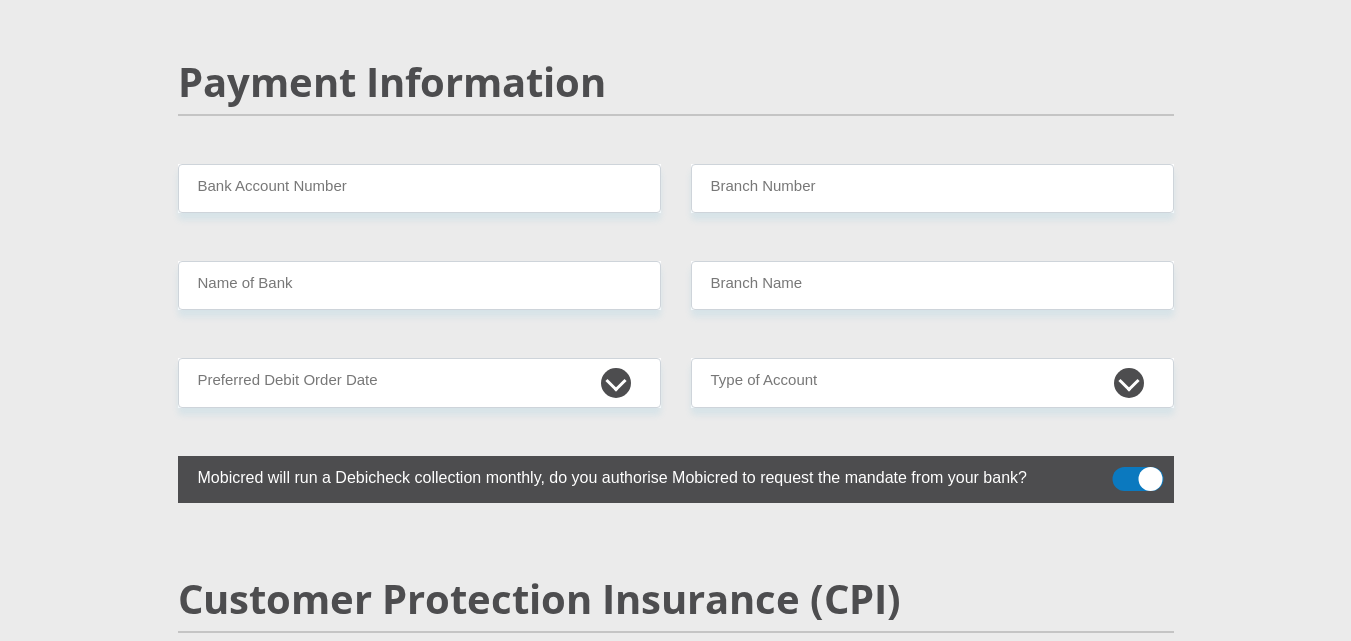 scroll, scrollTop: 4022, scrollLeft: 0, axis: vertical 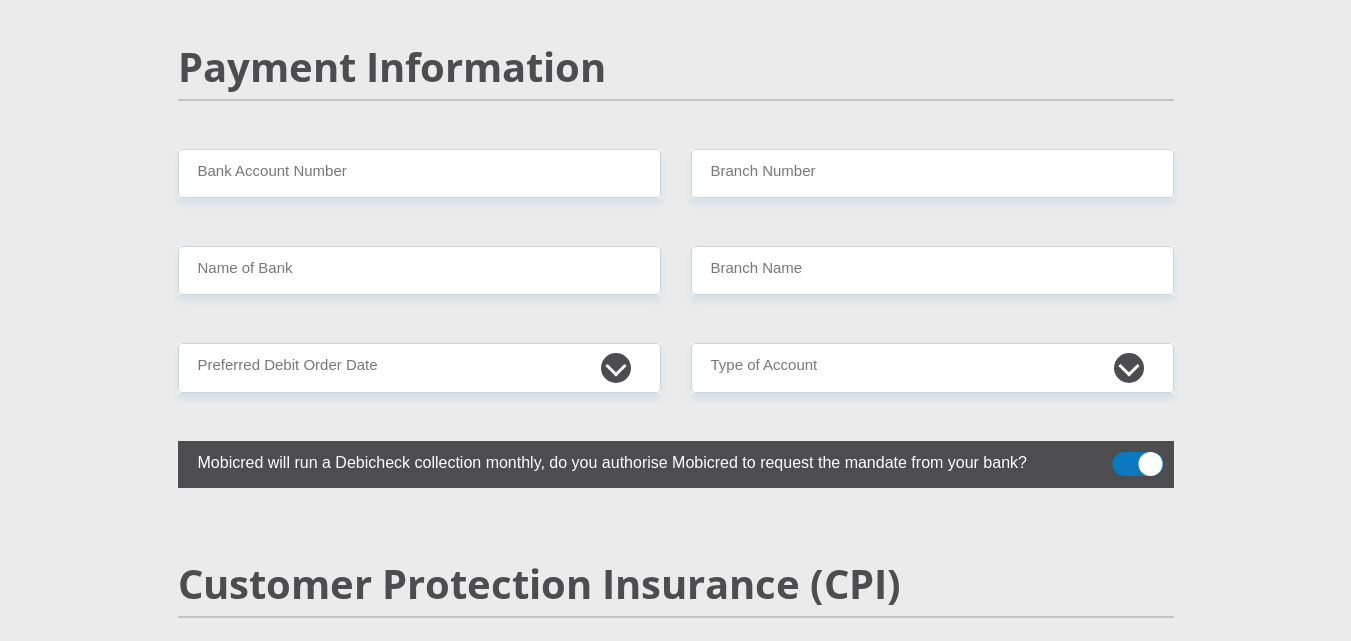 type on "0877111671" 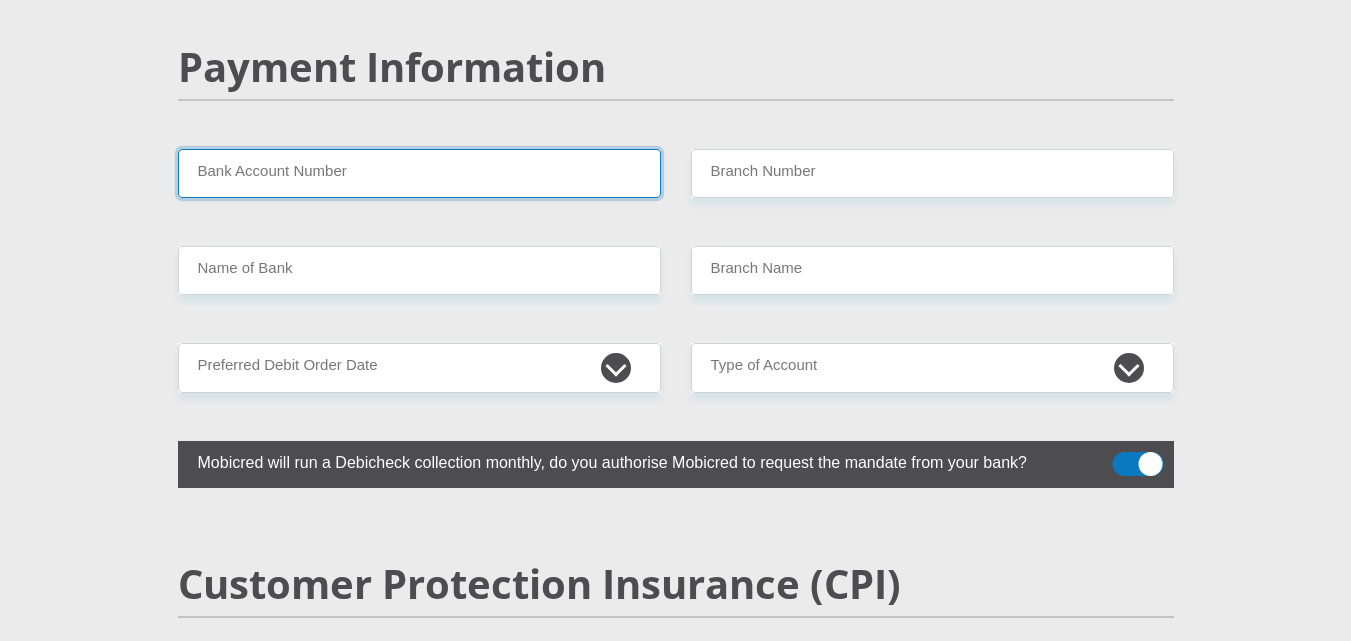 click on "Bank Account Number" at bounding box center [419, 173] 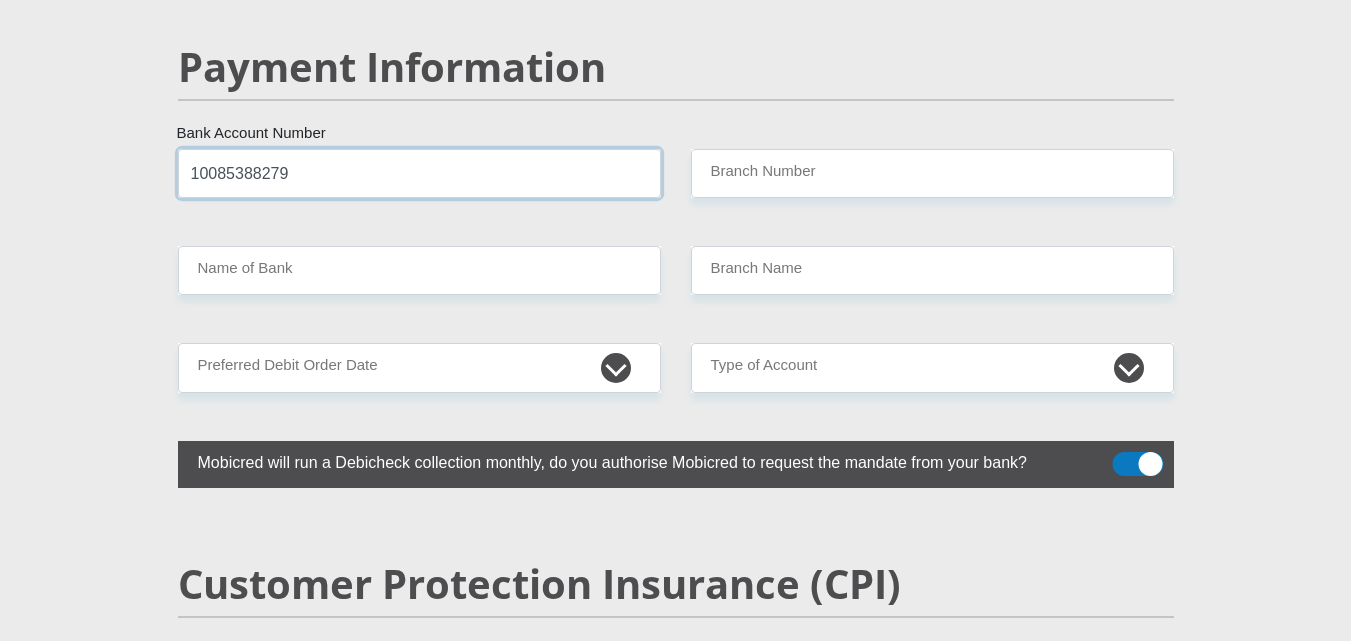 type on "10085388279" 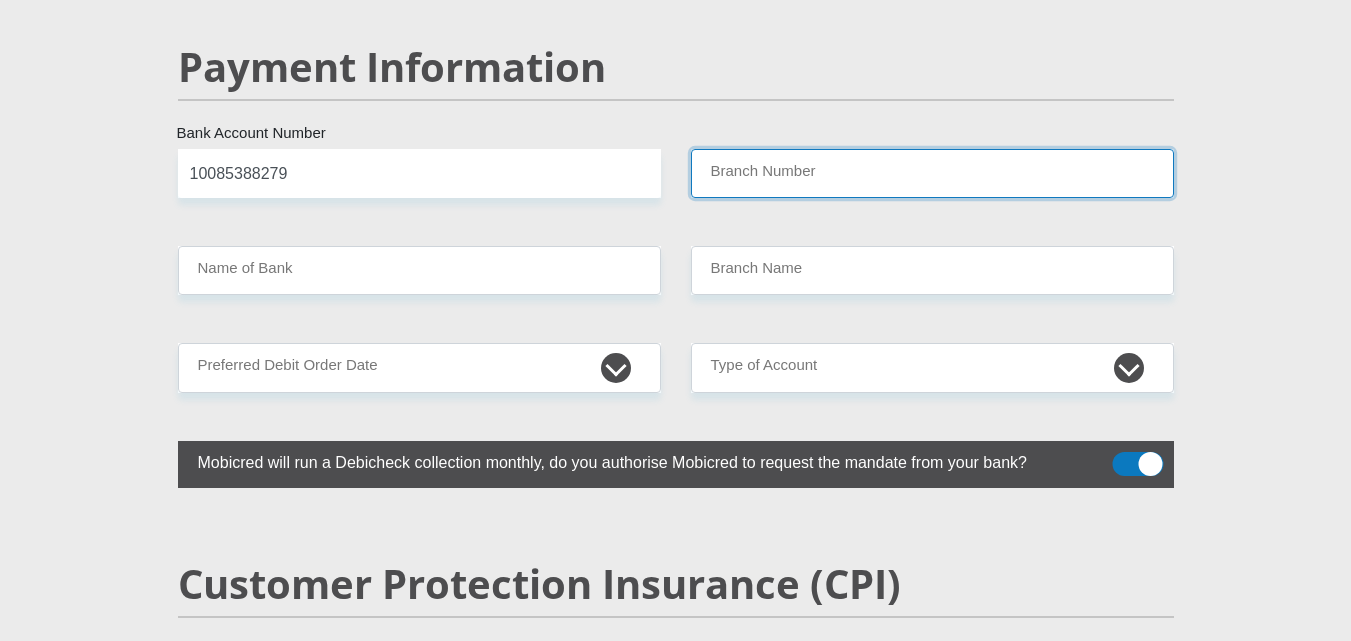 paste on "051001." 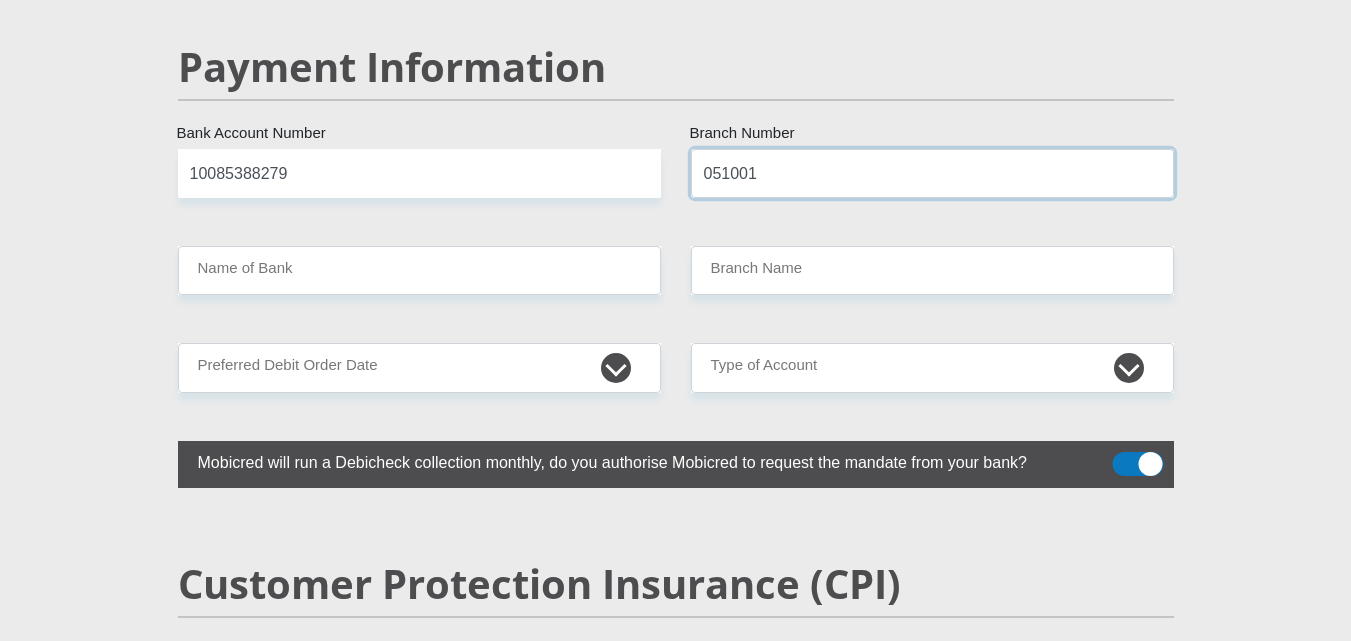 type on "051001" 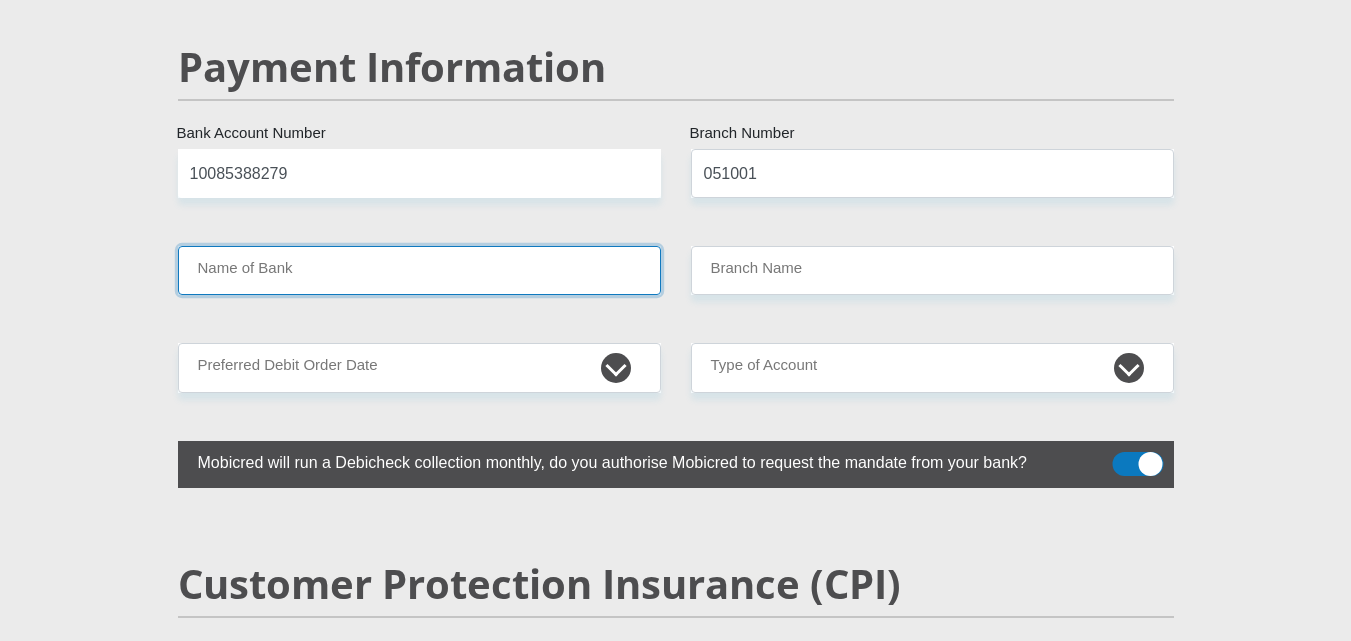 click on "Name of Bank" at bounding box center (419, 270) 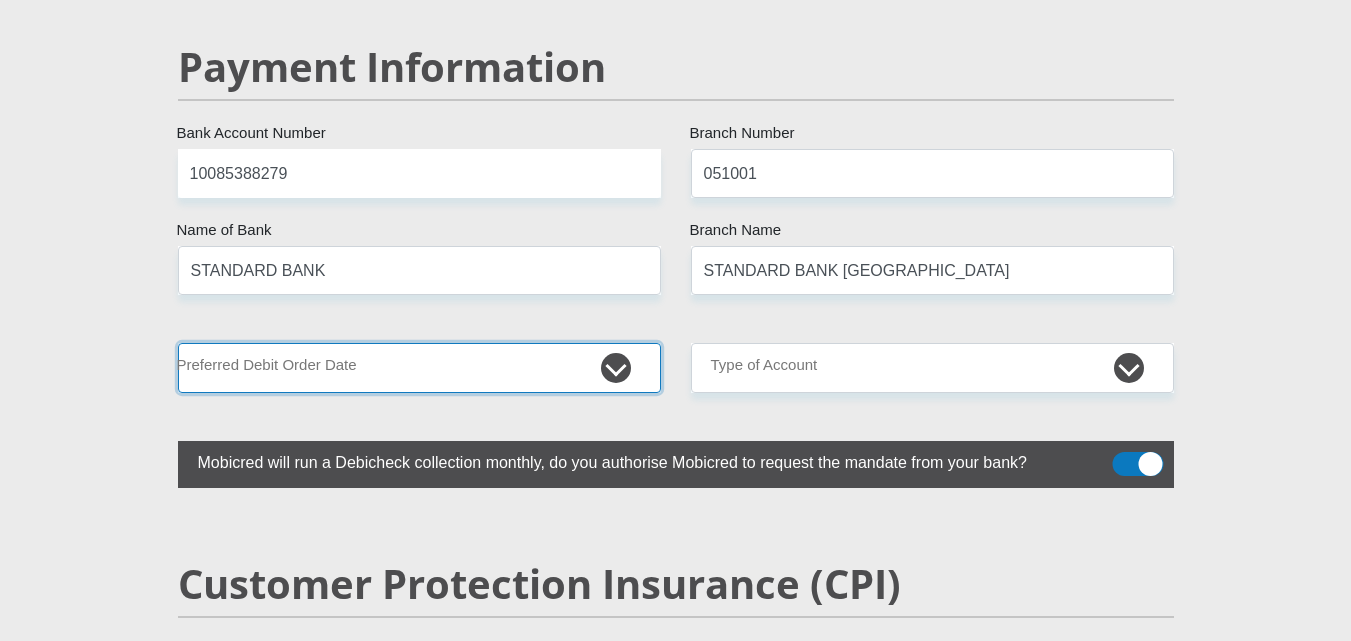 click on "1st
2nd
3rd
4th
5th
7th
18th
19th
20th
21st
22nd
23rd
24th
25th
26th
27th
28th
29th
30th" at bounding box center (419, 367) 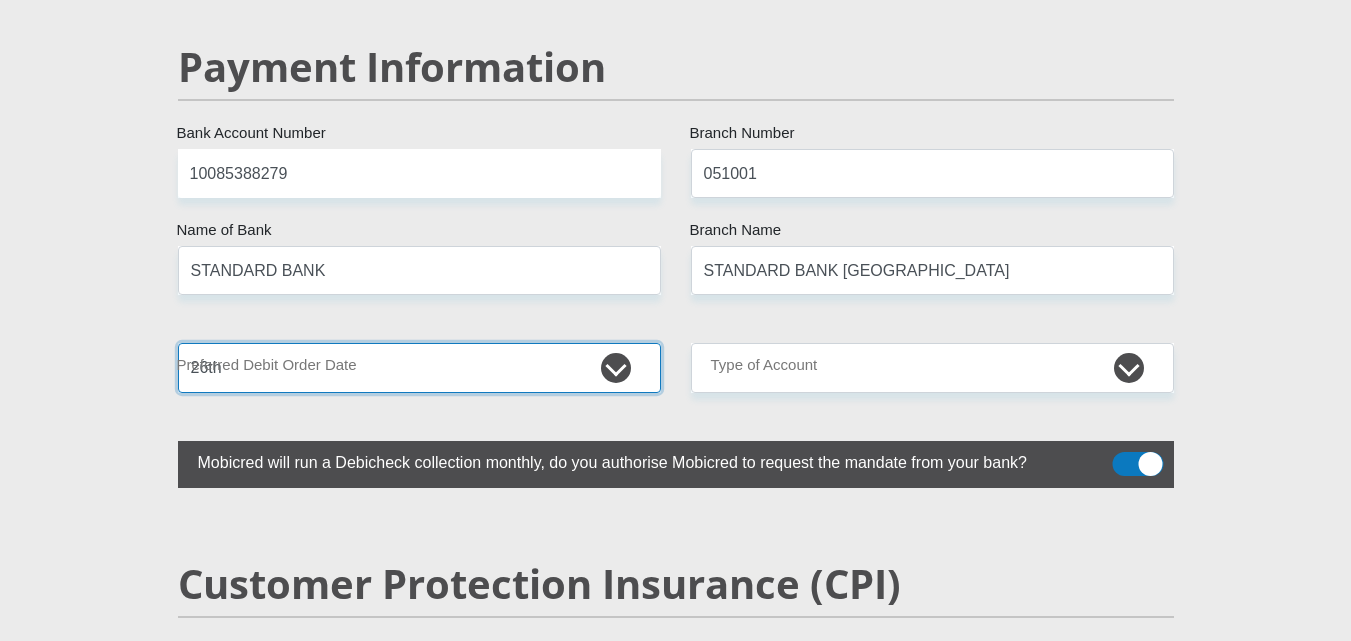 click on "1st
2nd
3rd
4th
5th
7th
18th
19th
20th
21st
22nd
23rd
24th
25th
26th
27th
28th
29th
30th" at bounding box center (419, 367) 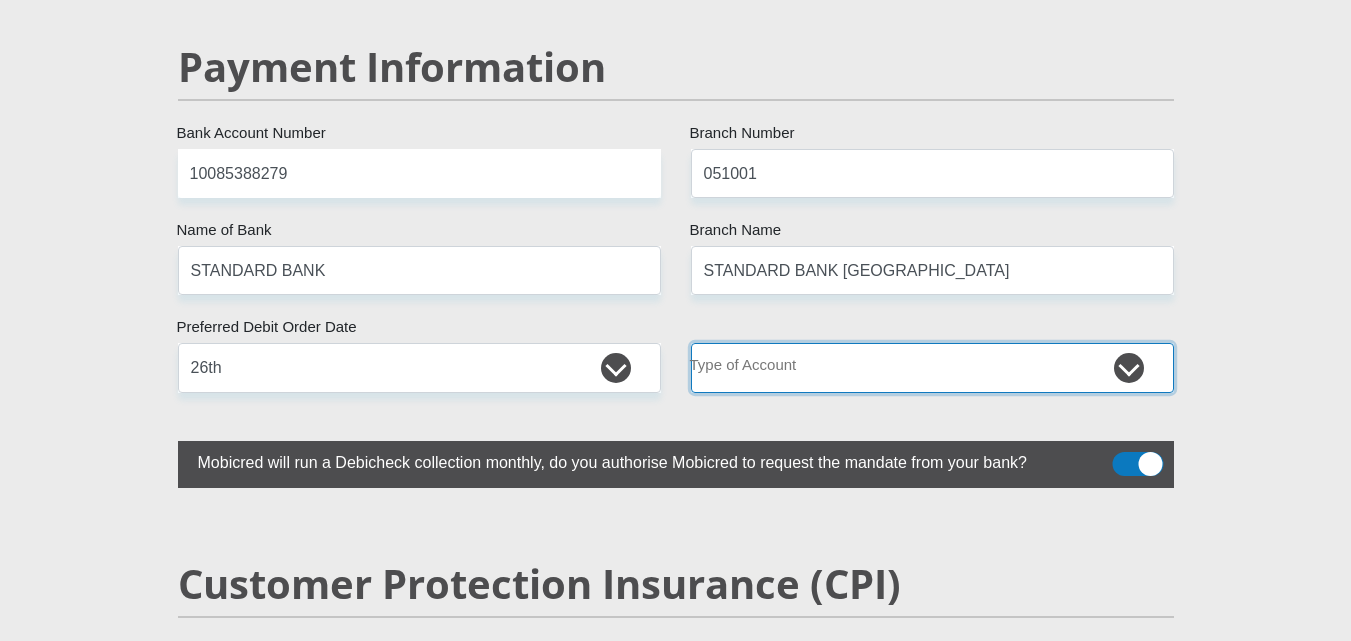click on "Cheque
Savings" at bounding box center [932, 367] 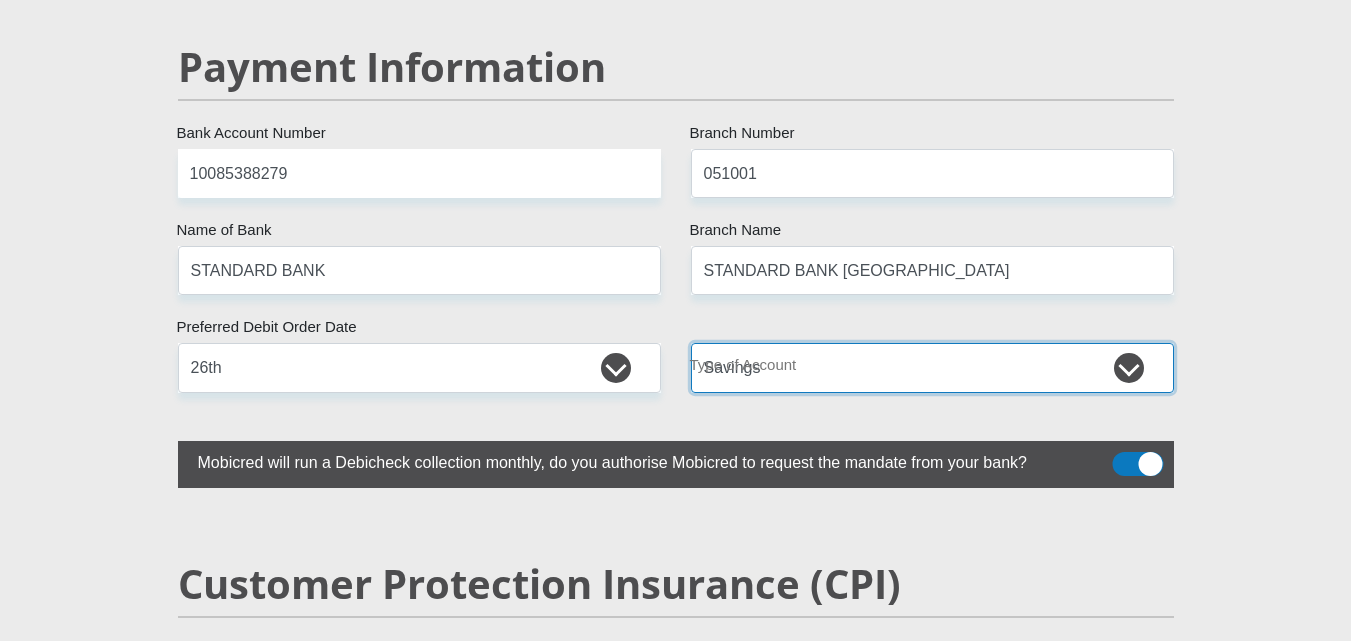 click on "Cheque
Savings" at bounding box center [932, 367] 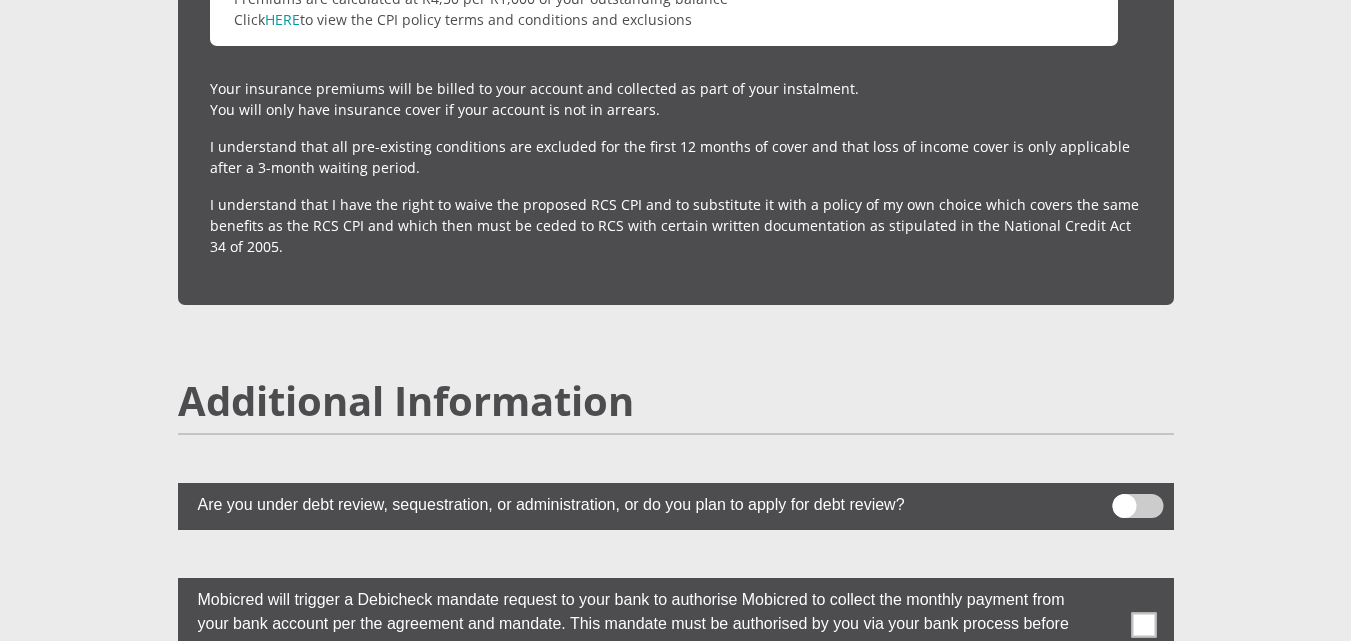 scroll, scrollTop: 5422, scrollLeft: 0, axis: vertical 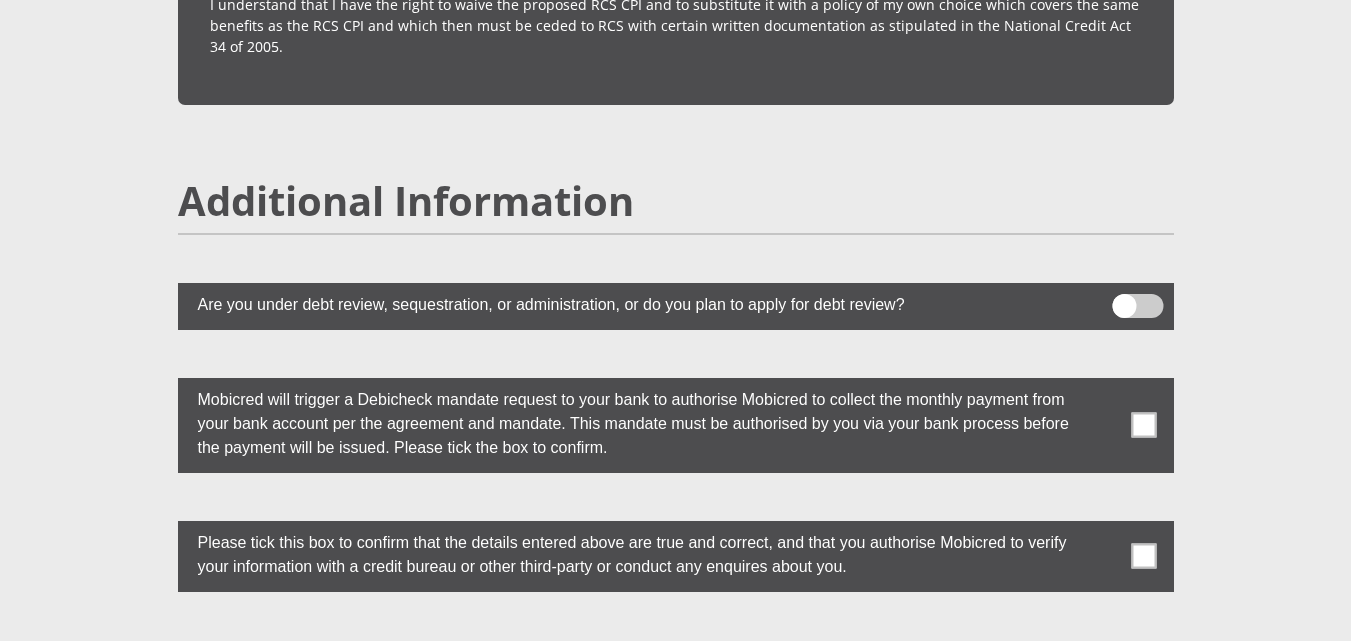 click at bounding box center (1137, 306) 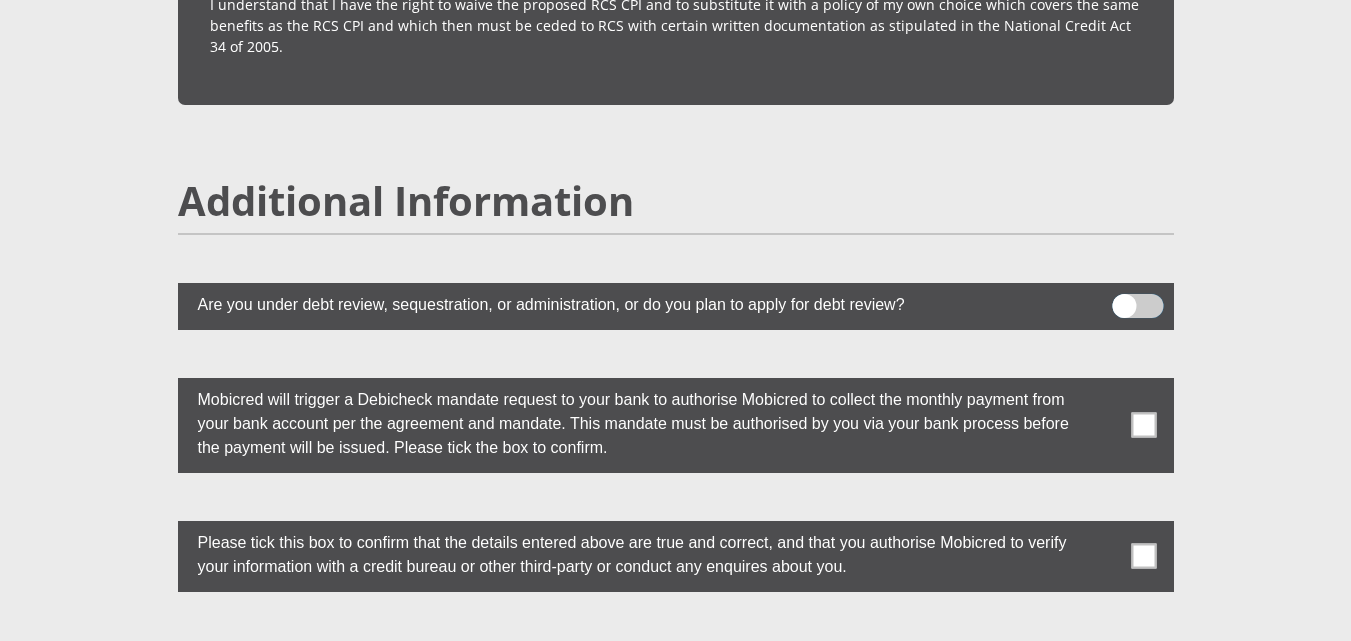 click at bounding box center [1124, 300] 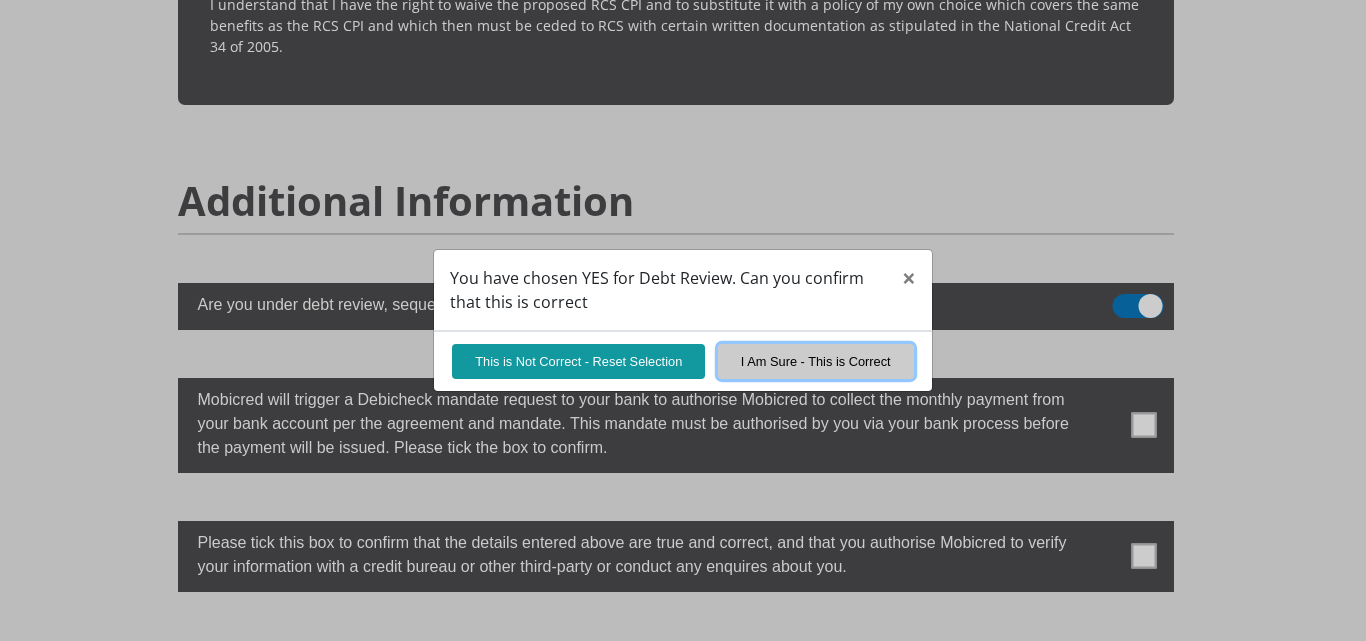 click on "I Am Sure - This is Correct" at bounding box center [816, 361] 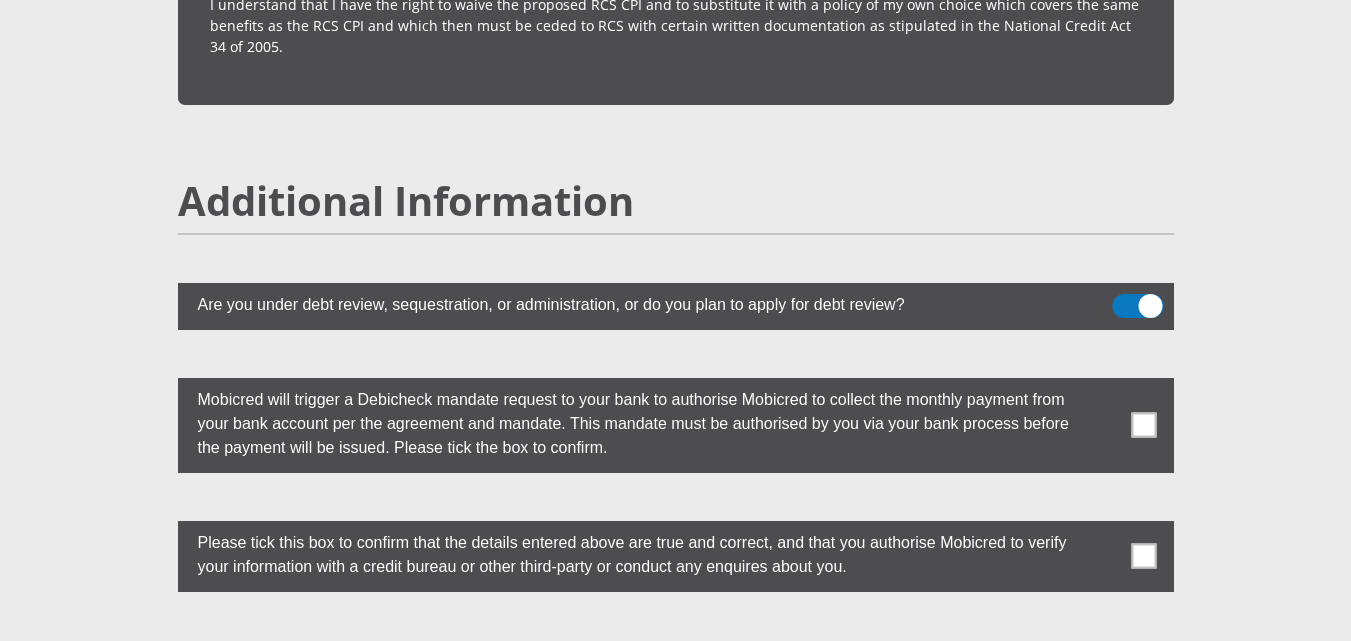 click at bounding box center [1137, 306] 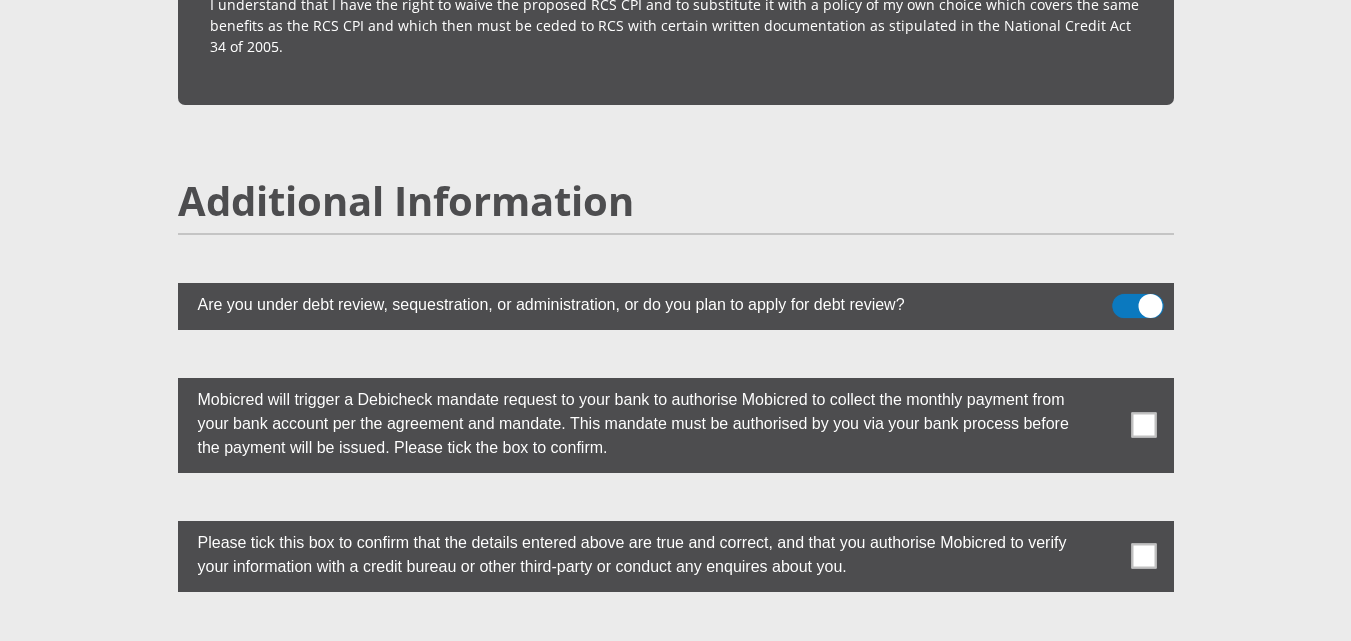 click at bounding box center [1124, 300] 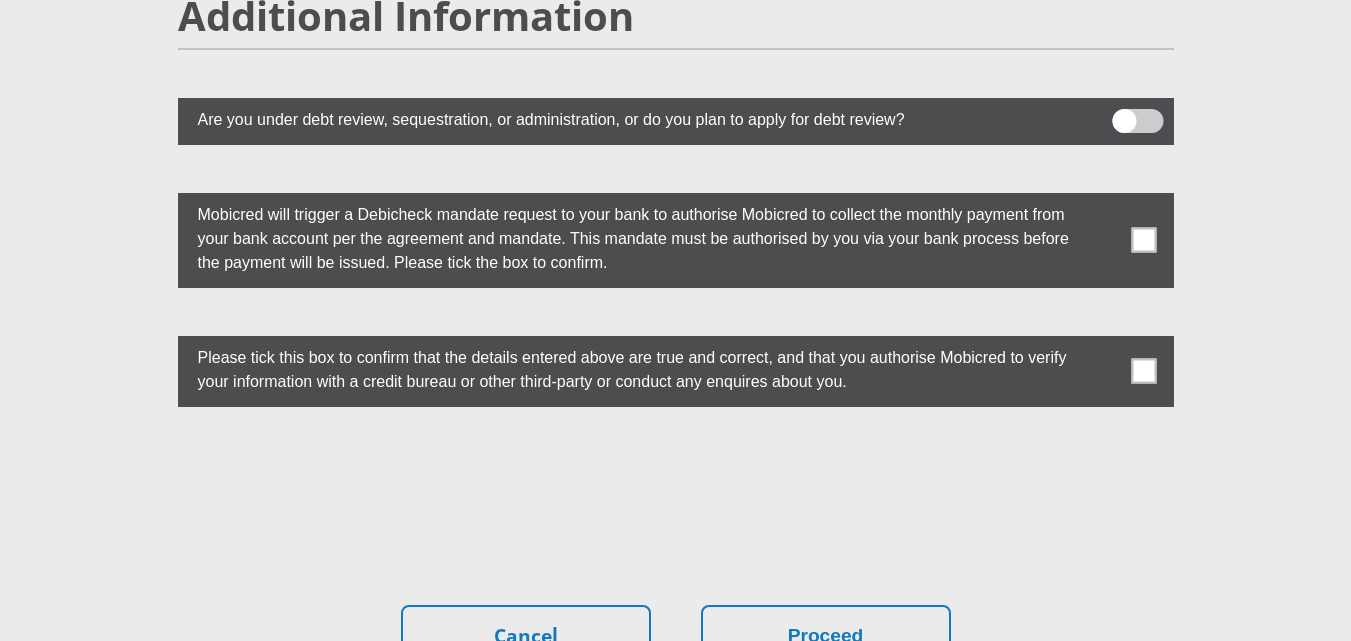 scroll, scrollTop: 5622, scrollLeft: 0, axis: vertical 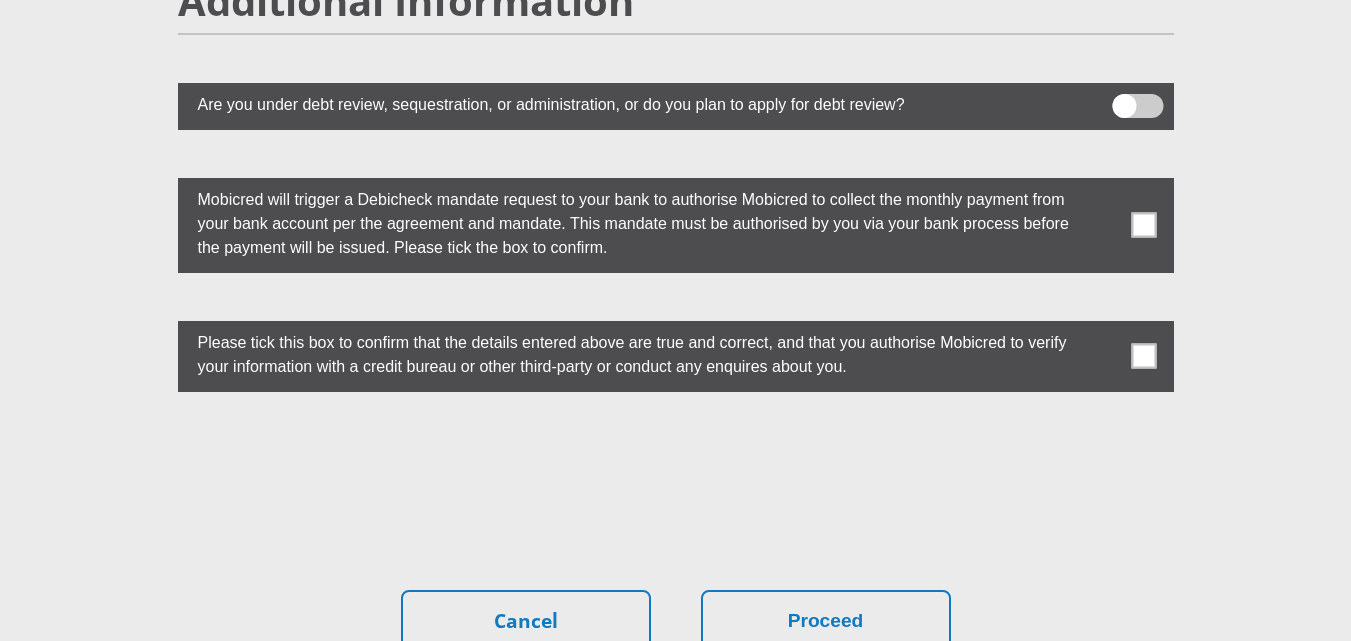 click at bounding box center (1143, 356) 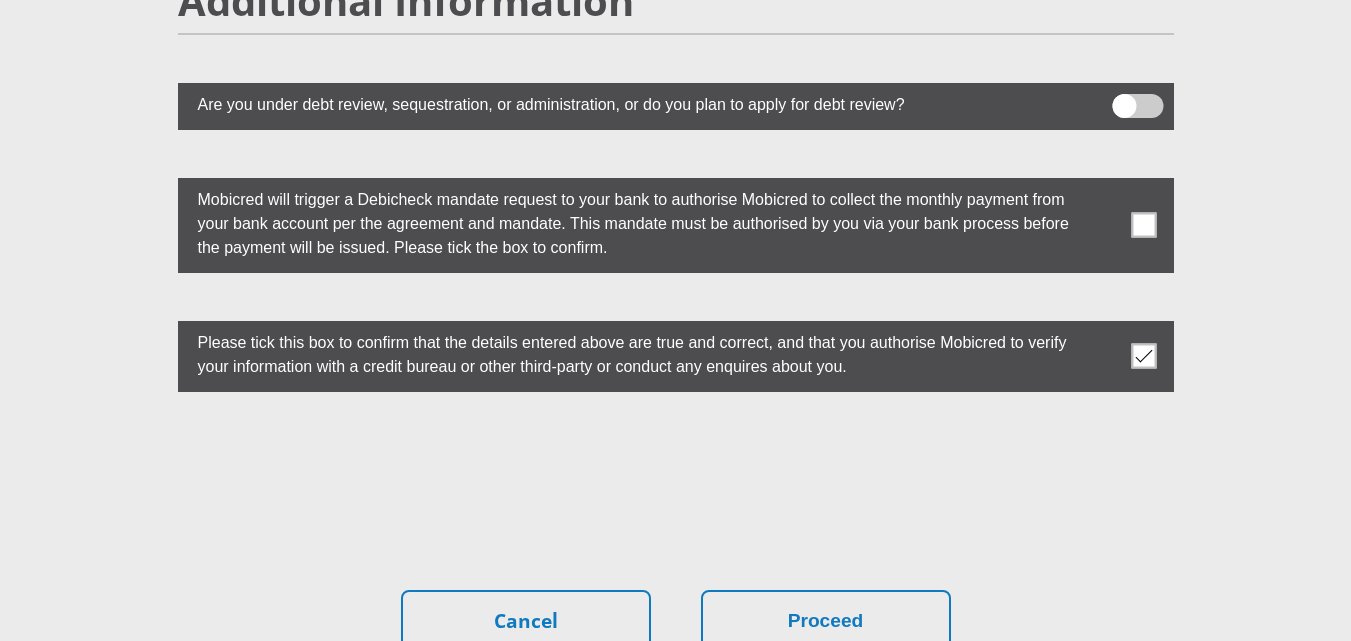 click at bounding box center (676, 225) 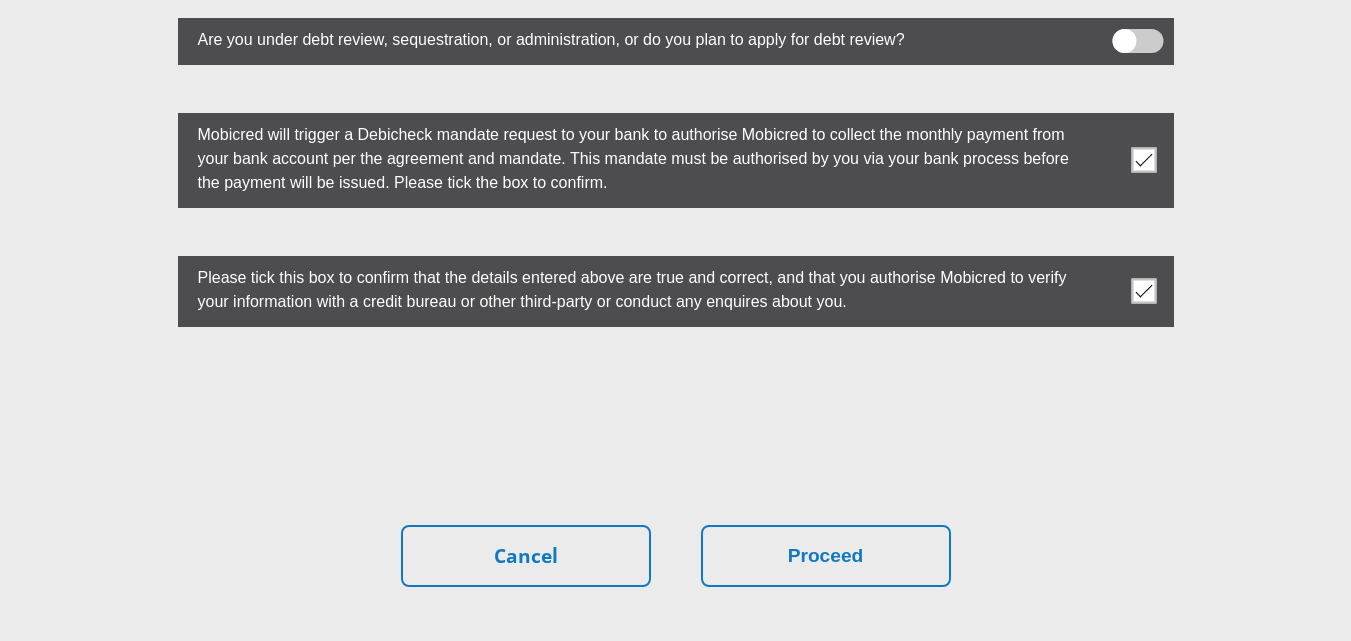 scroll, scrollTop: 5722, scrollLeft: 0, axis: vertical 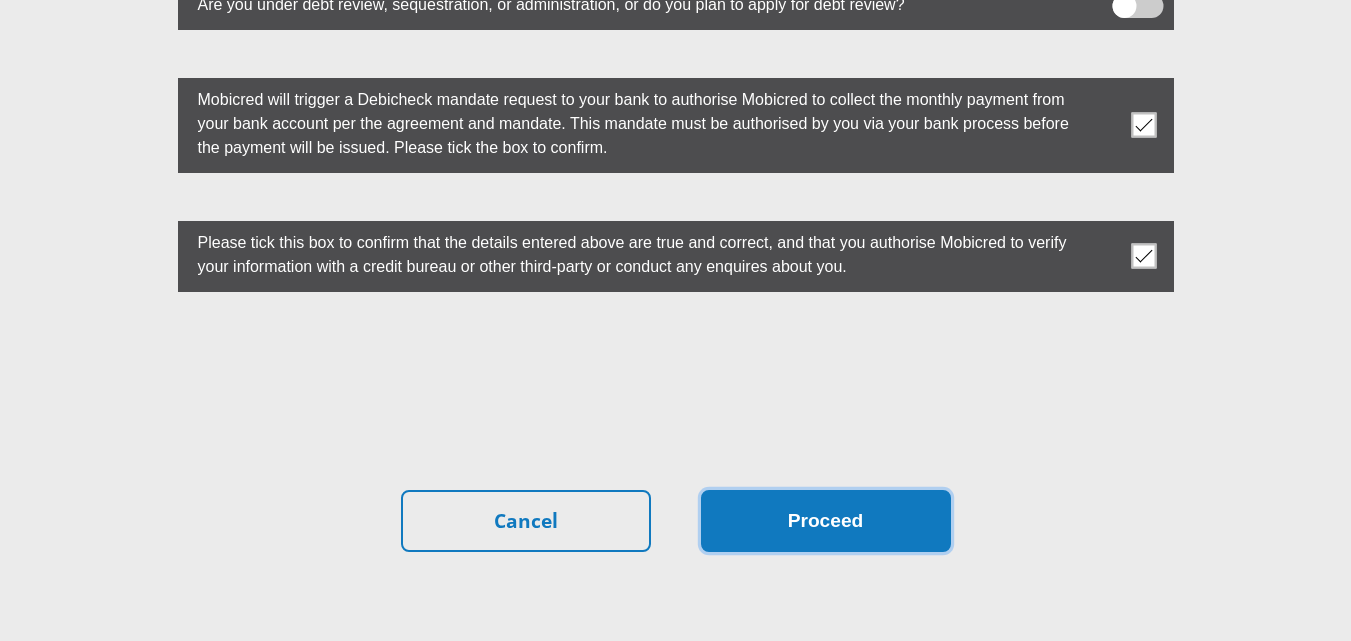 click on "Proceed" at bounding box center (826, 521) 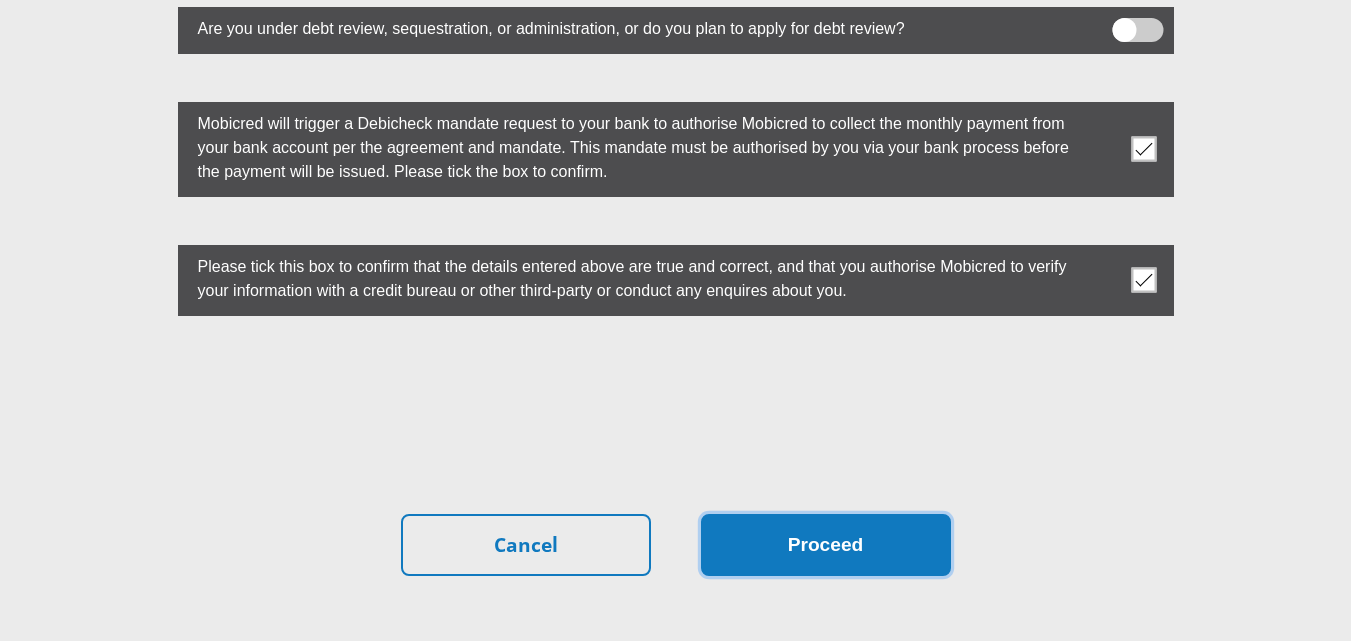 scroll, scrollTop: 5746, scrollLeft: 0, axis: vertical 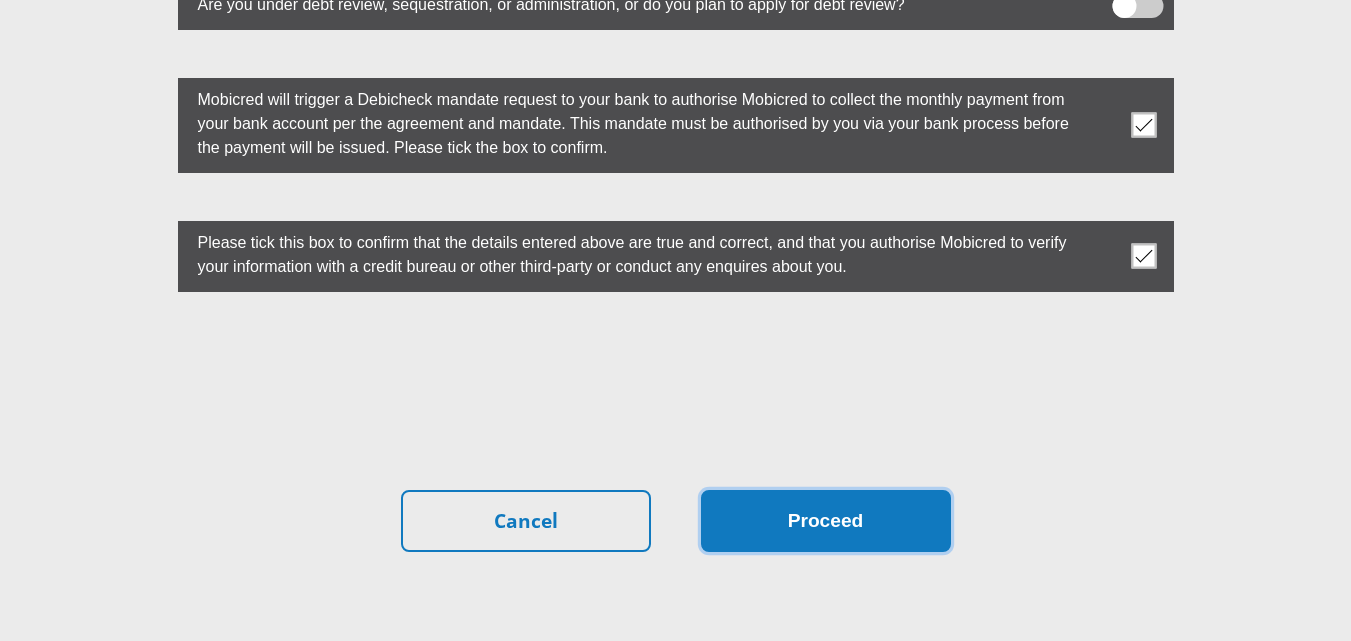 click on "Proceed" at bounding box center [826, 521] 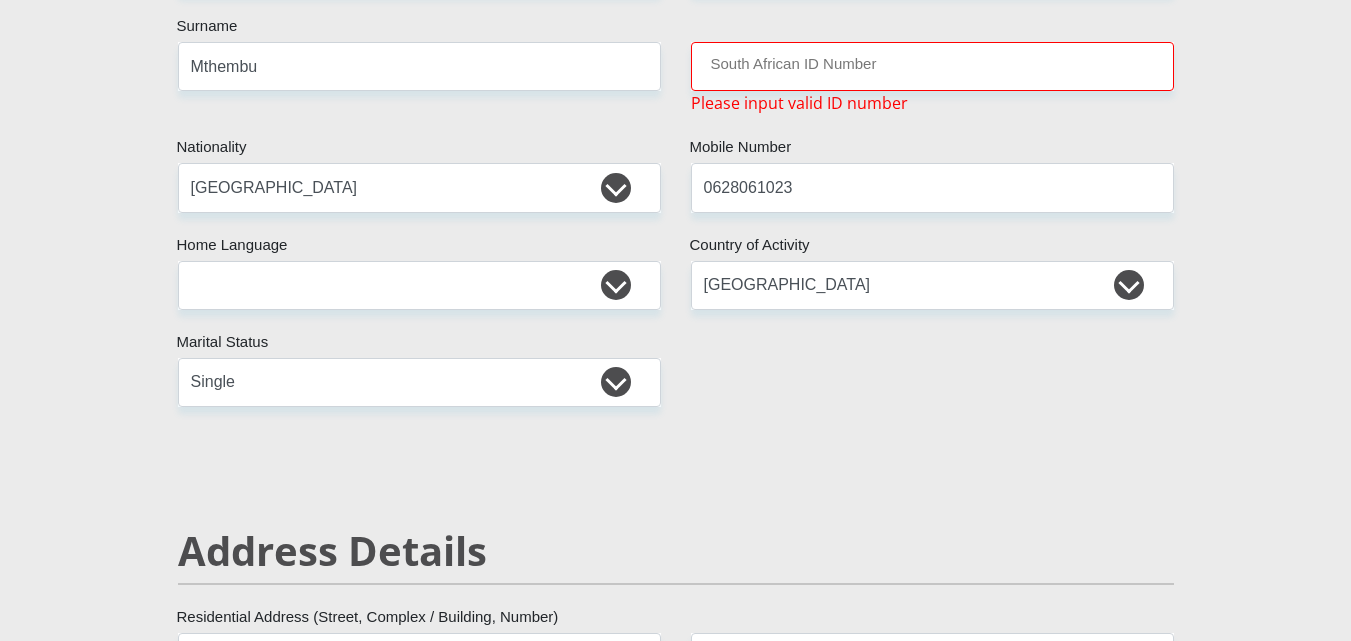 scroll, scrollTop: 346, scrollLeft: 0, axis: vertical 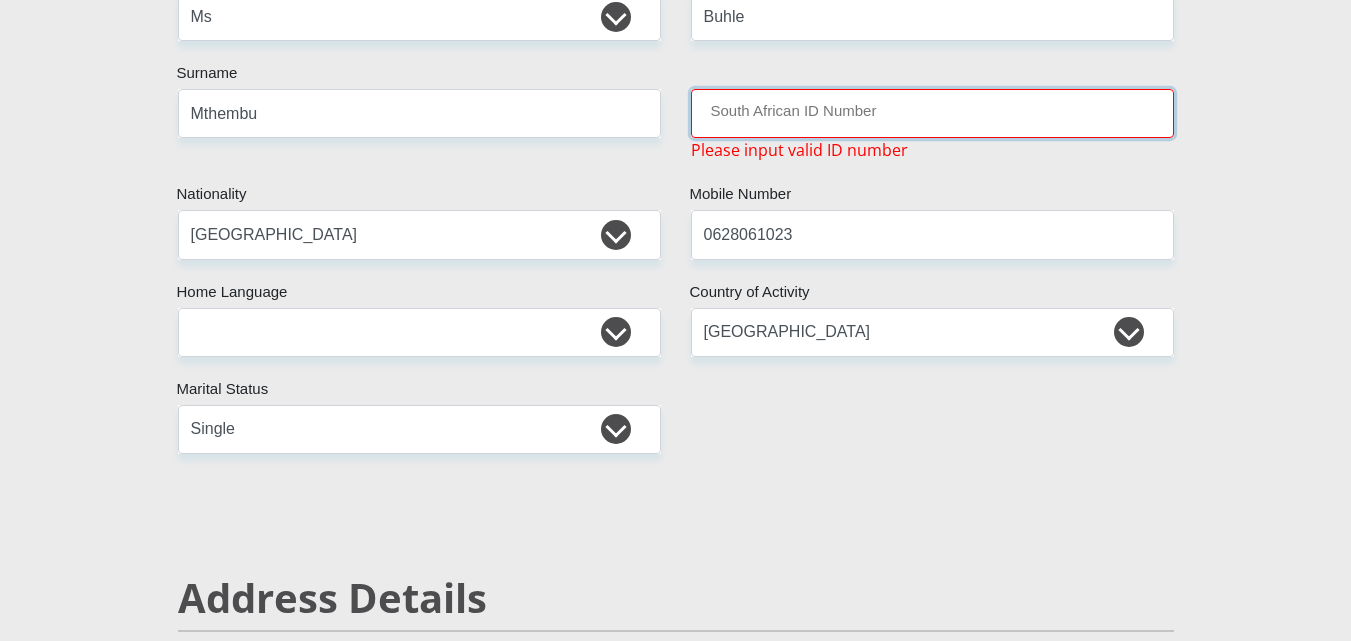 click on "South African ID Number" at bounding box center [932, 113] 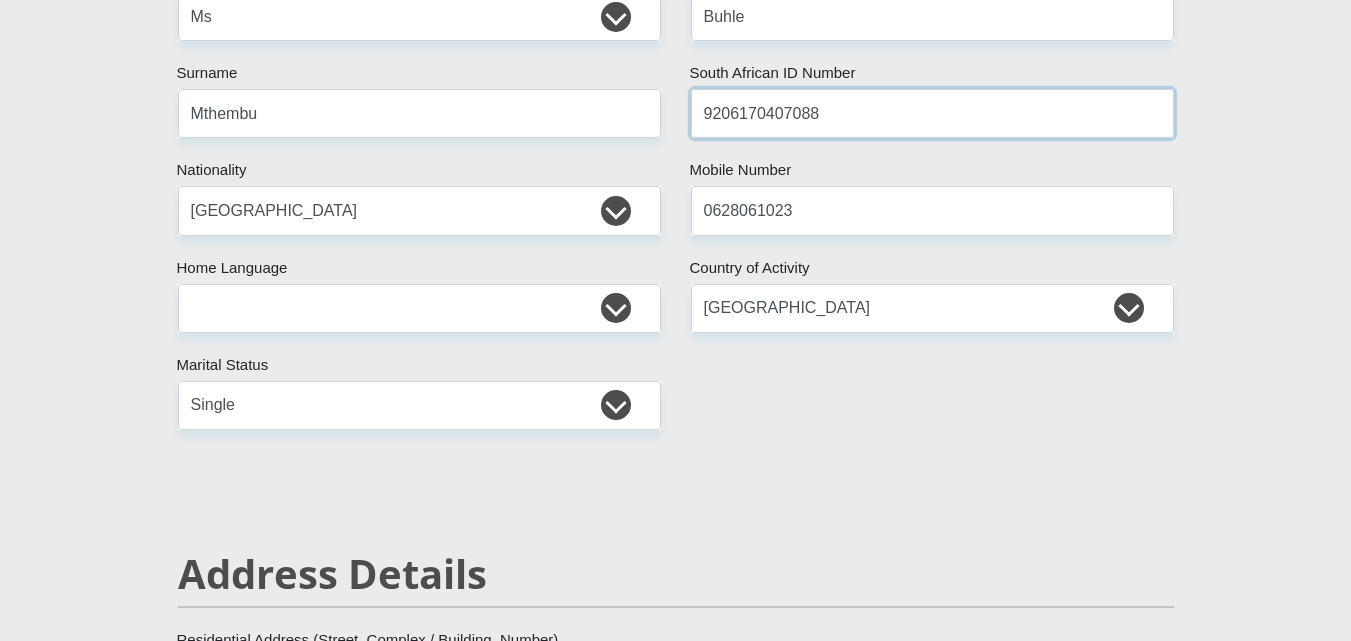 type on "9206170407088" 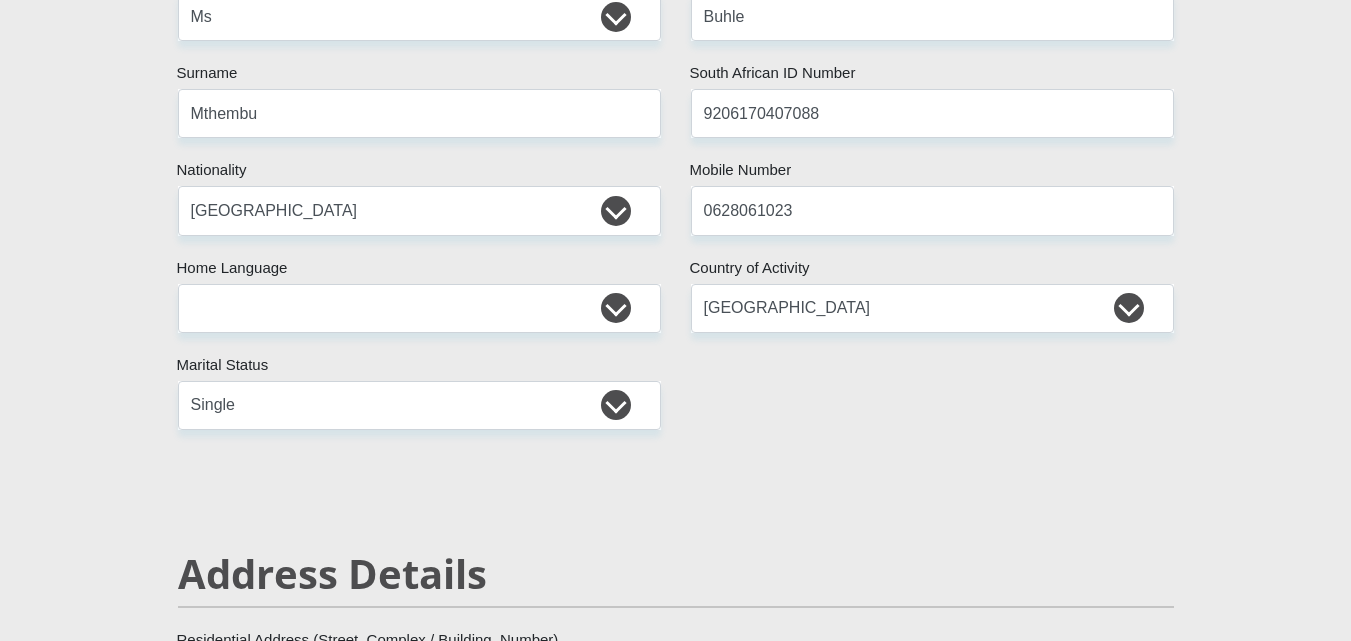 scroll, scrollTop: 5742, scrollLeft: 0, axis: vertical 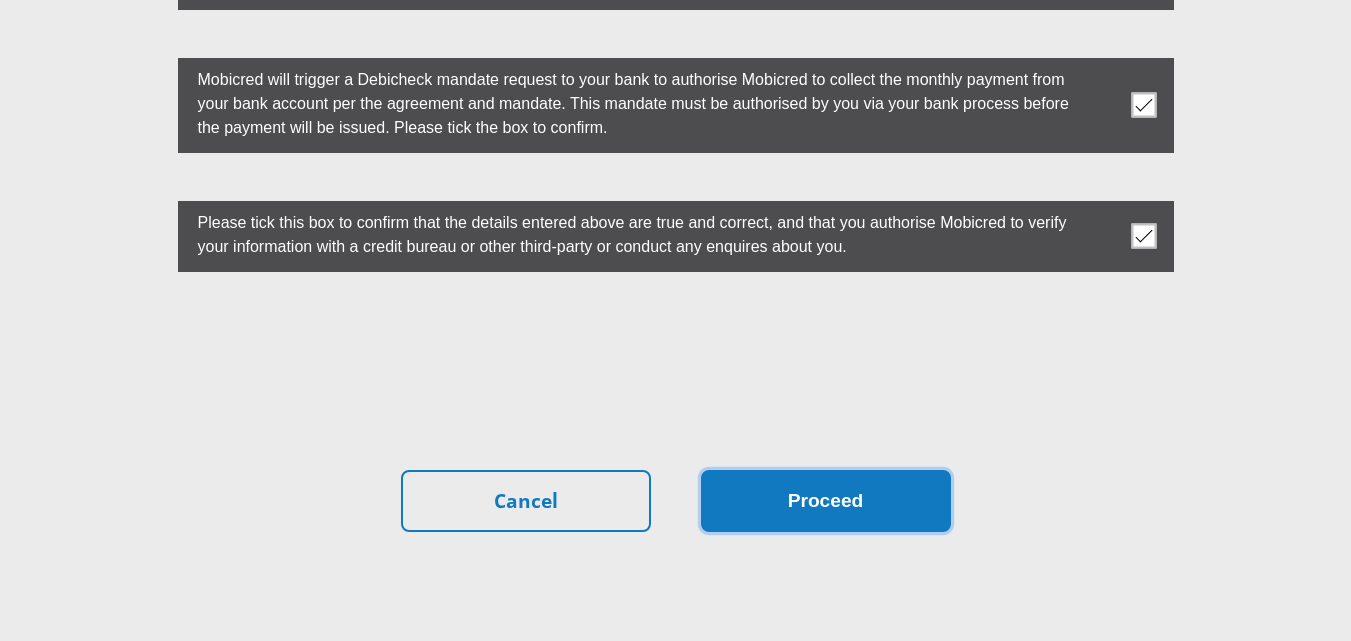 click on "Proceed" at bounding box center [826, 501] 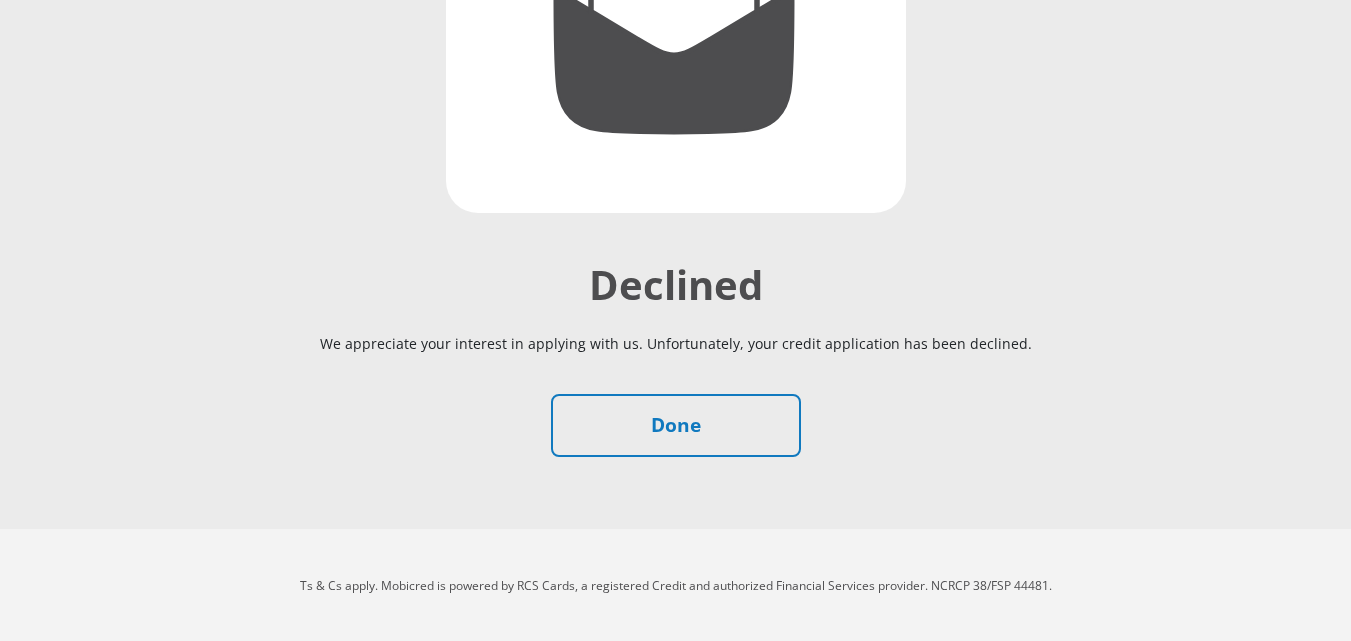 scroll, scrollTop: 432, scrollLeft: 0, axis: vertical 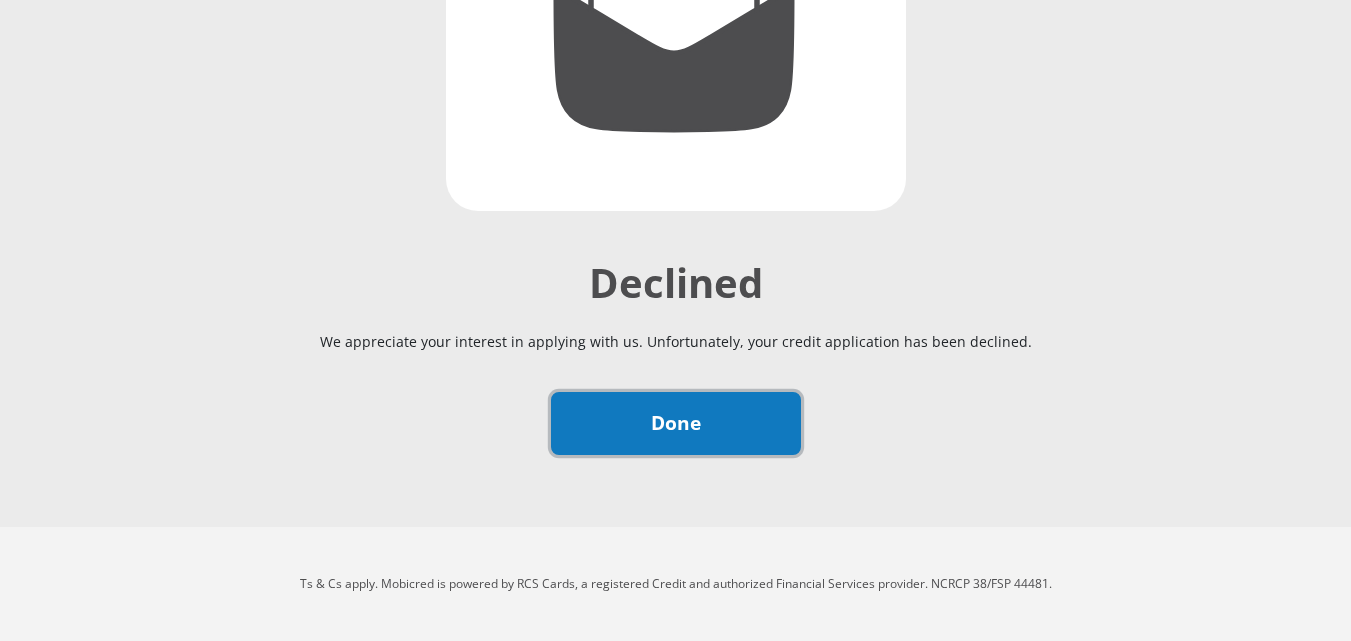 click on "Done" at bounding box center [676, 423] 